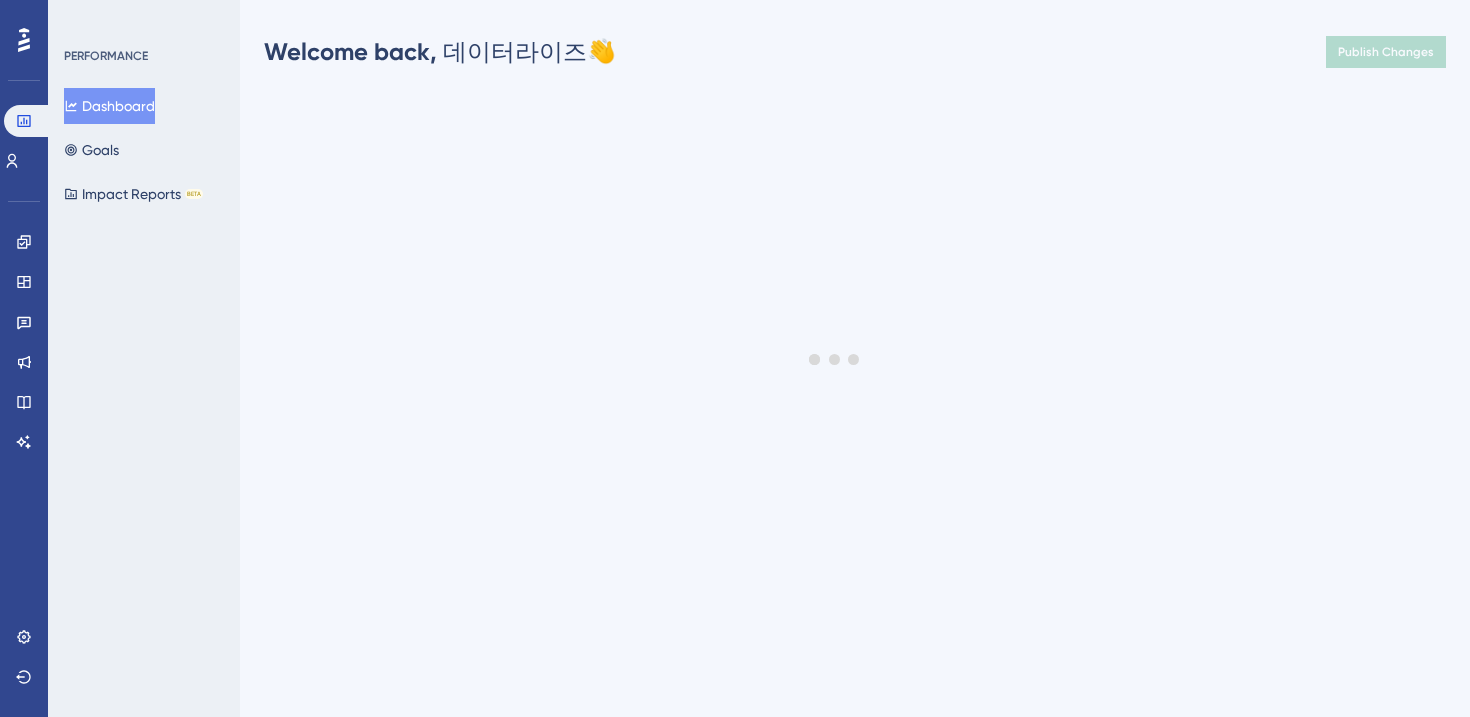scroll, scrollTop: 0, scrollLeft: 0, axis: both 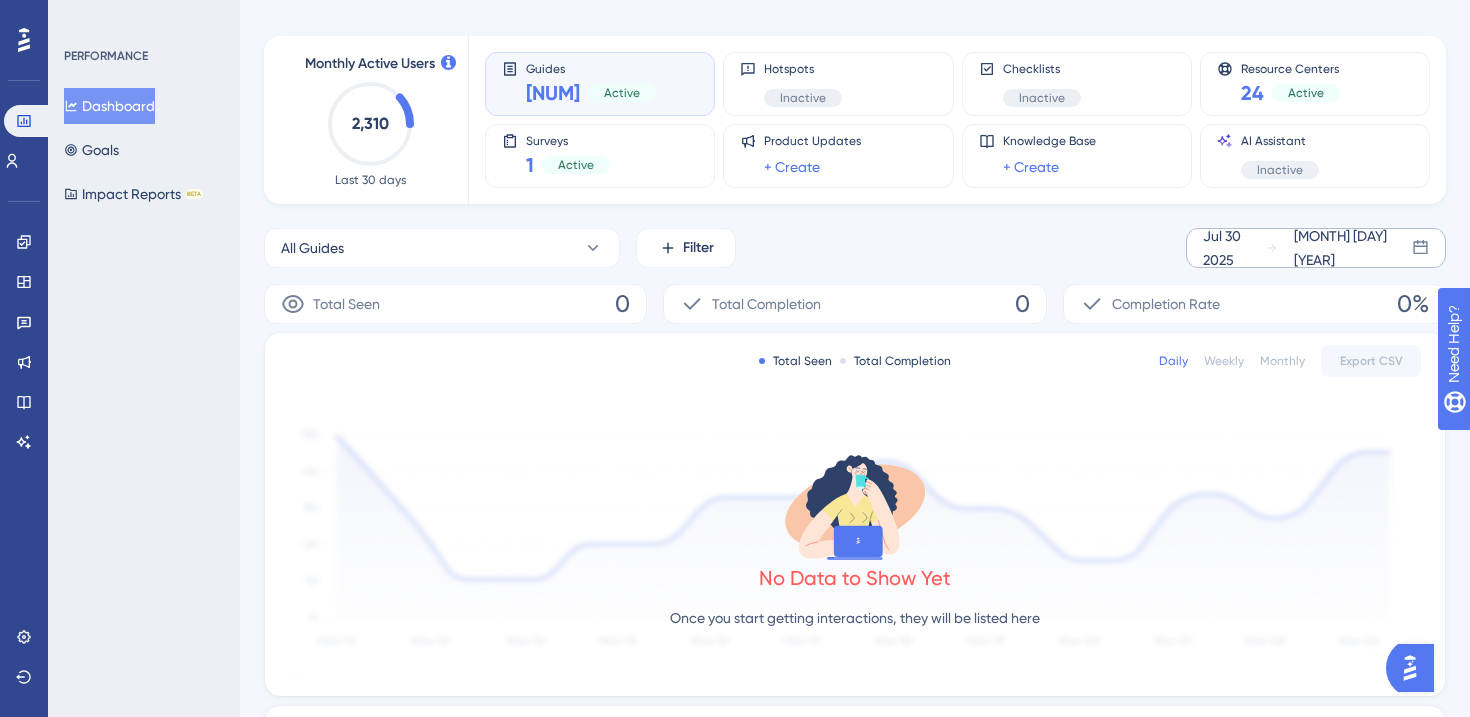 click on "[MONTH] [DAY] [YEAR]" at bounding box center (1353, 248) 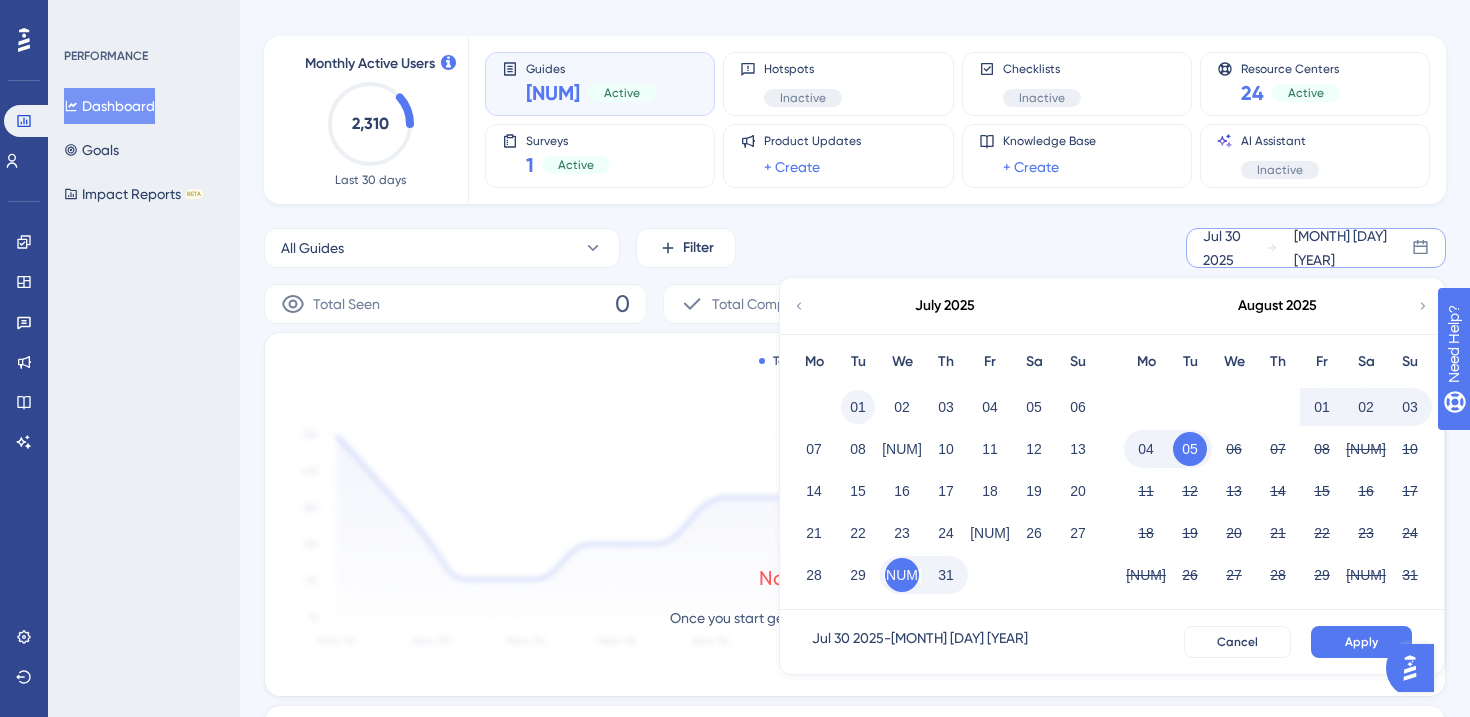 click on "01" at bounding box center (858, 407) 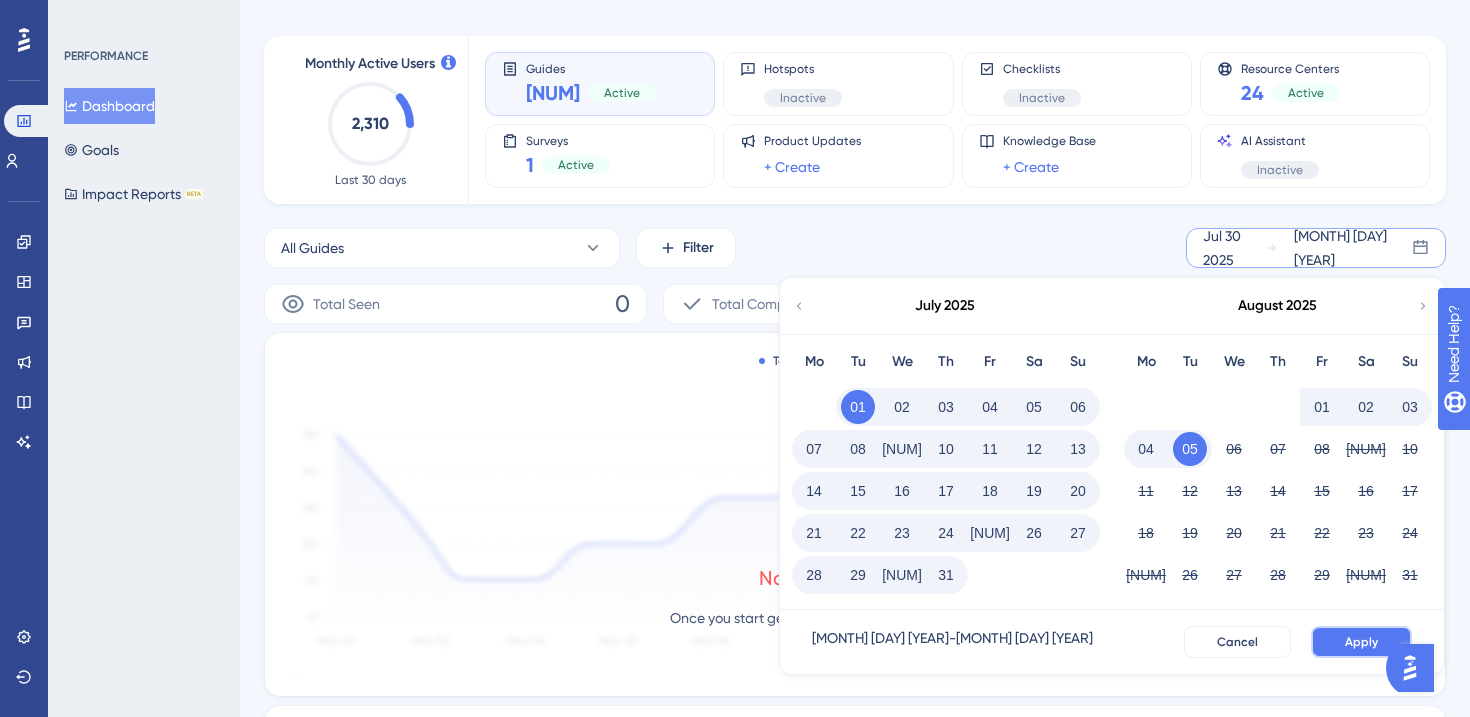click on "Apply" at bounding box center [1361, 642] 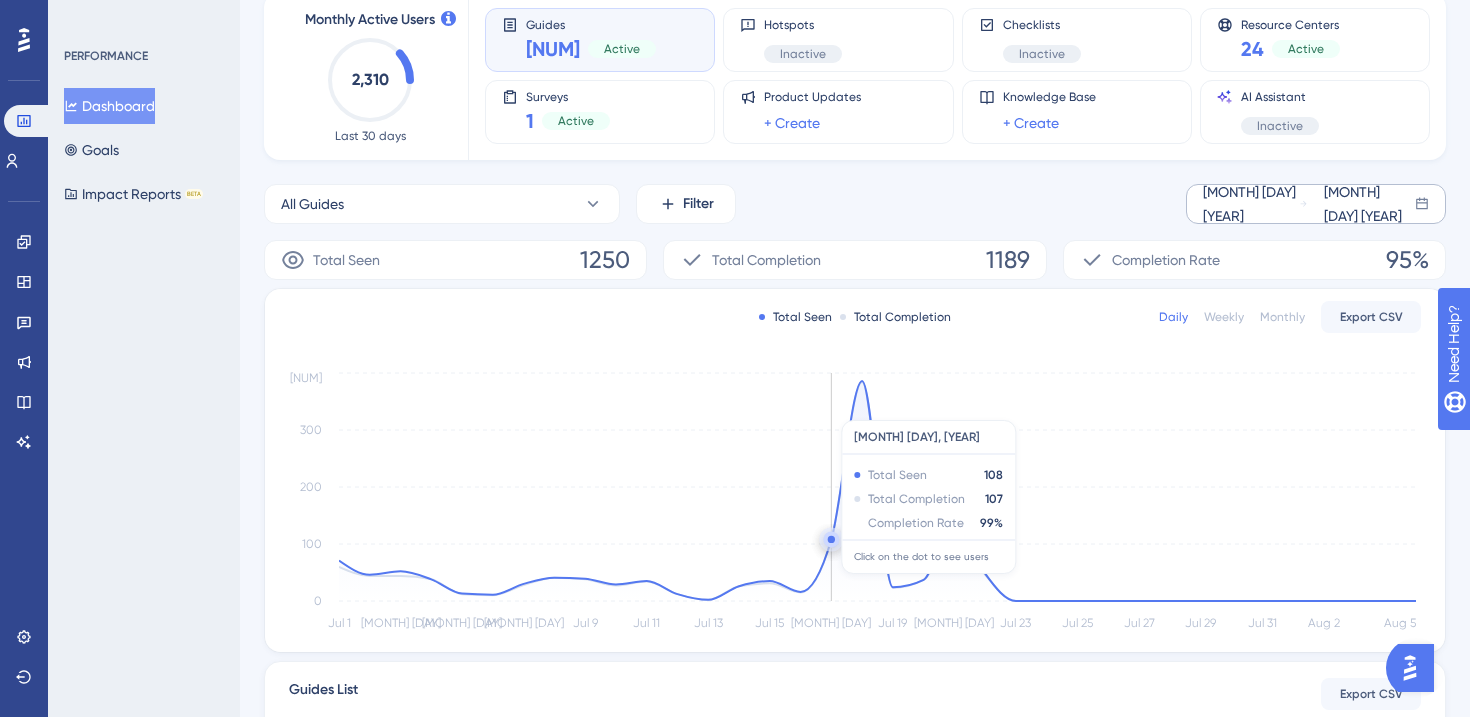 scroll, scrollTop: 123, scrollLeft: 0, axis: vertical 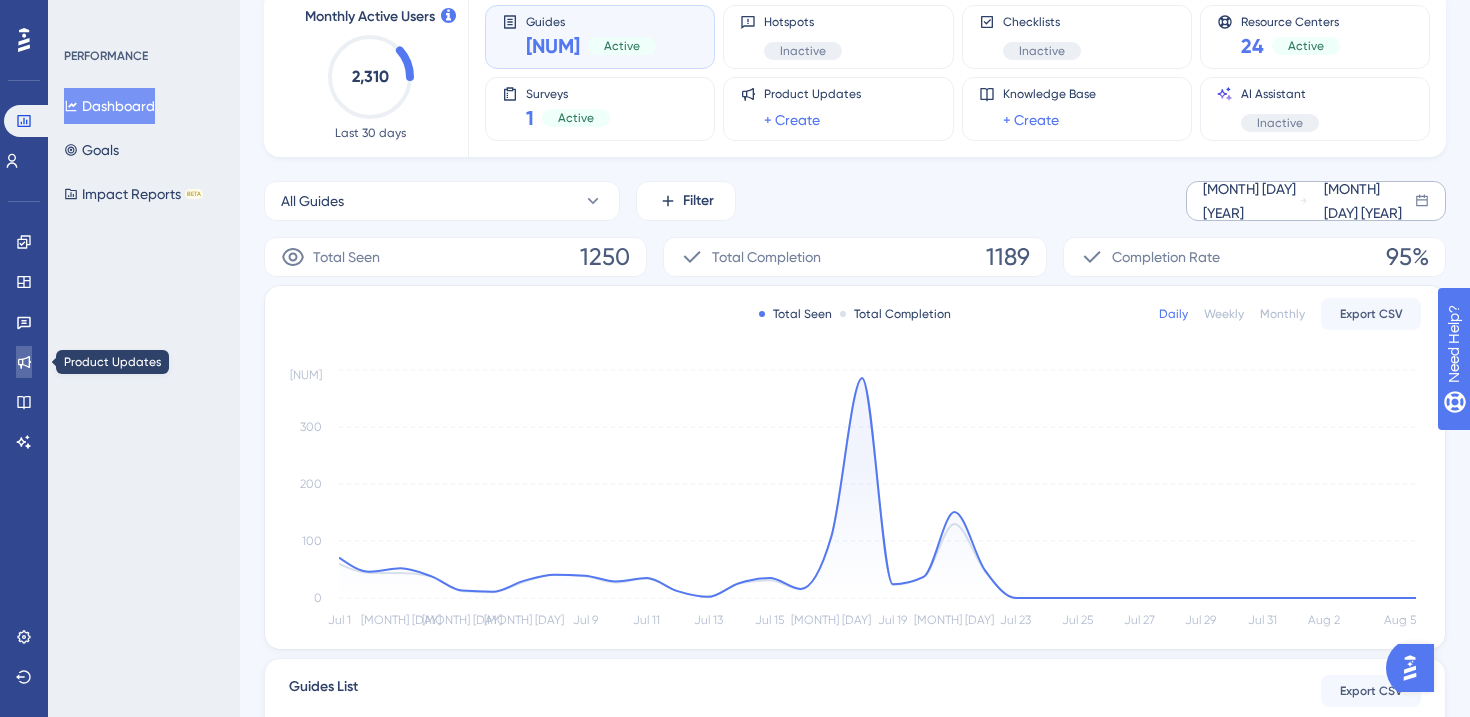 click 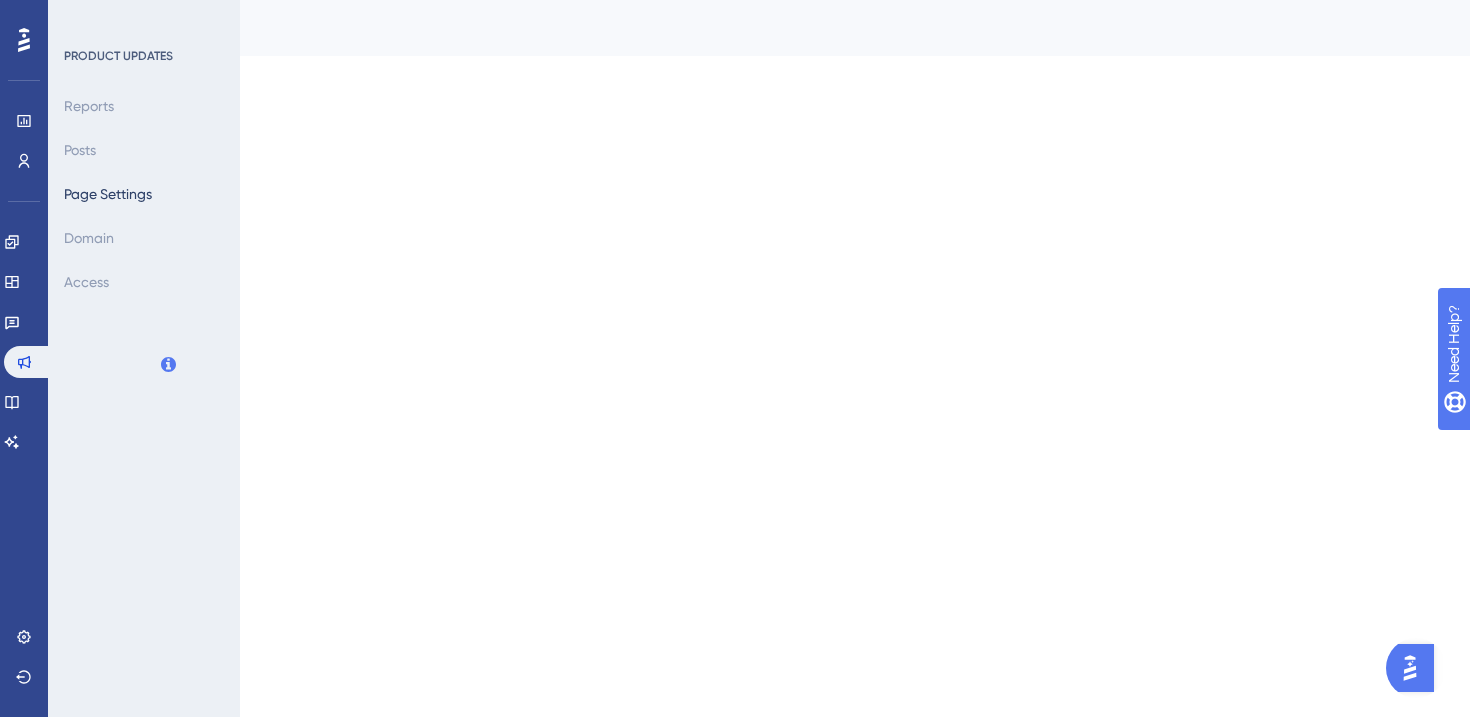 scroll, scrollTop: 0, scrollLeft: 0, axis: both 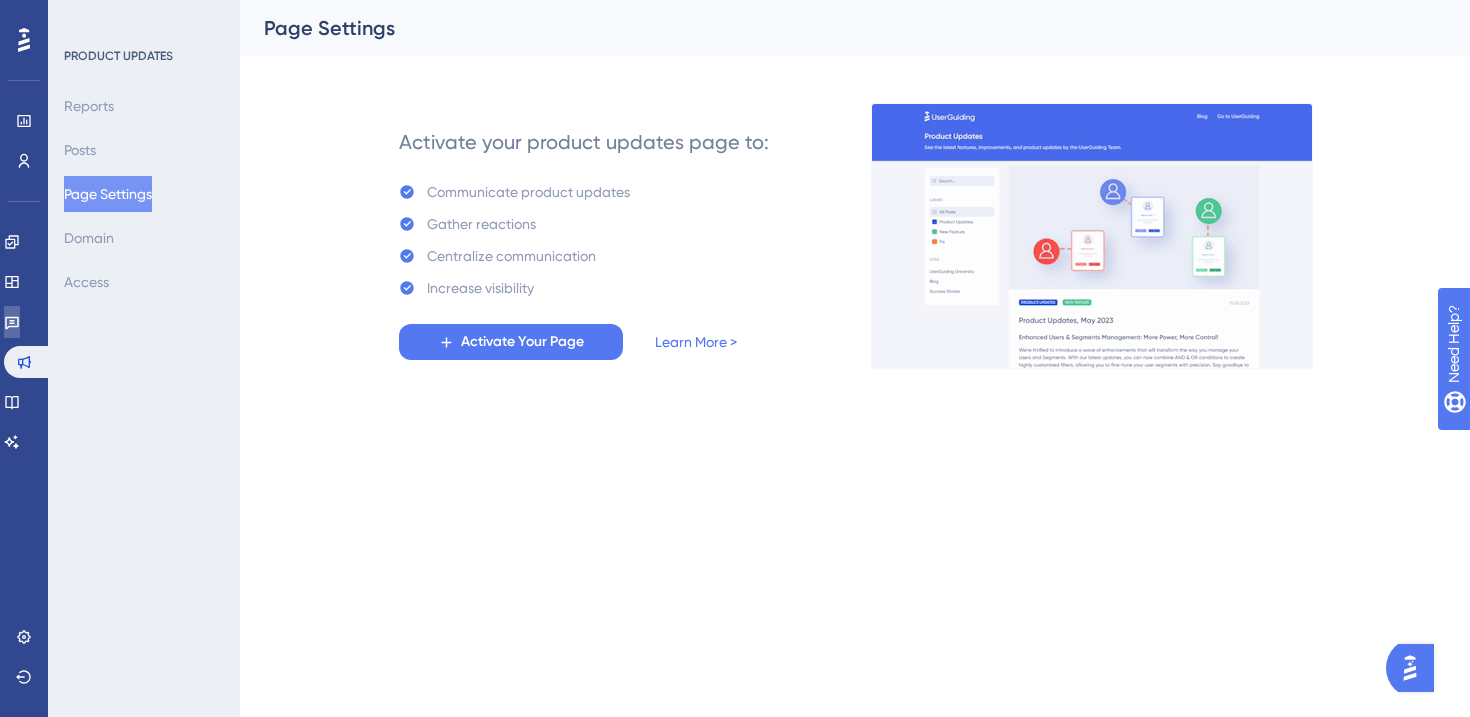click at bounding box center (12, 322) 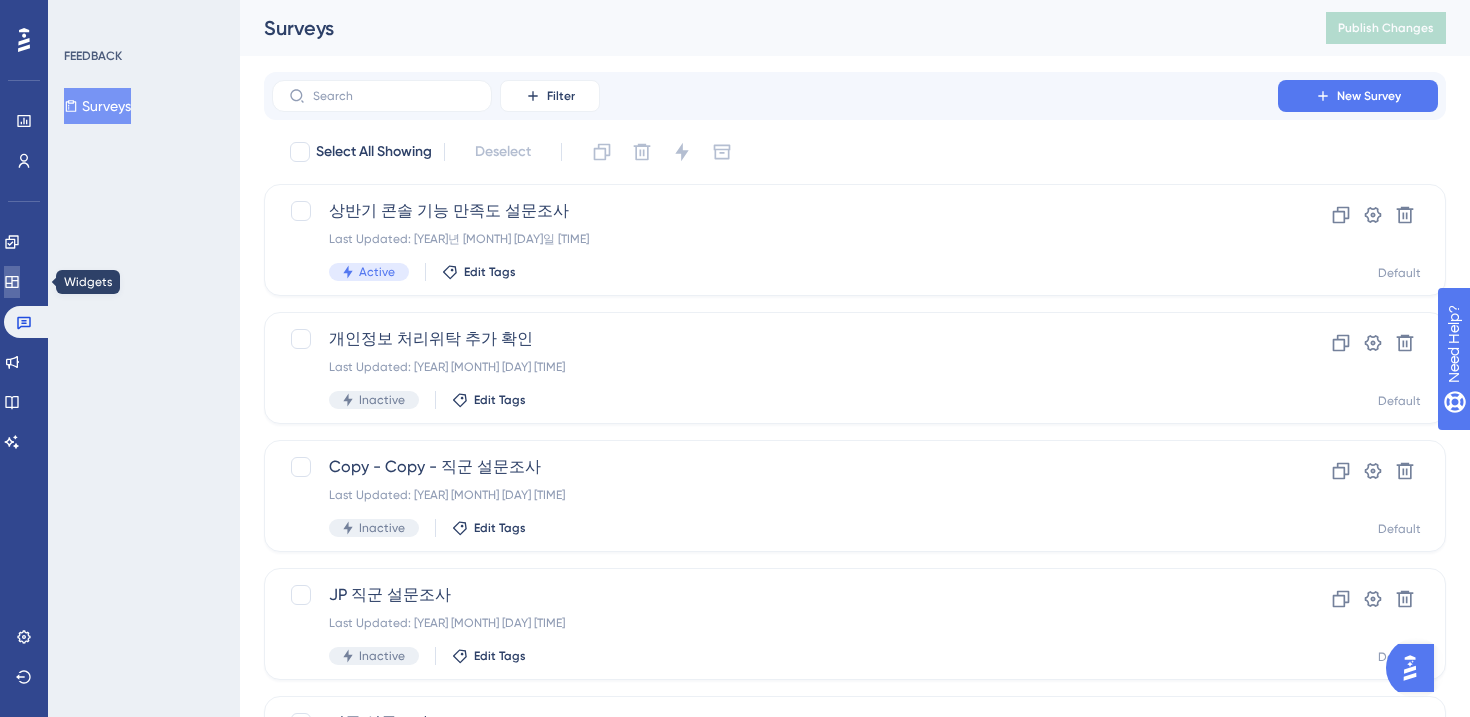 click 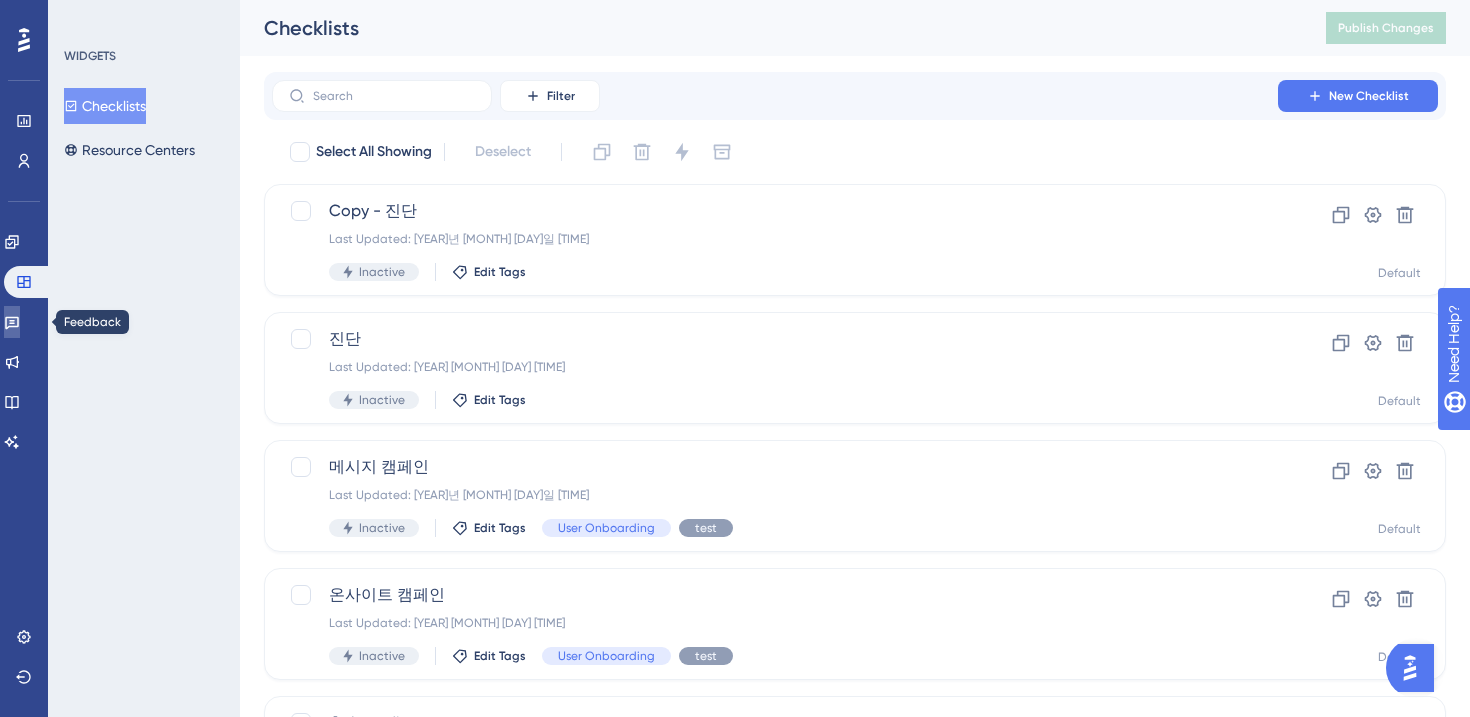 click at bounding box center [12, 322] 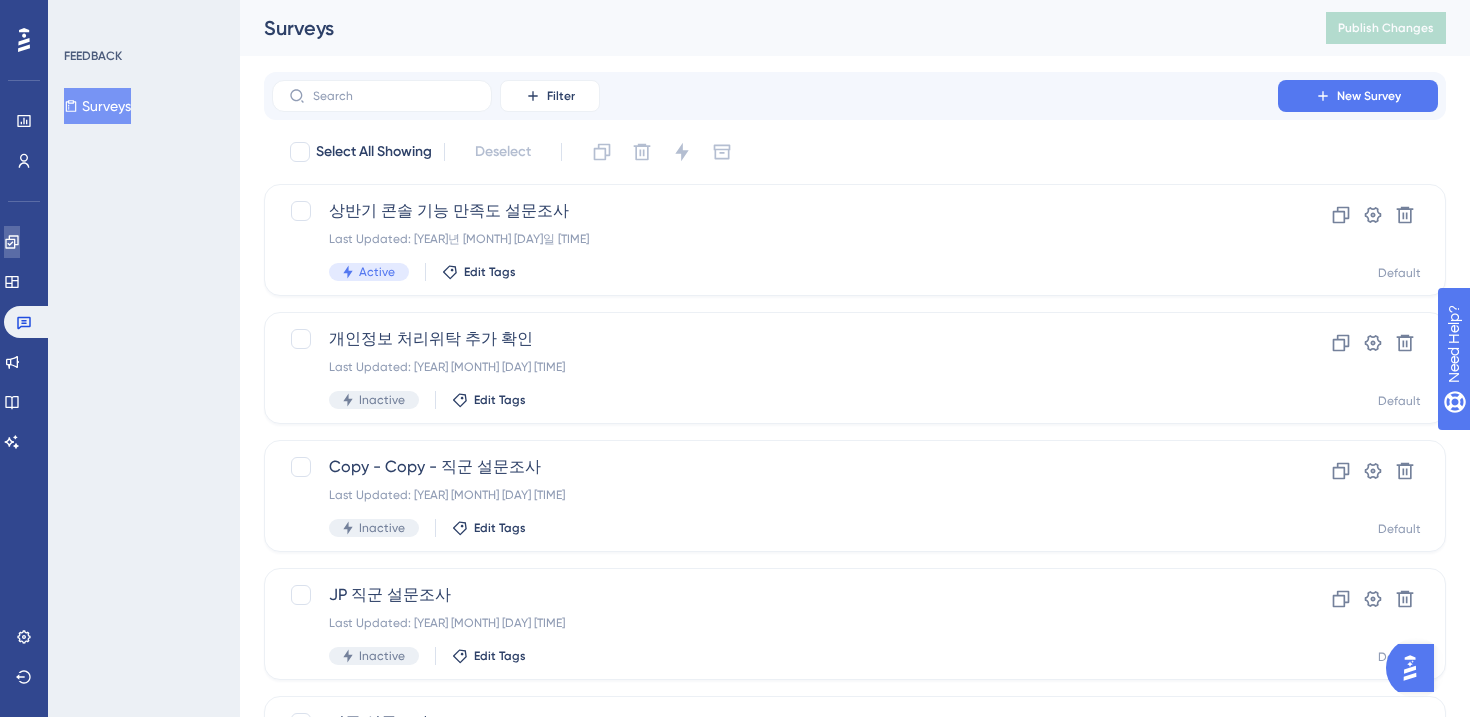 click at bounding box center [12, 242] 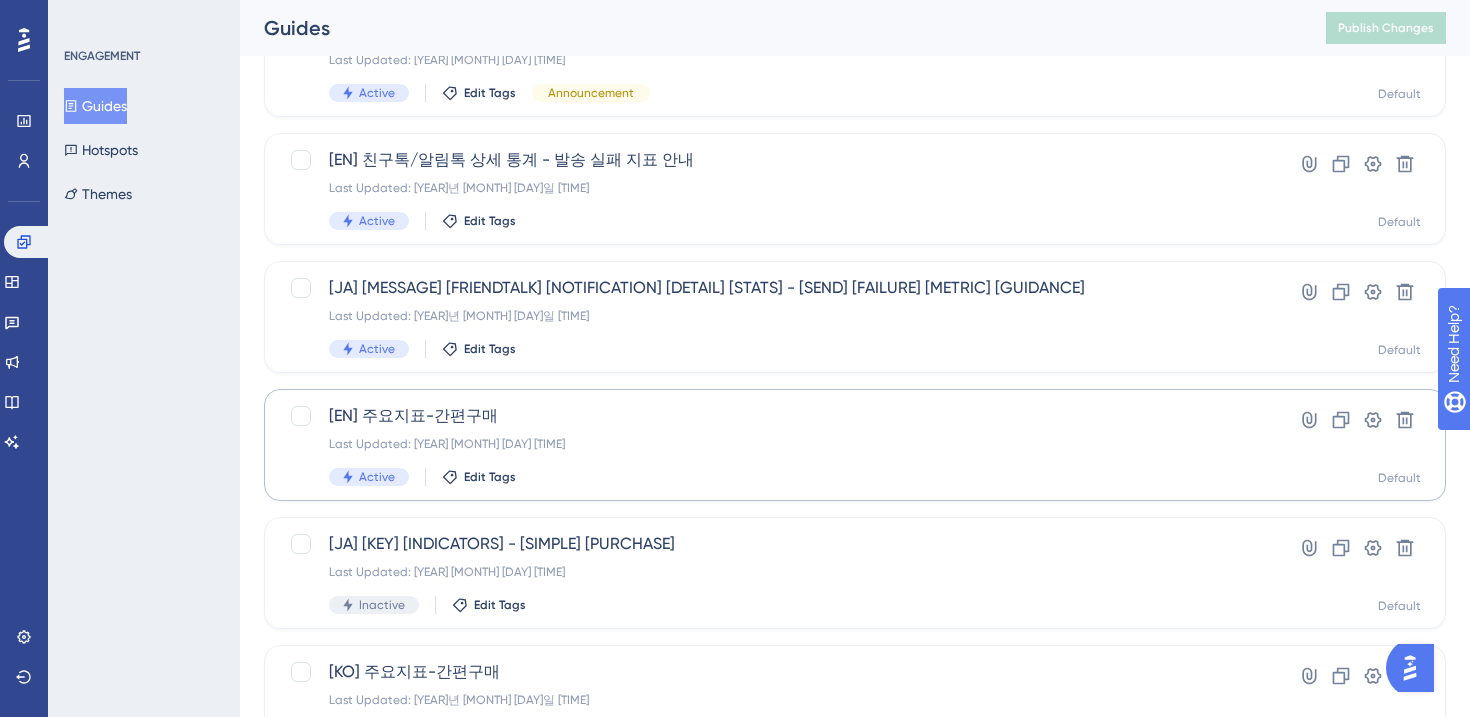 scroll, scrollTop: 213, scrollLeft: 0, axis: vertical 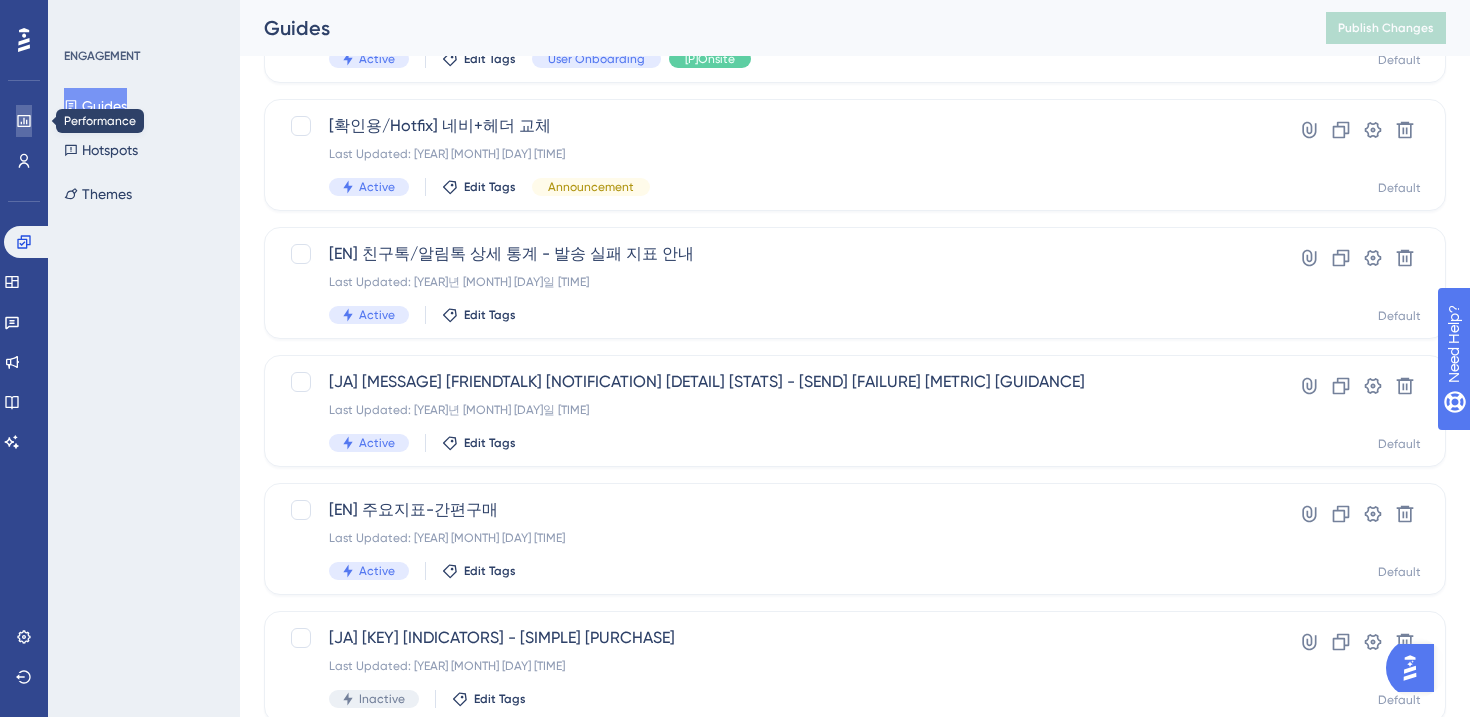 click 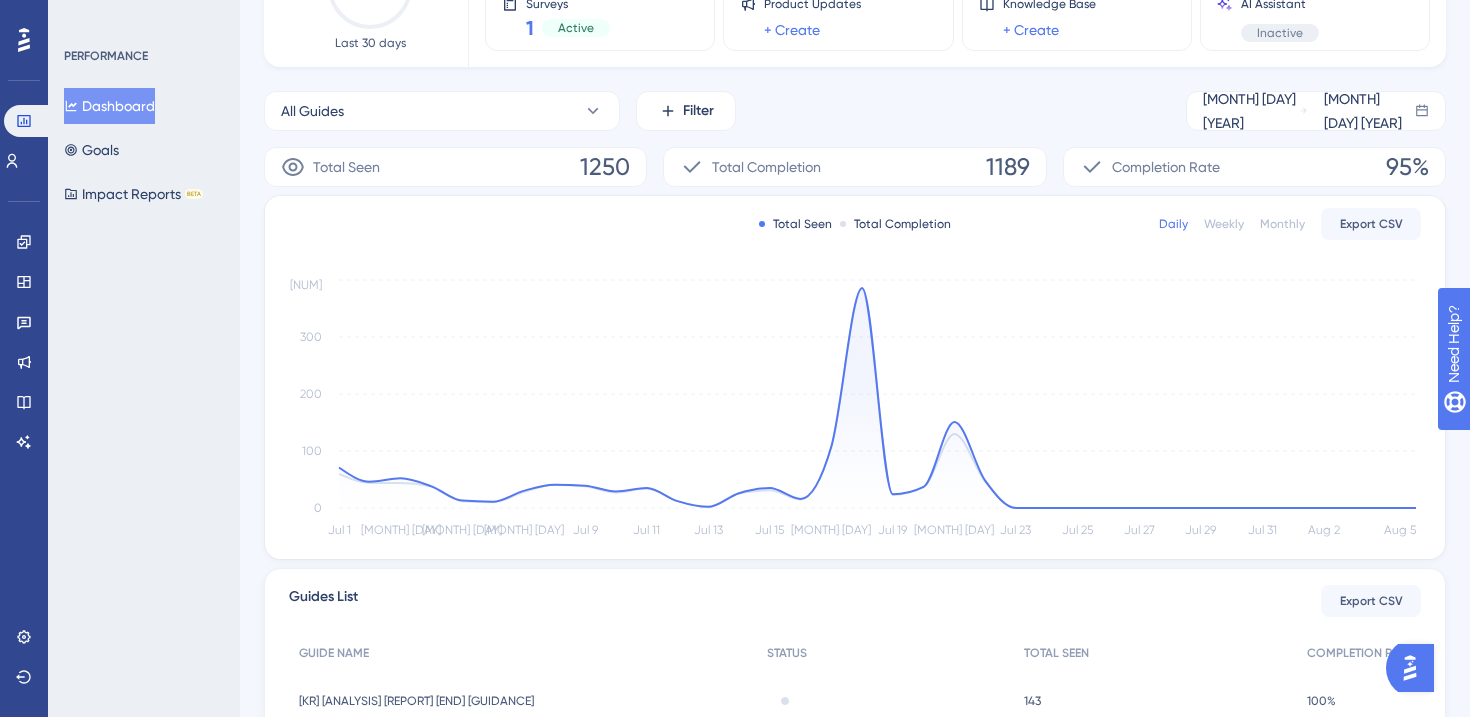 scroll, scrollTop: 0, scrollLeft: 0, axis: both 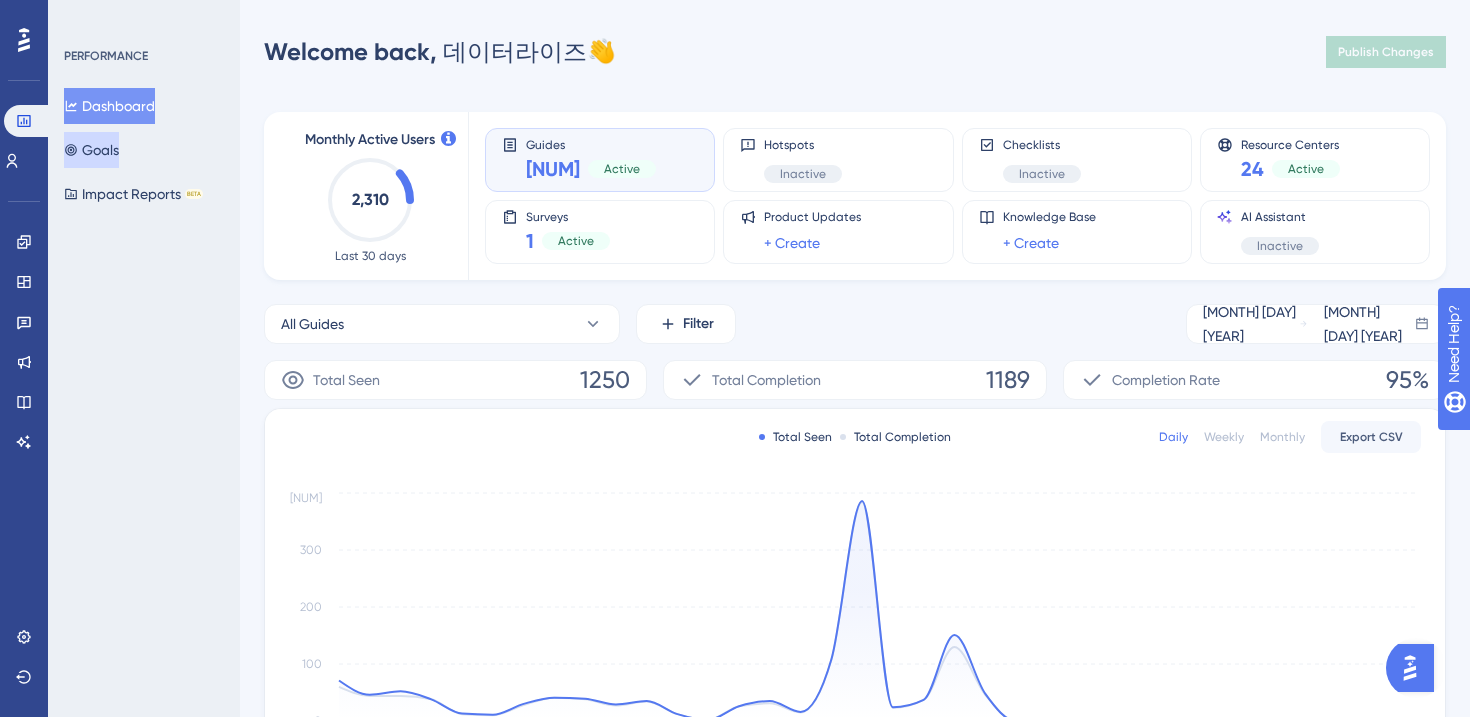 click on "Goals" at bounding box center (91, 150) 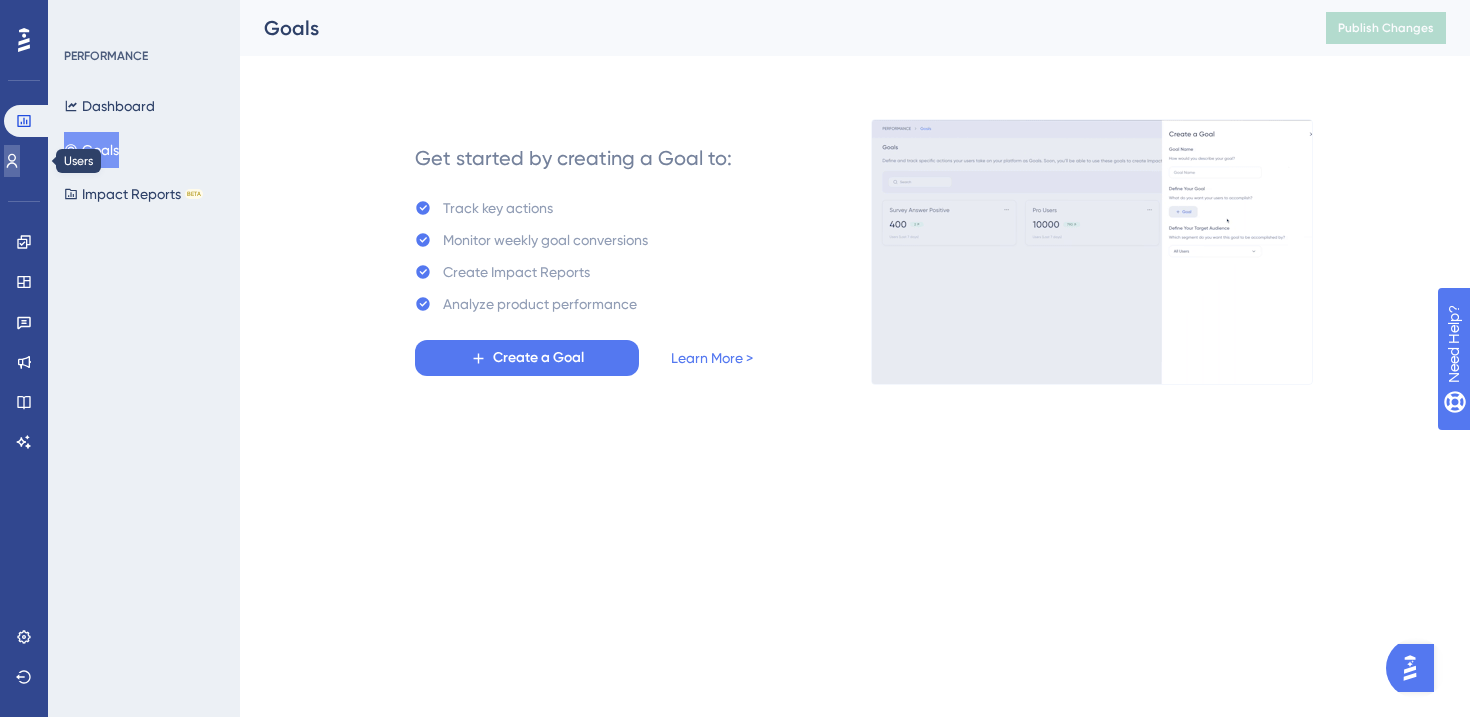 click 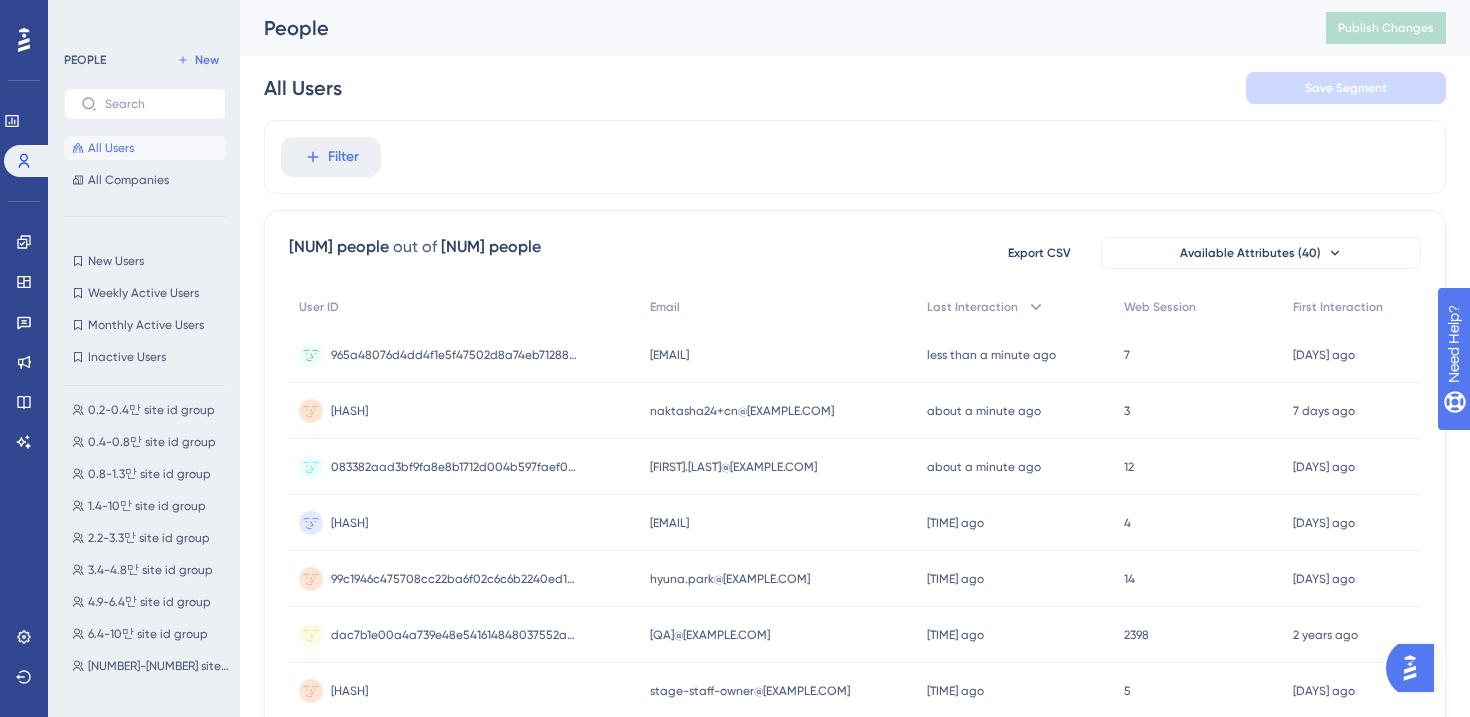 scroll, scrollTop: 585, scrollLeft: 0, axis: vertical 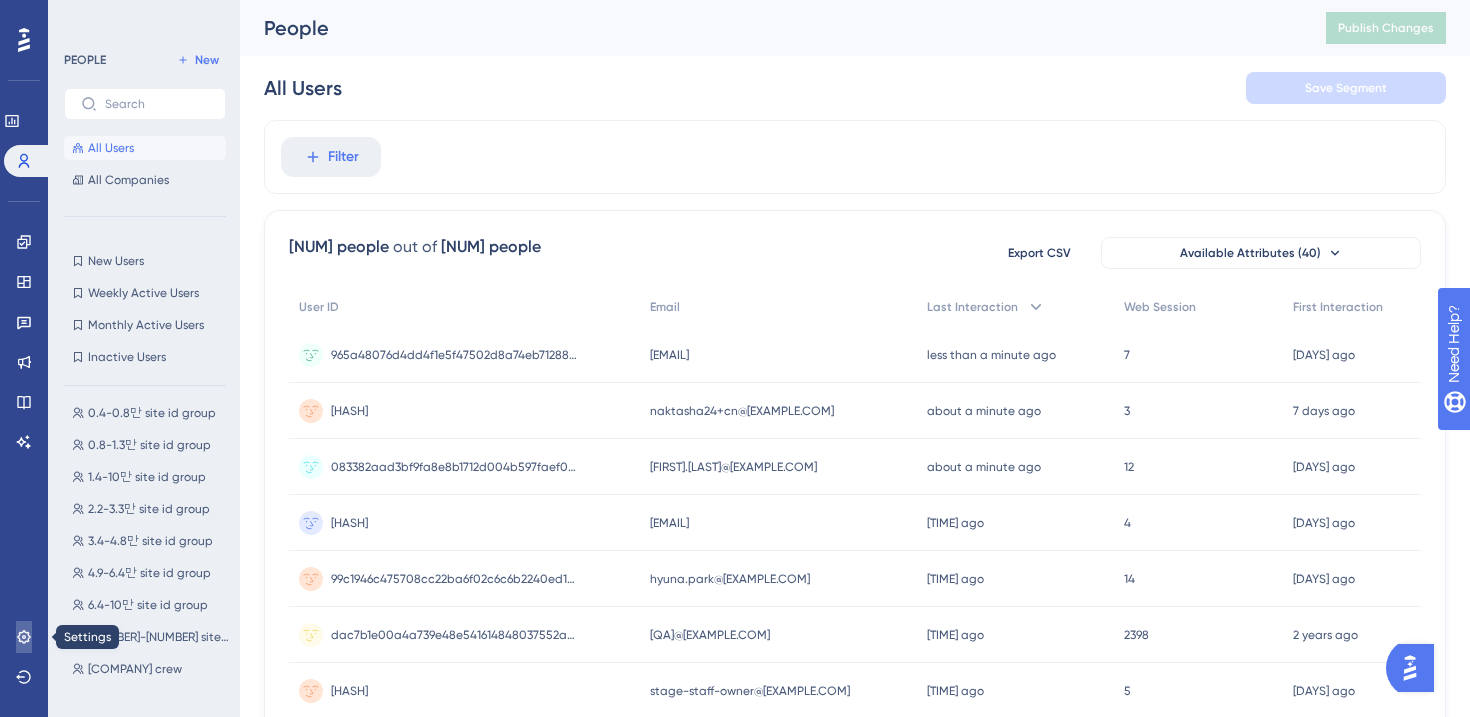 click 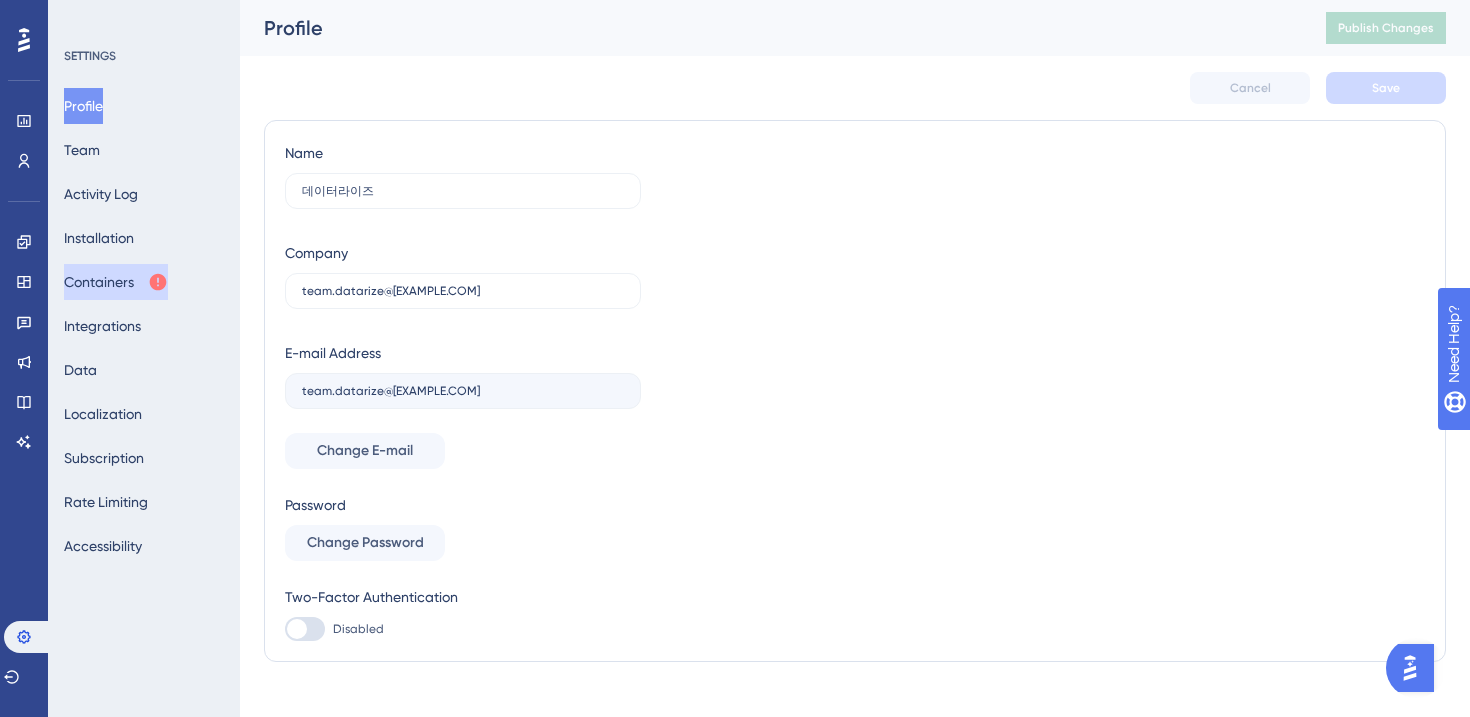 click on "Containers" at bounding box center [116, 282] 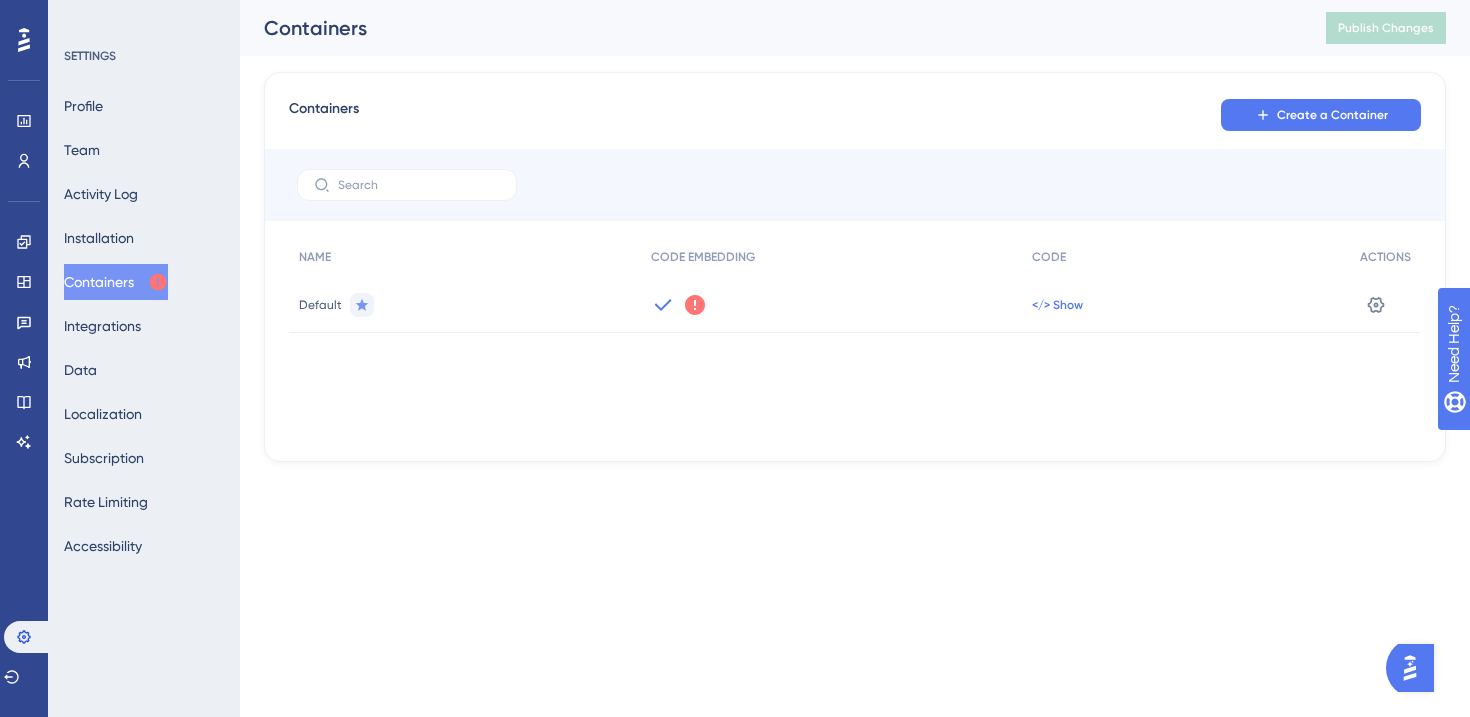 click on "</> Show" at bounding box center (1057, 305) 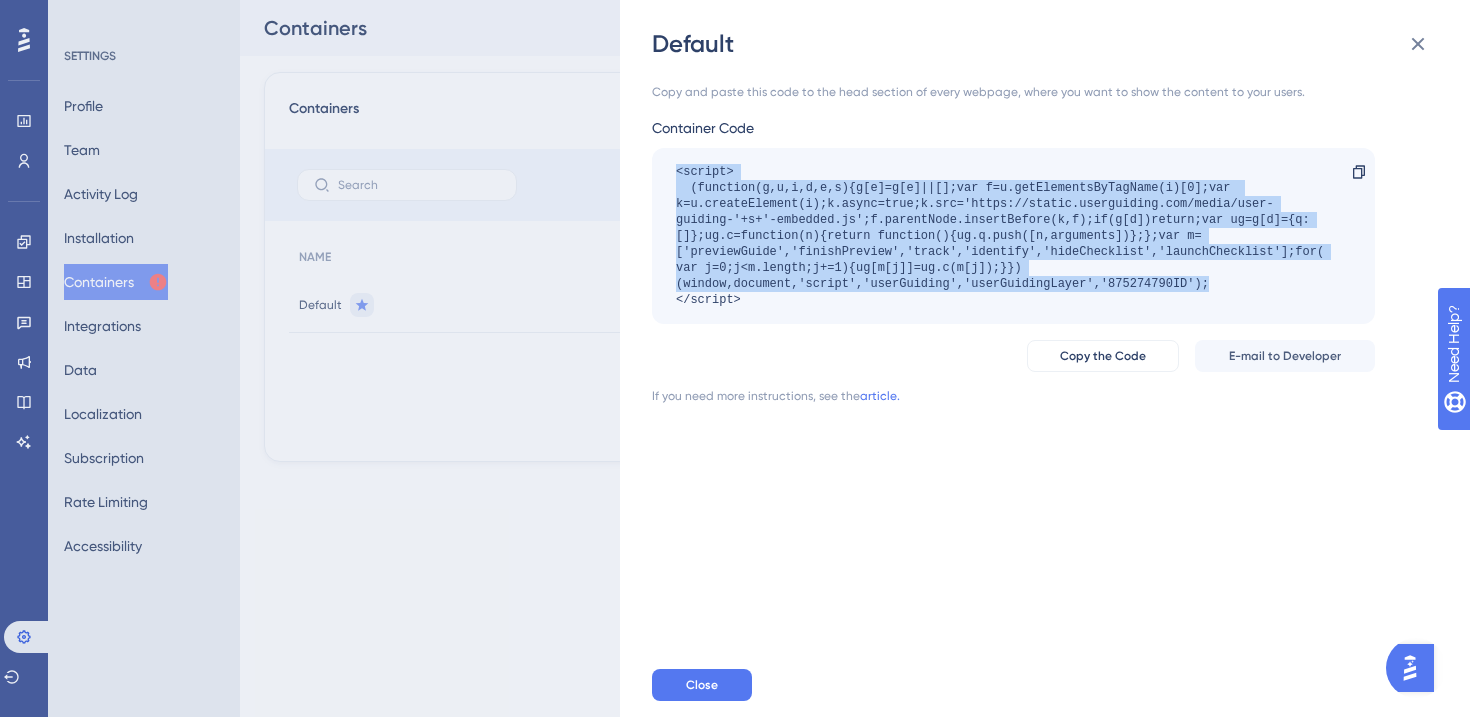 drag, startPoint x: 1245, startPoint y: 285, endPoint x: 966, endPoint y: 153, distance: 308.6503 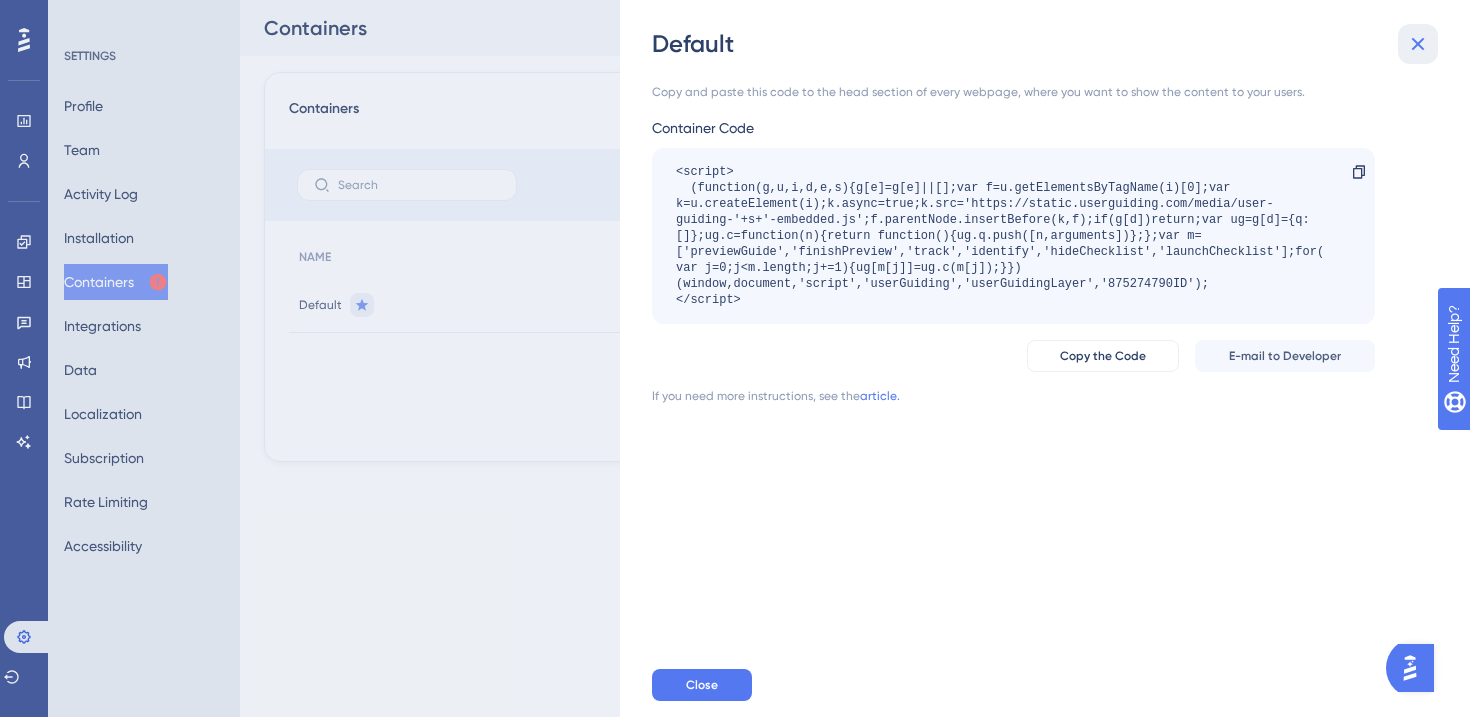 click 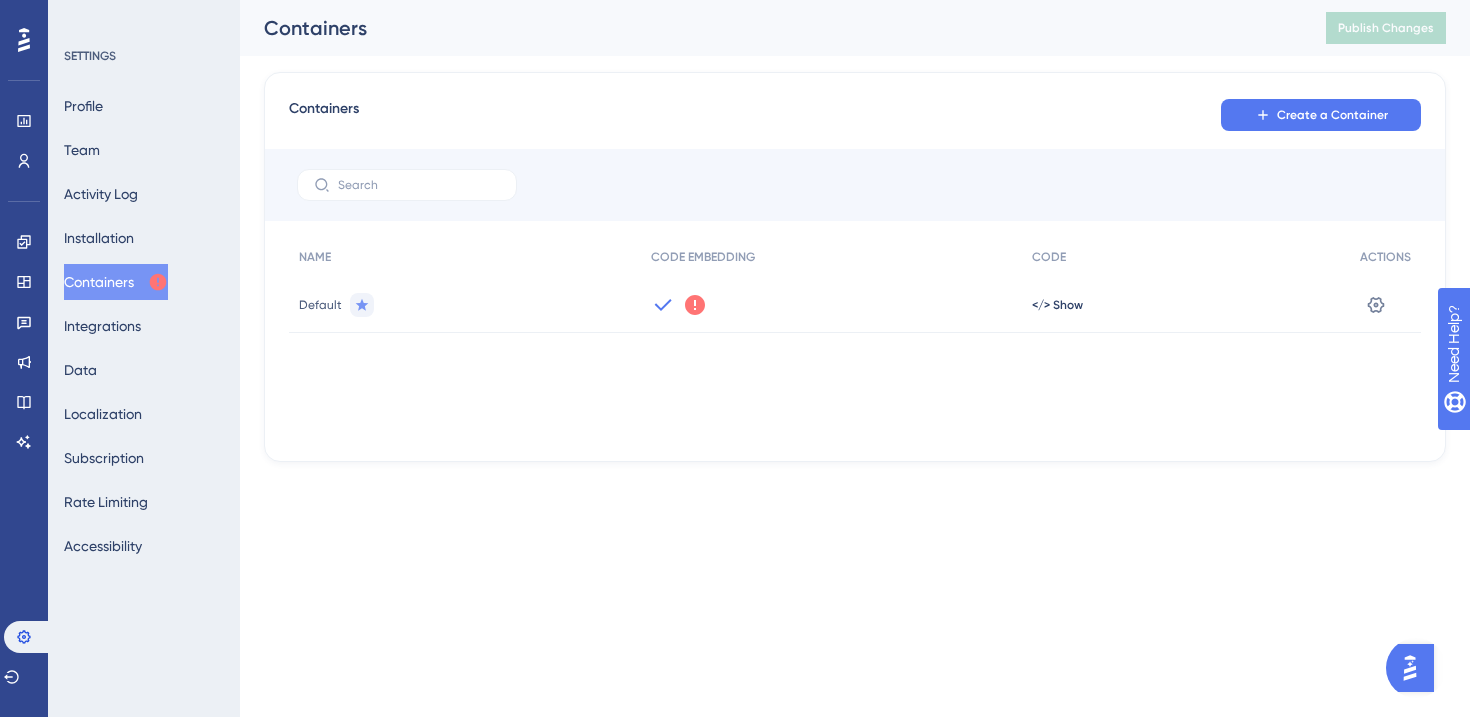 click 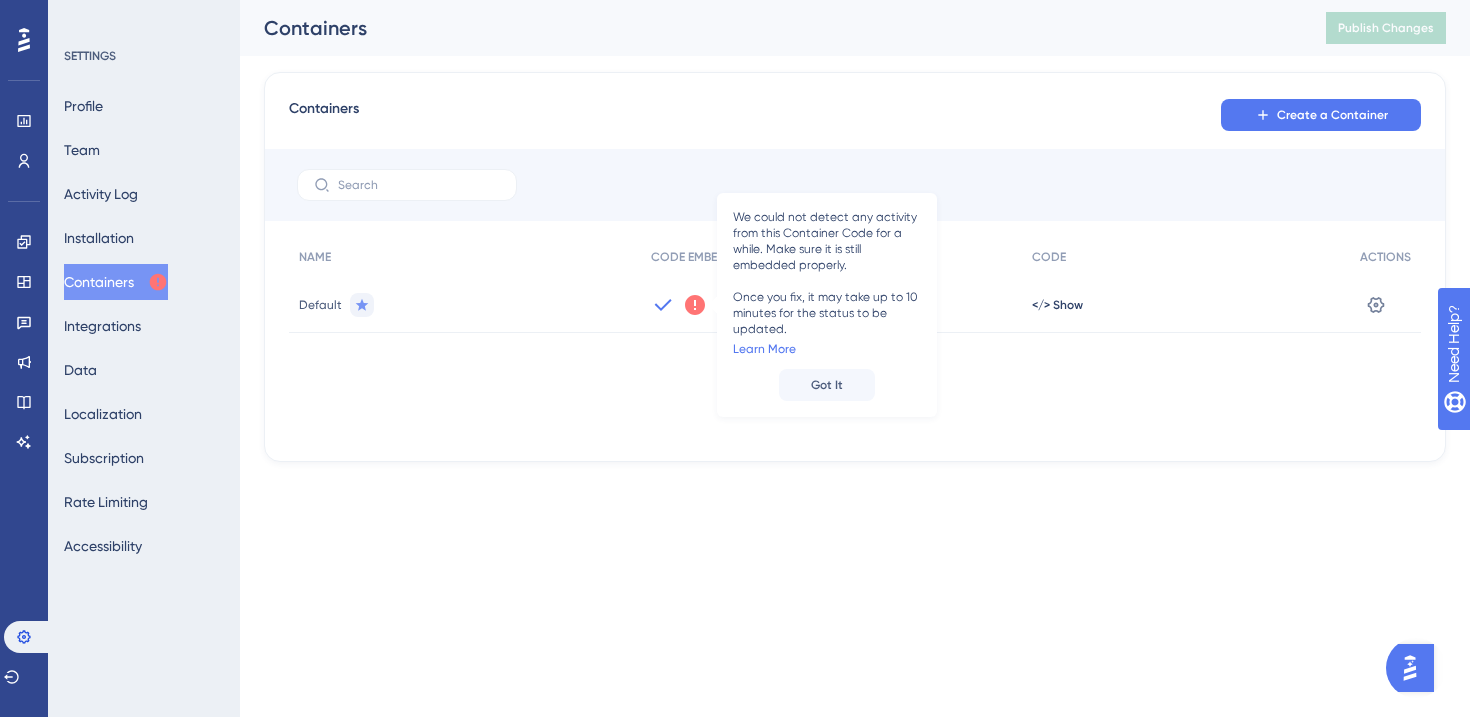 drag, startPoint x: 756, startPoint y: 218, endPoint x: 826, endPoint y: 215, distance: 70.064255 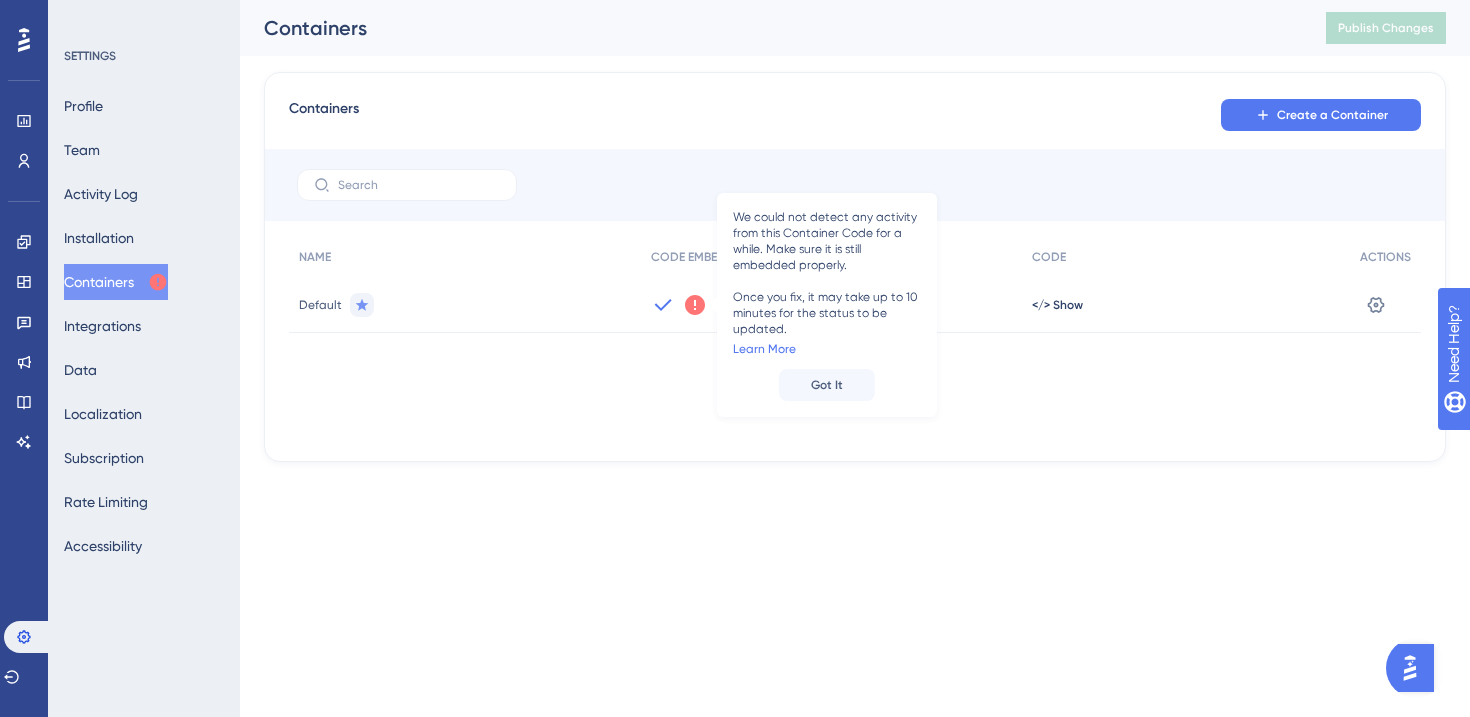click 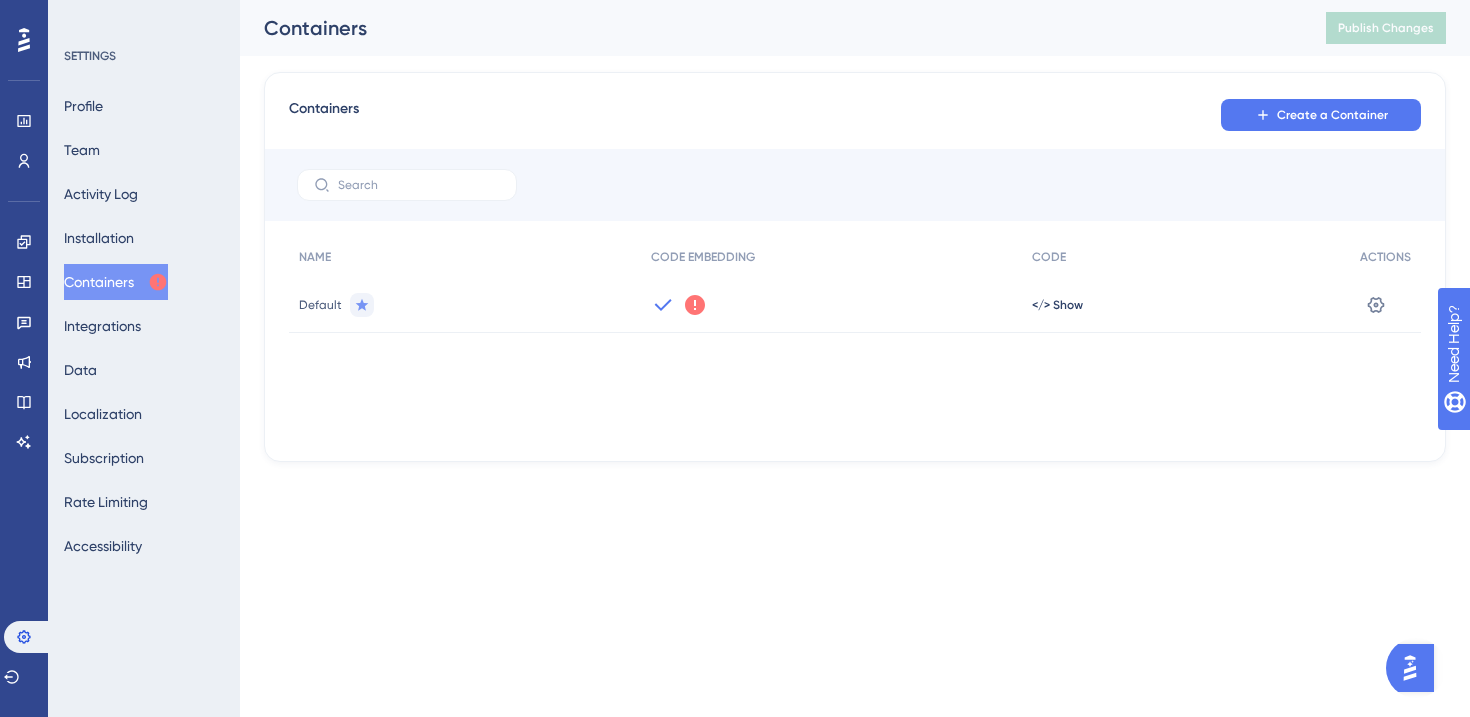 click 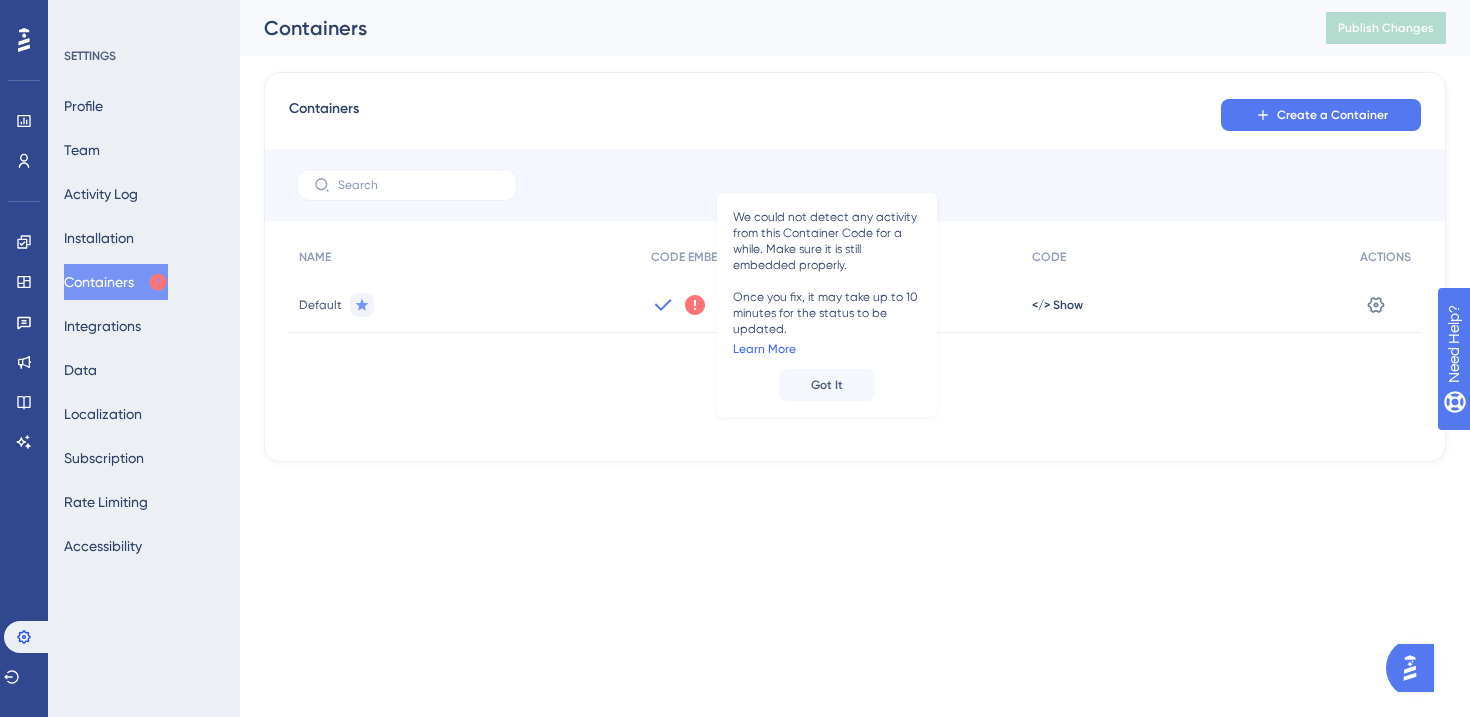 click on "Learn More" at bounding box center [764, 349] 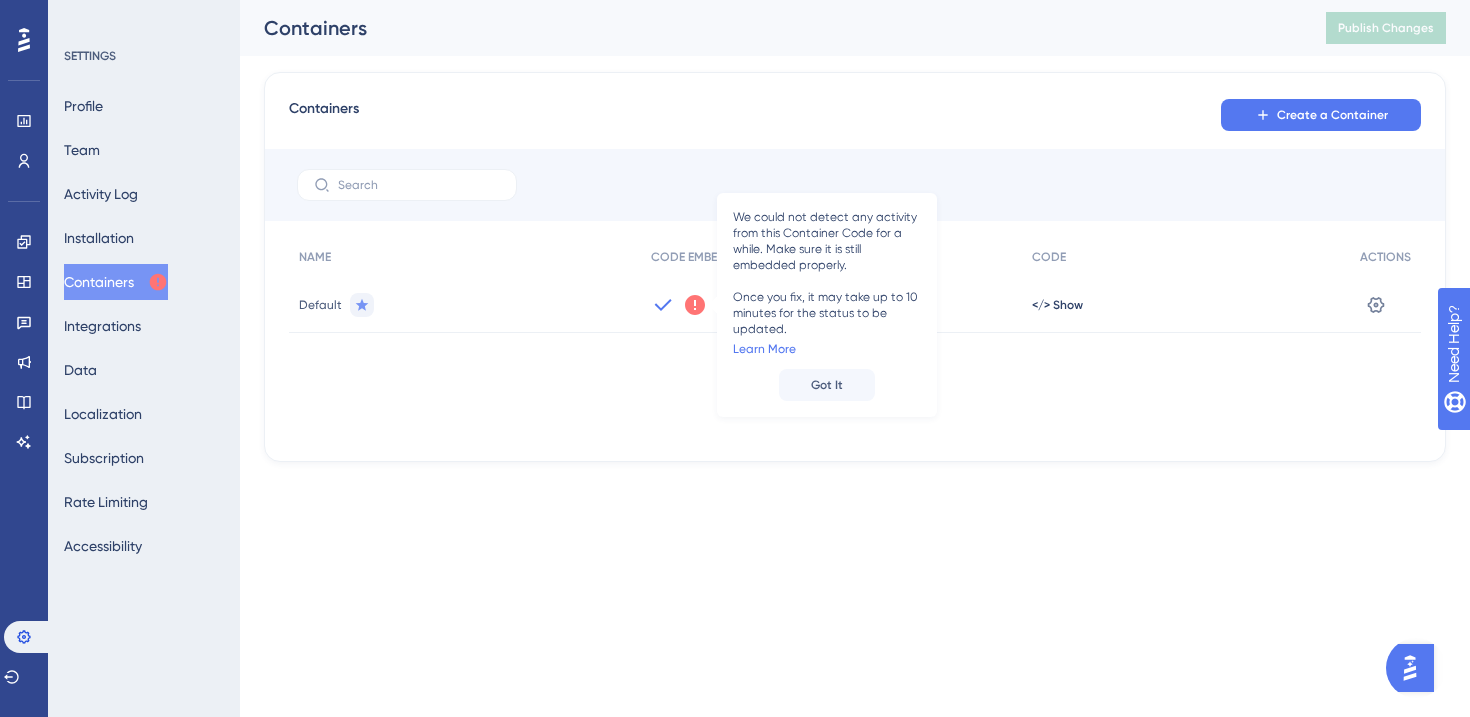 click on "NAME CODE EMBEDDING CODE ACTIONS Default We could not detect any activity from this Container Code for a while. Make sure it is still embedded properly.
Once you fix, it may take up to 10 minutes for the status to be updated. Learn More Got It </> Show Settings" at bounding box center [855, 337] 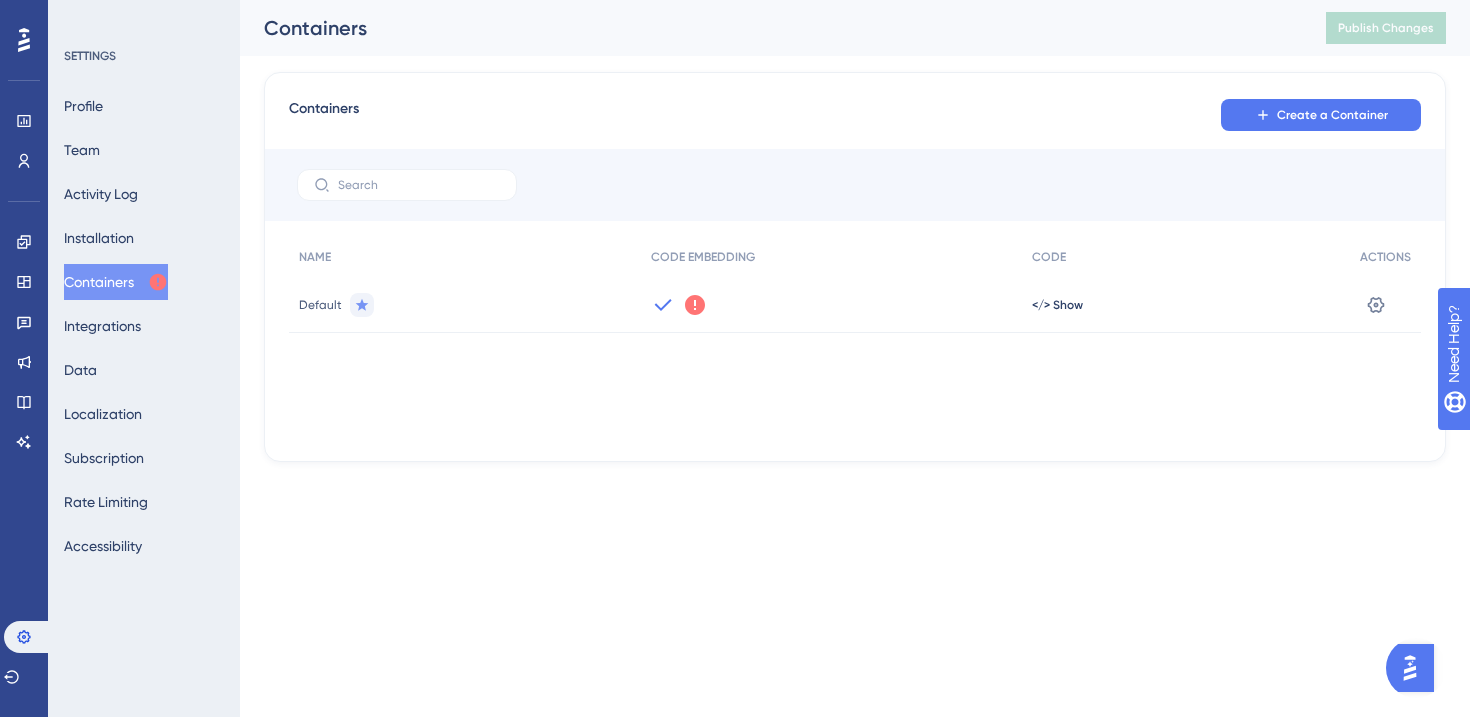 click on "Default" at bounding box center [320, 305] 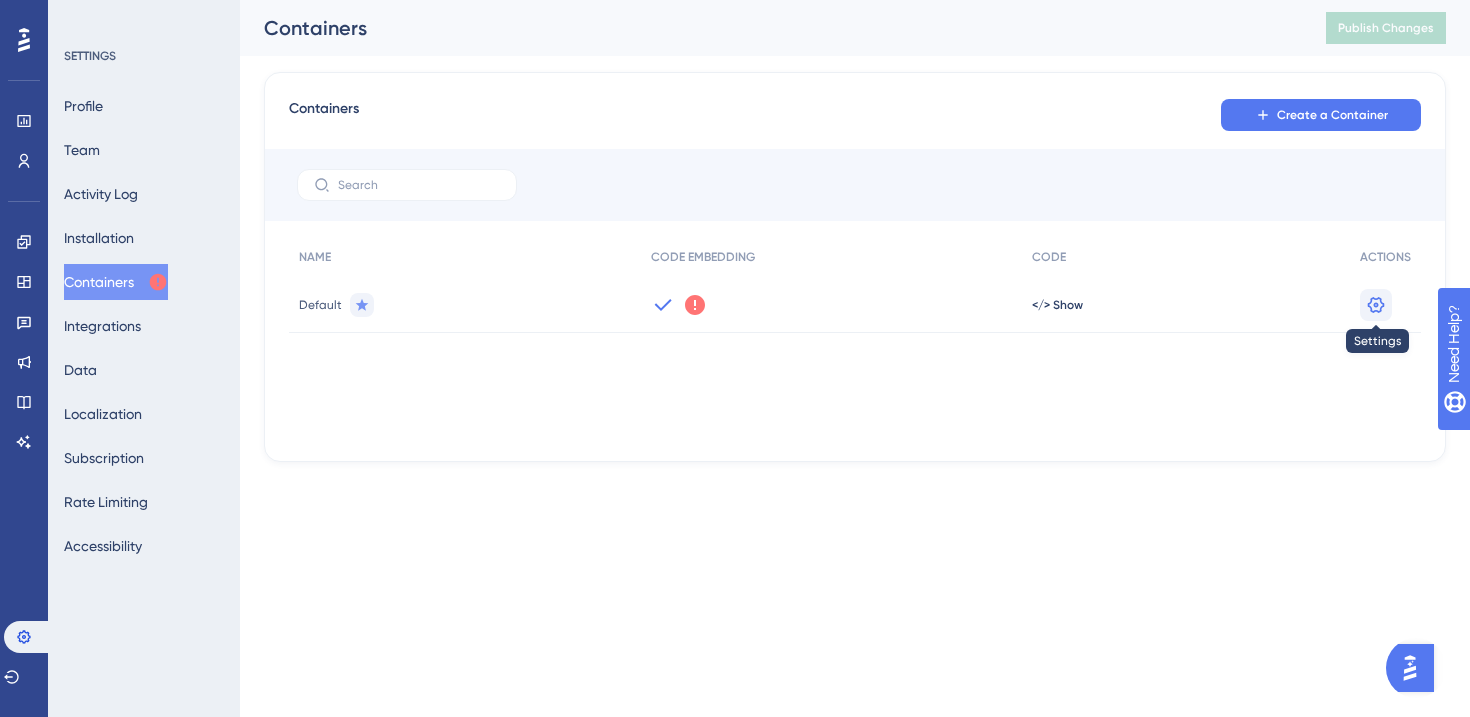 click at bounding box center (1376, 305) 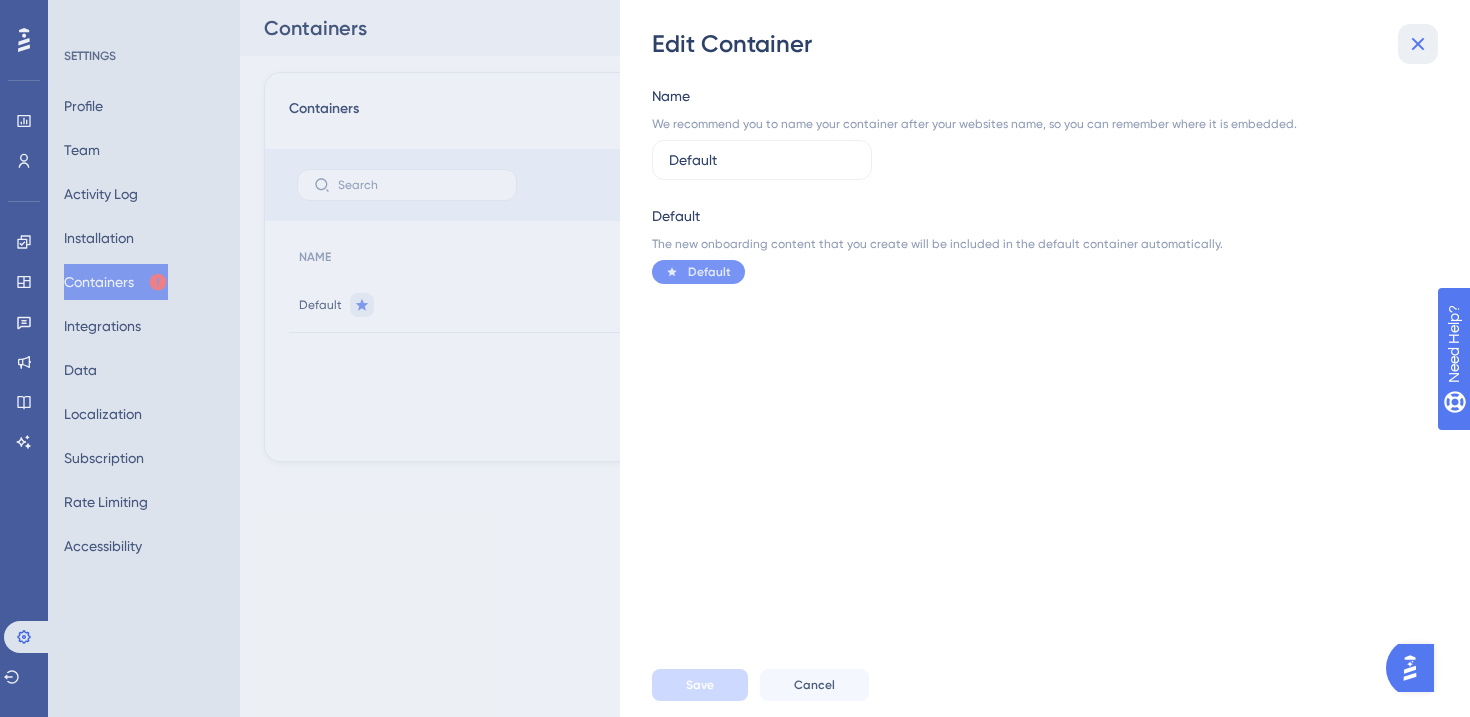 click 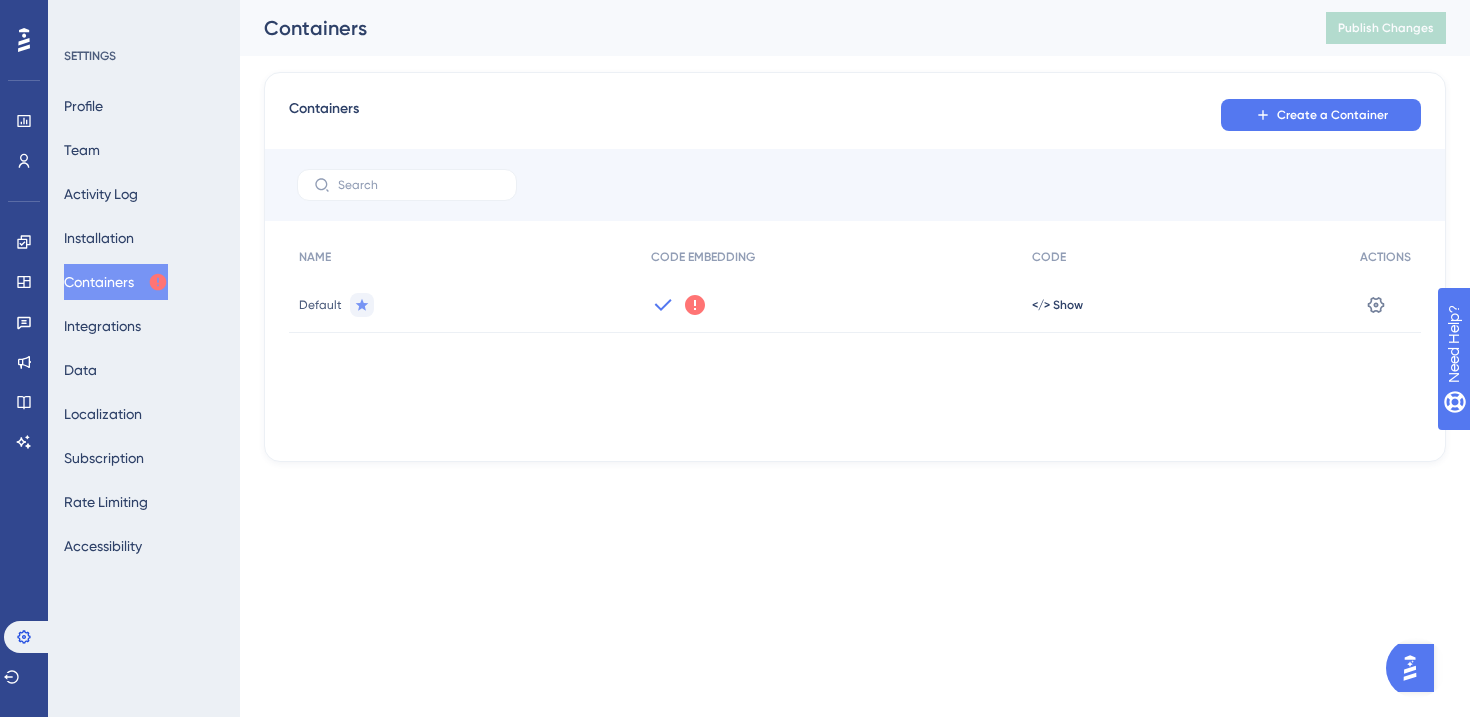 click on "Default" at bounding box center (320, 305) 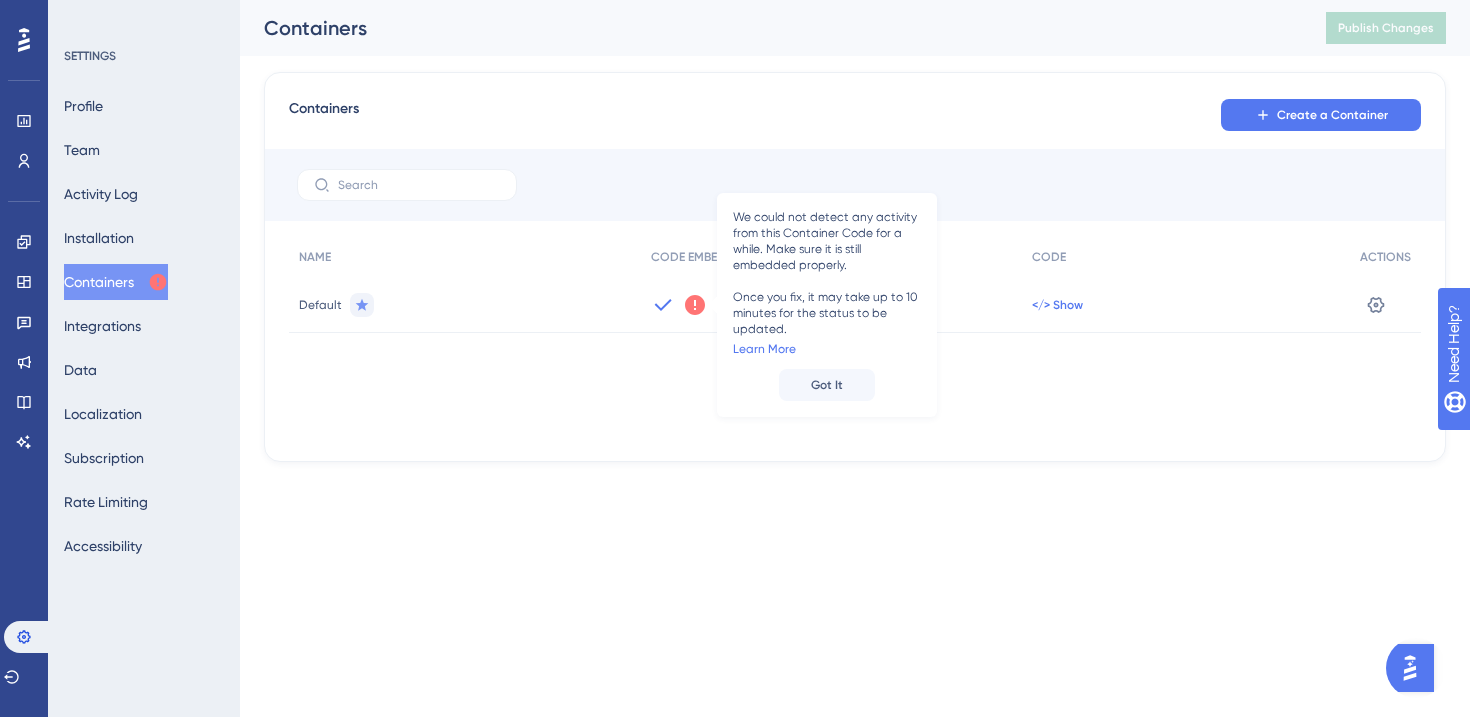 click on "</> Show" at bounding box center [1057, 305] 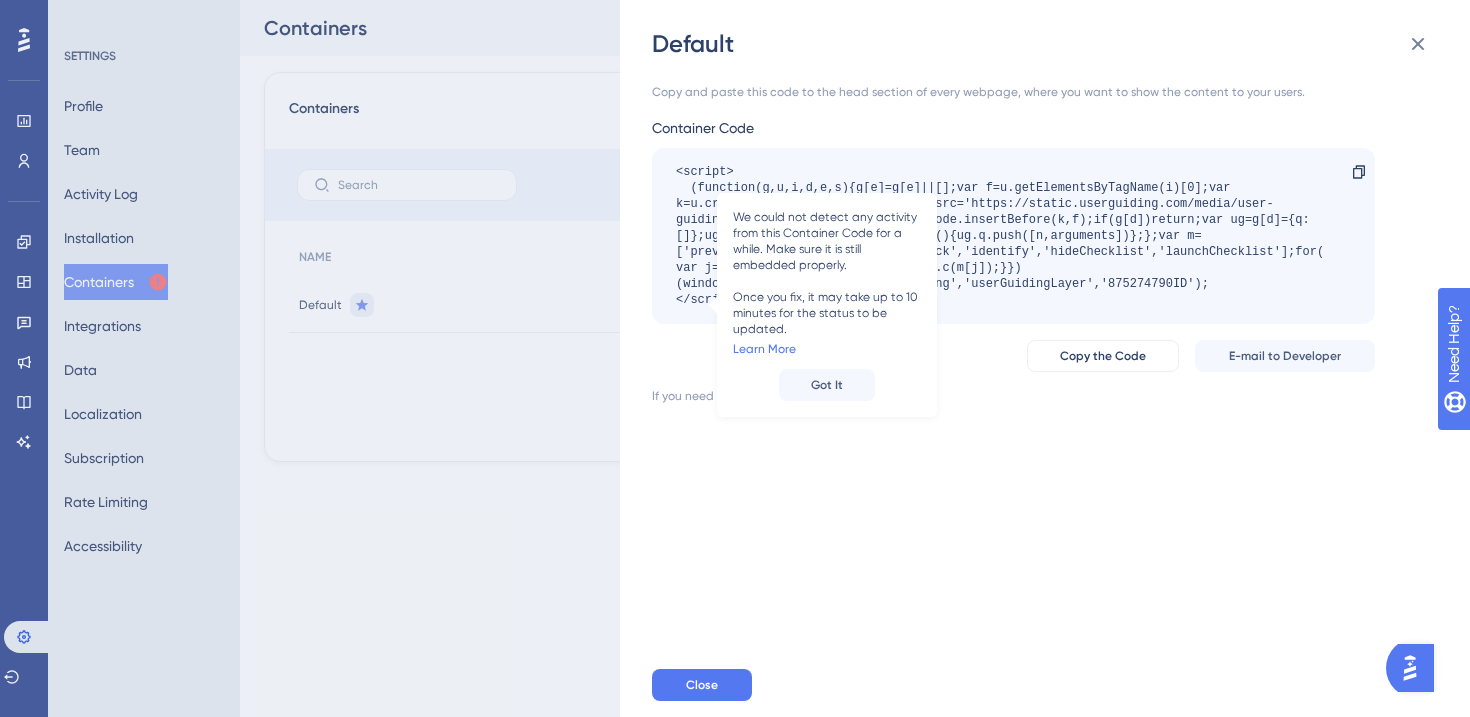 click on "<script>
(function(g,u,i,d,e,s){g[e]=g[e]||[];var f=u.getElementsByTagName(i)[0];var k=u.createElement(i);k.async=true;k.src='https://static.userguiding.com/media/user-guiding-'+s+'-embedded.js';f.parentNode.insertBefore(k,f);if(g[d])return;var ug=g[d]={q:[]};ug.c=function(n){return function(){ug.q.push([n,arguments])};};var m=['previewGuide','finishPreview','track','identify','hideChecklist','launchChecklist'];for(var j=0;j<m.length;j+=1){ug[m[j]]=ug.c(m[j]);}})(window,document,'script','userGuiding','userGuidingLayer','875274790ID');
</script>" at bounding box center [1003, 236] 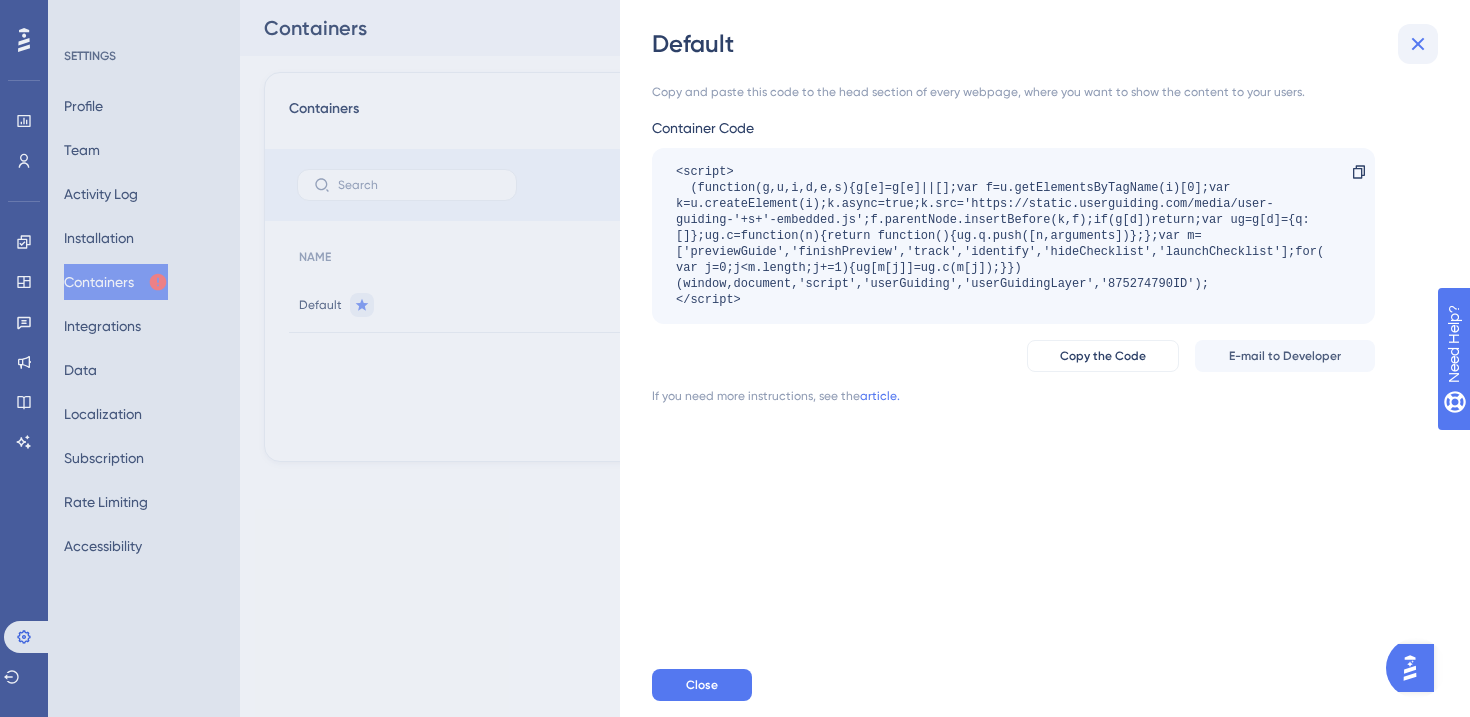 click 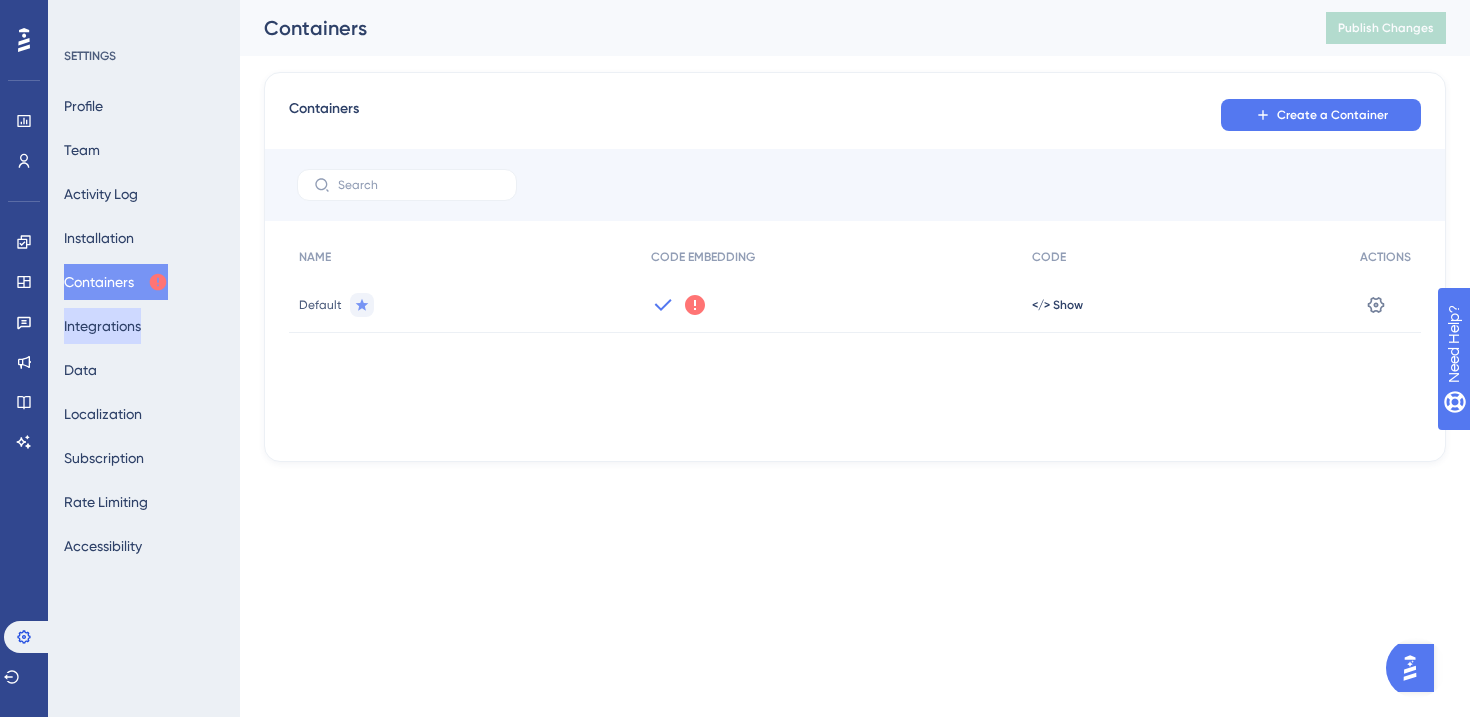 click on "Integrations" at bounding box center (102, 326) 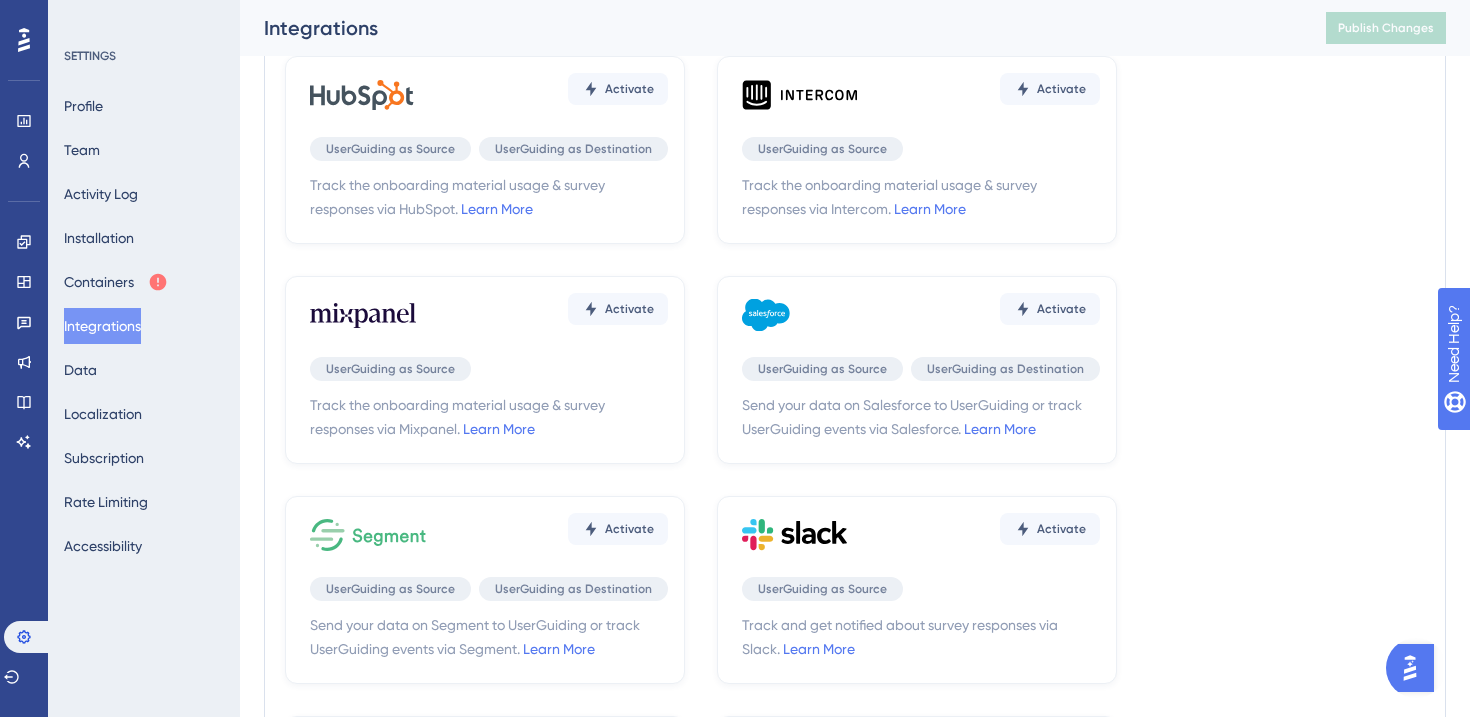 scroll, scrollTop: 0, scrollLeft: 0, axis: both 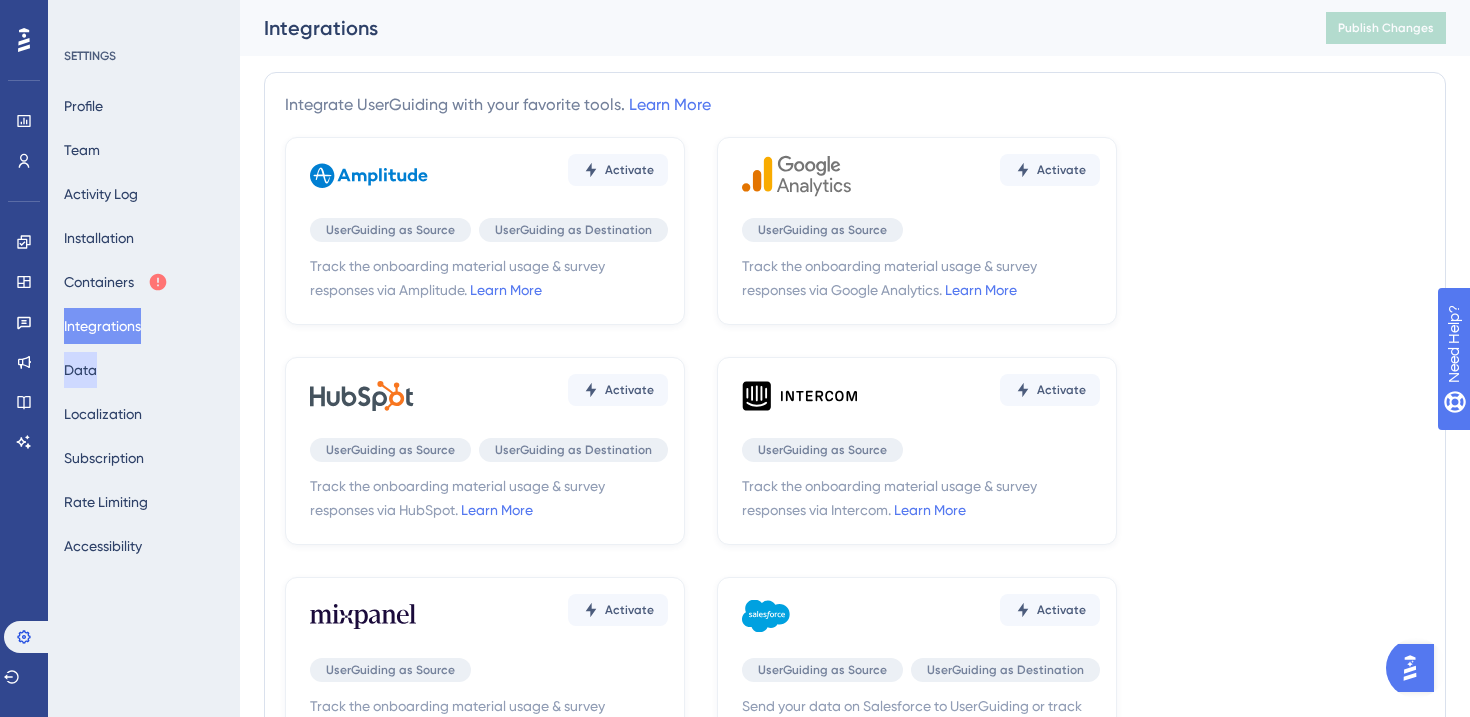 click on "Data" at bounding box center (80, 370) 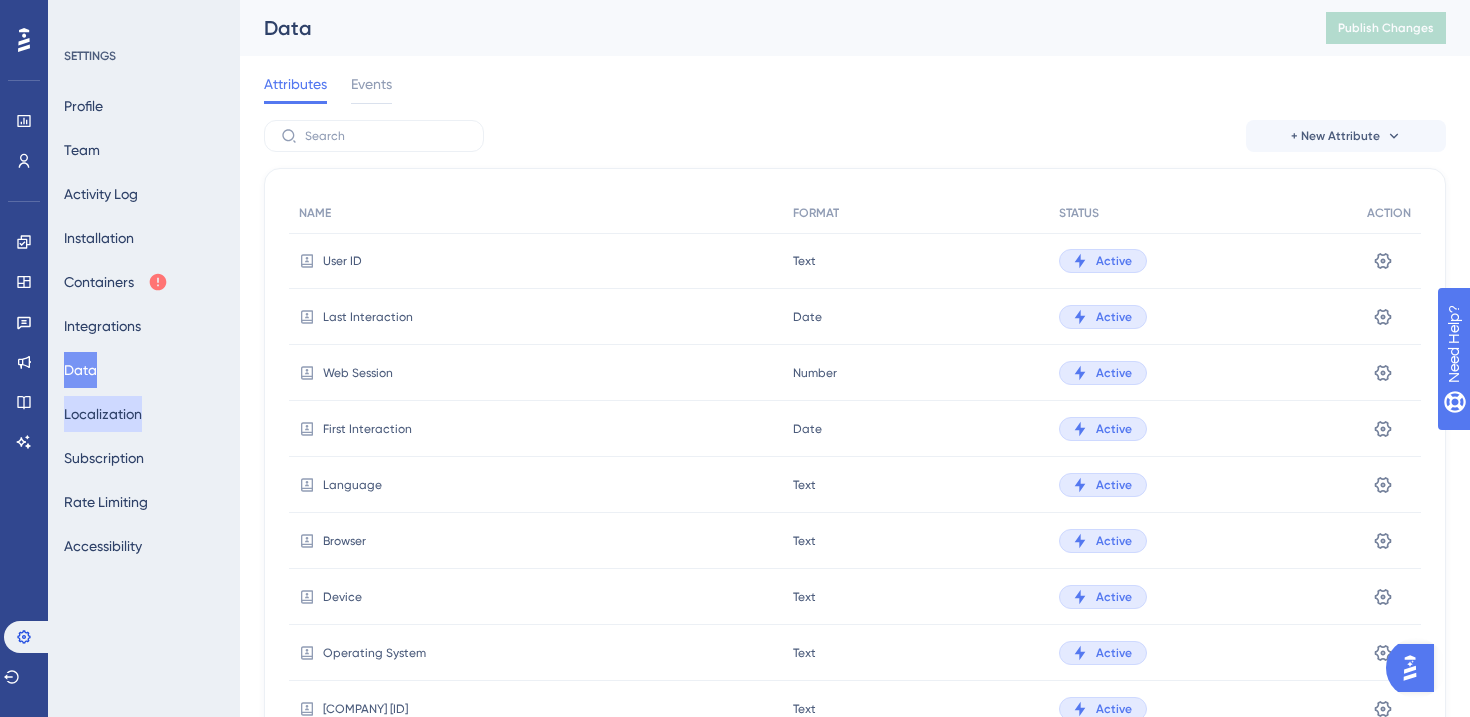click on "Localization" at bounding box center [103, 414] 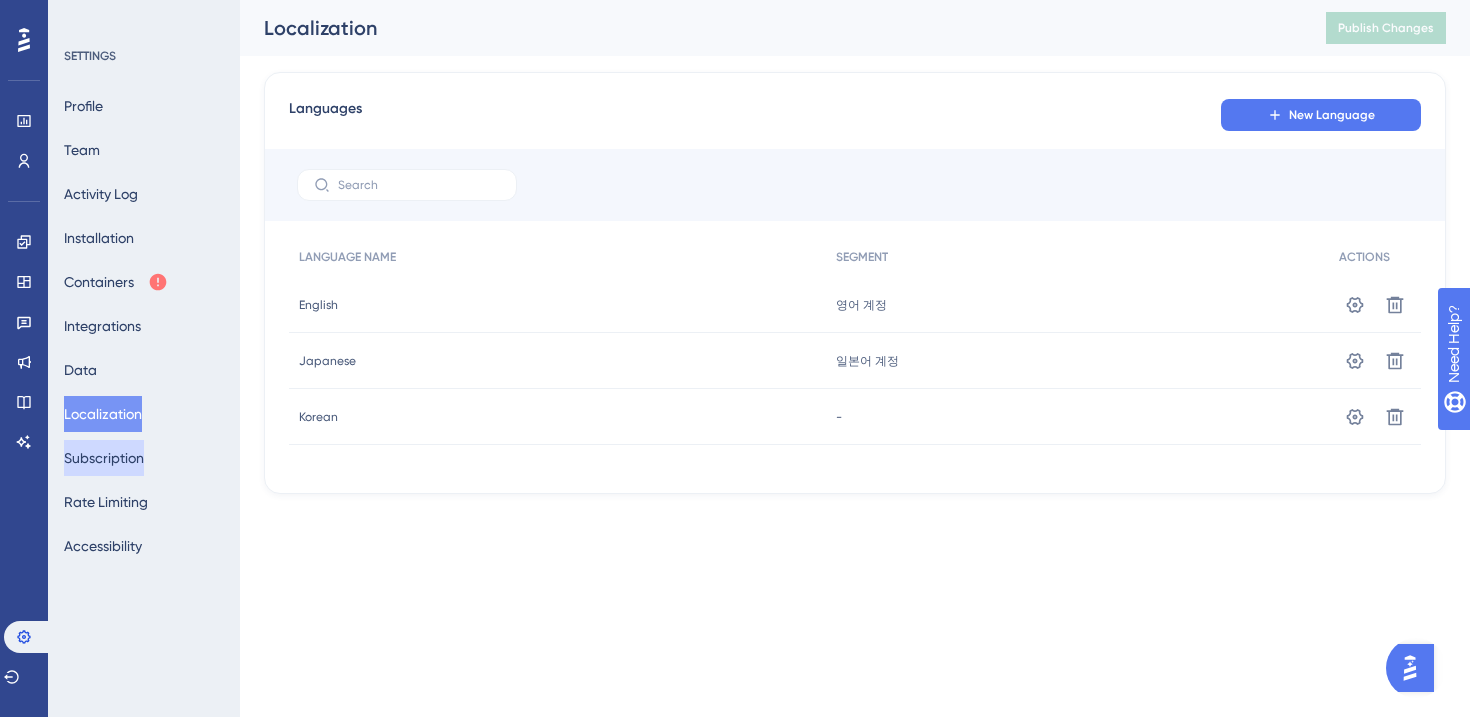 click on "Subscription" at bounding box center [104, 458] 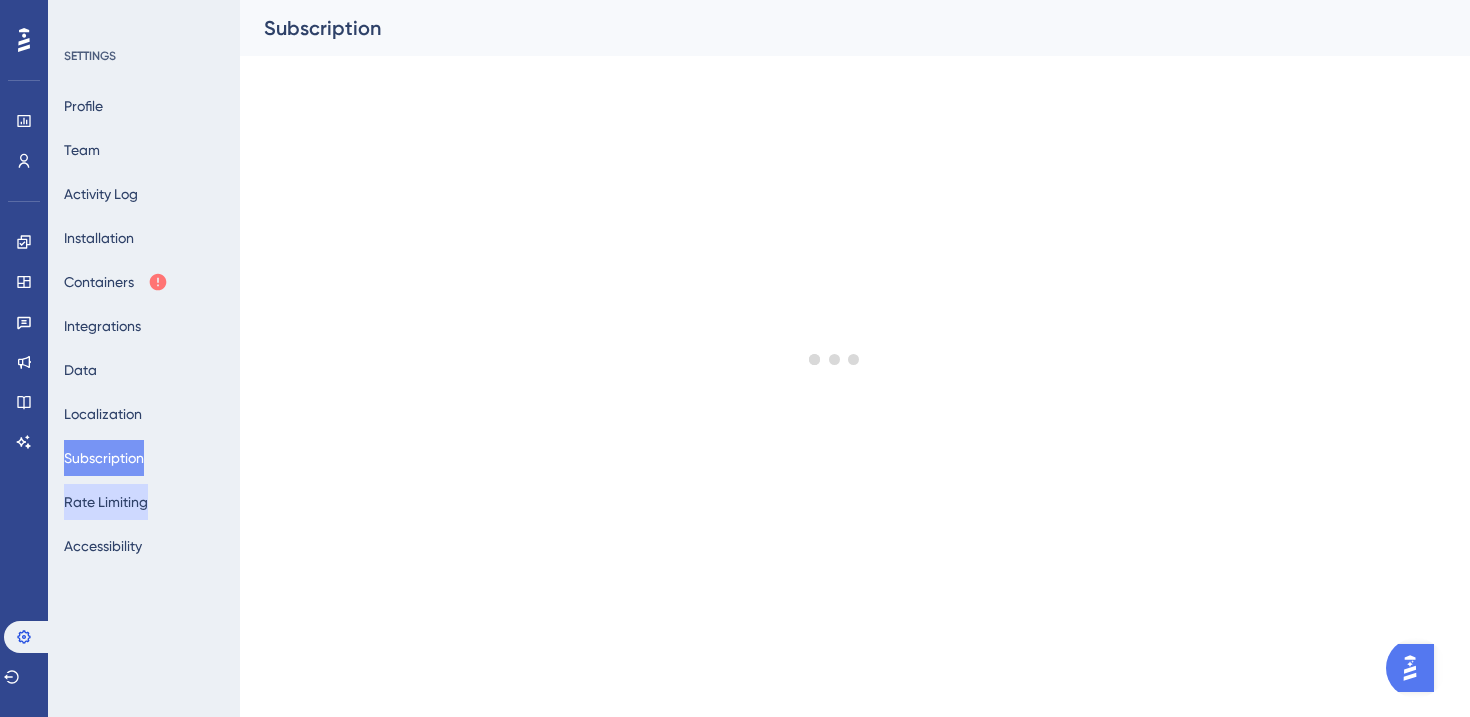 click on "Rate Limiting" at bounding box center (106, 502) 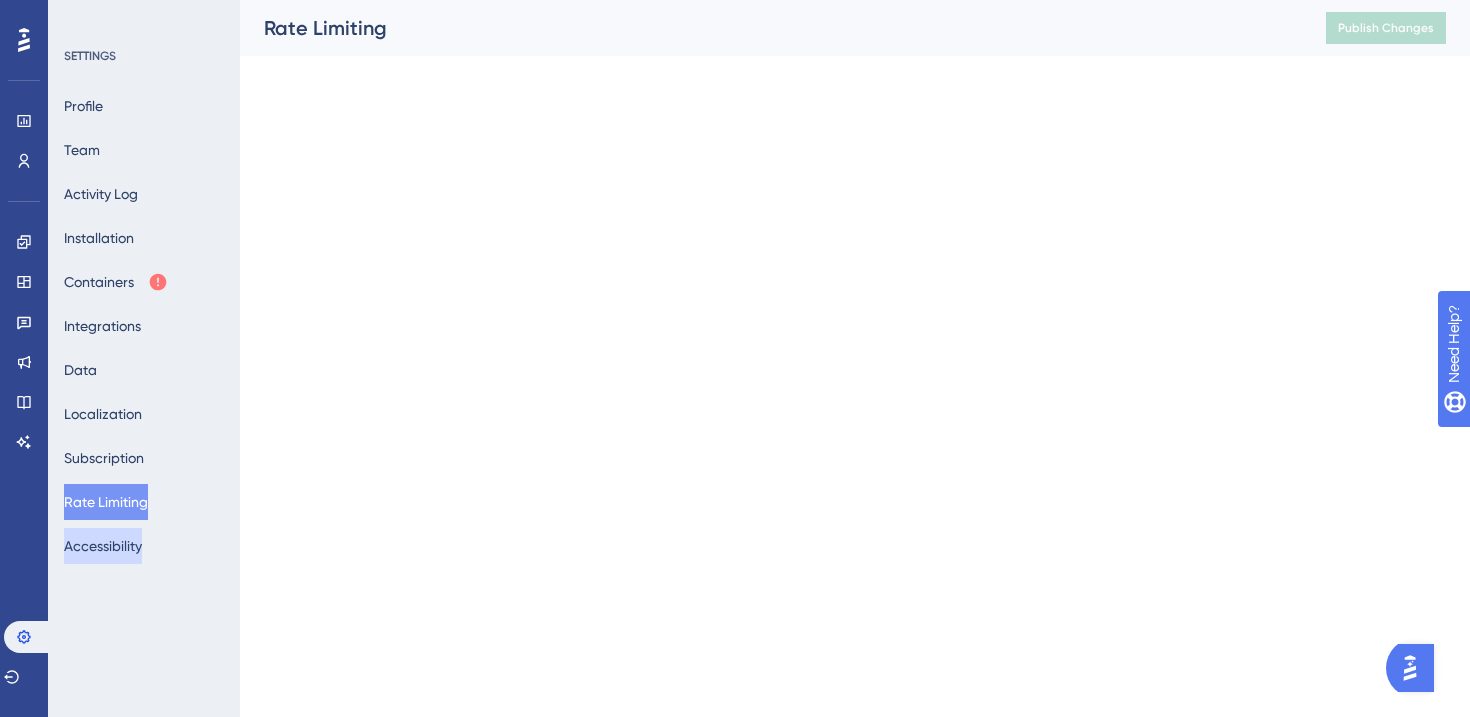 scroll, scrollTop: 0, scrollLeft: 0, axis: both 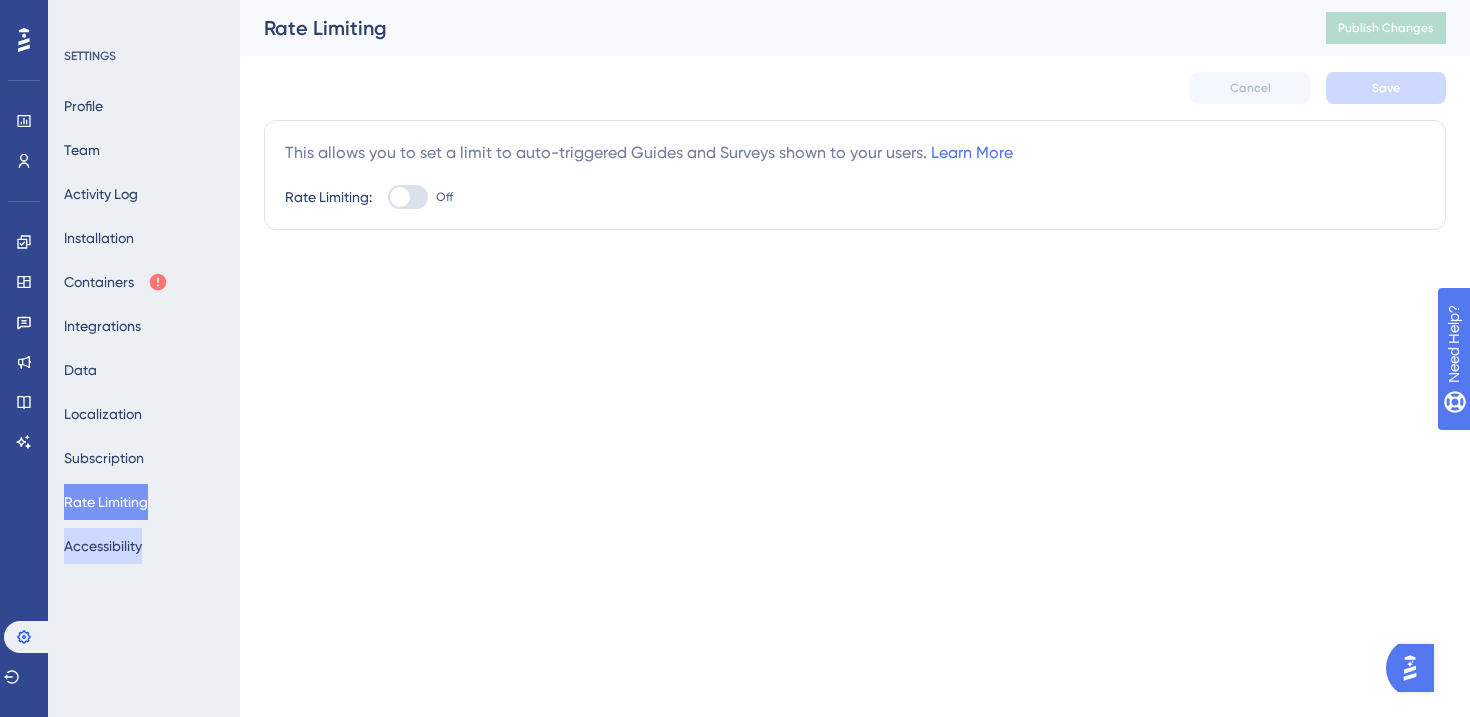 click on "Accessibility" at bounding box center [103, 546] 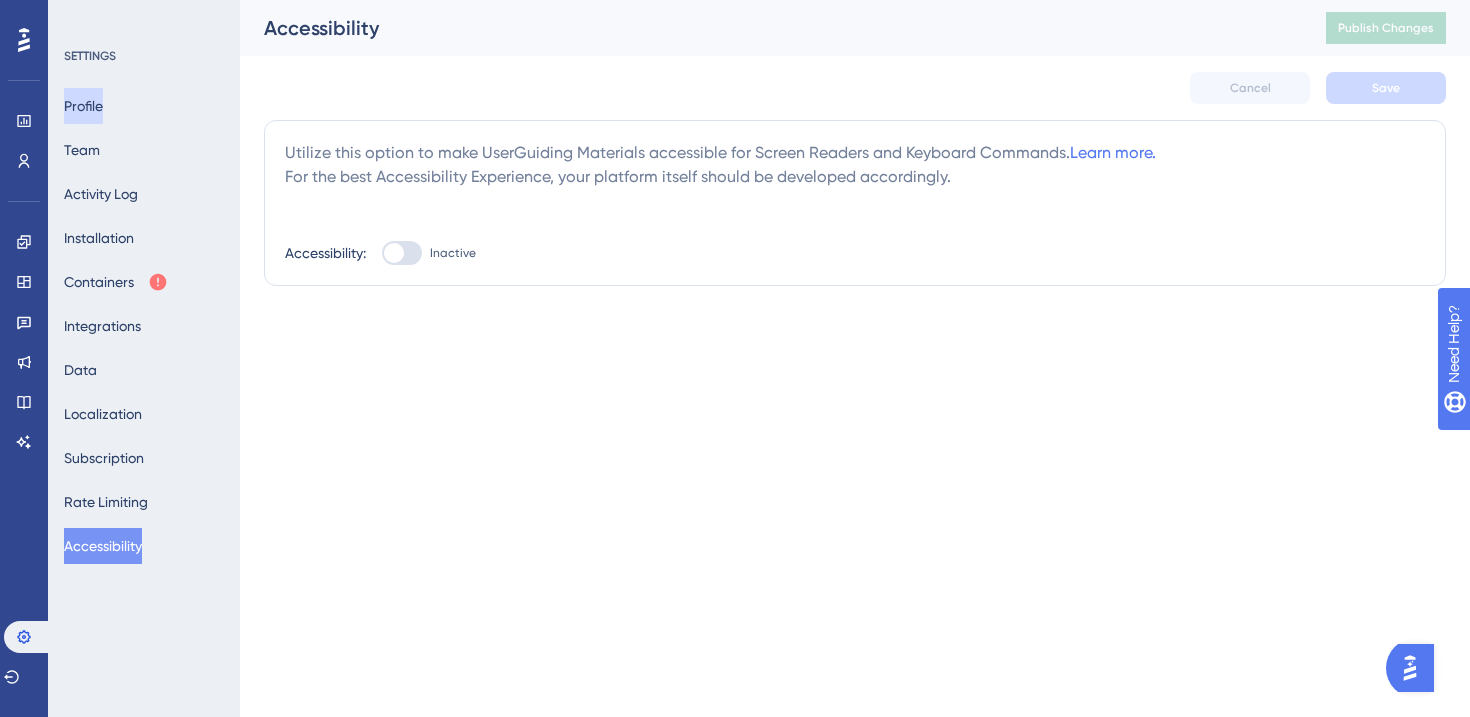 click on "Profile" at bounding box center [83, 106] 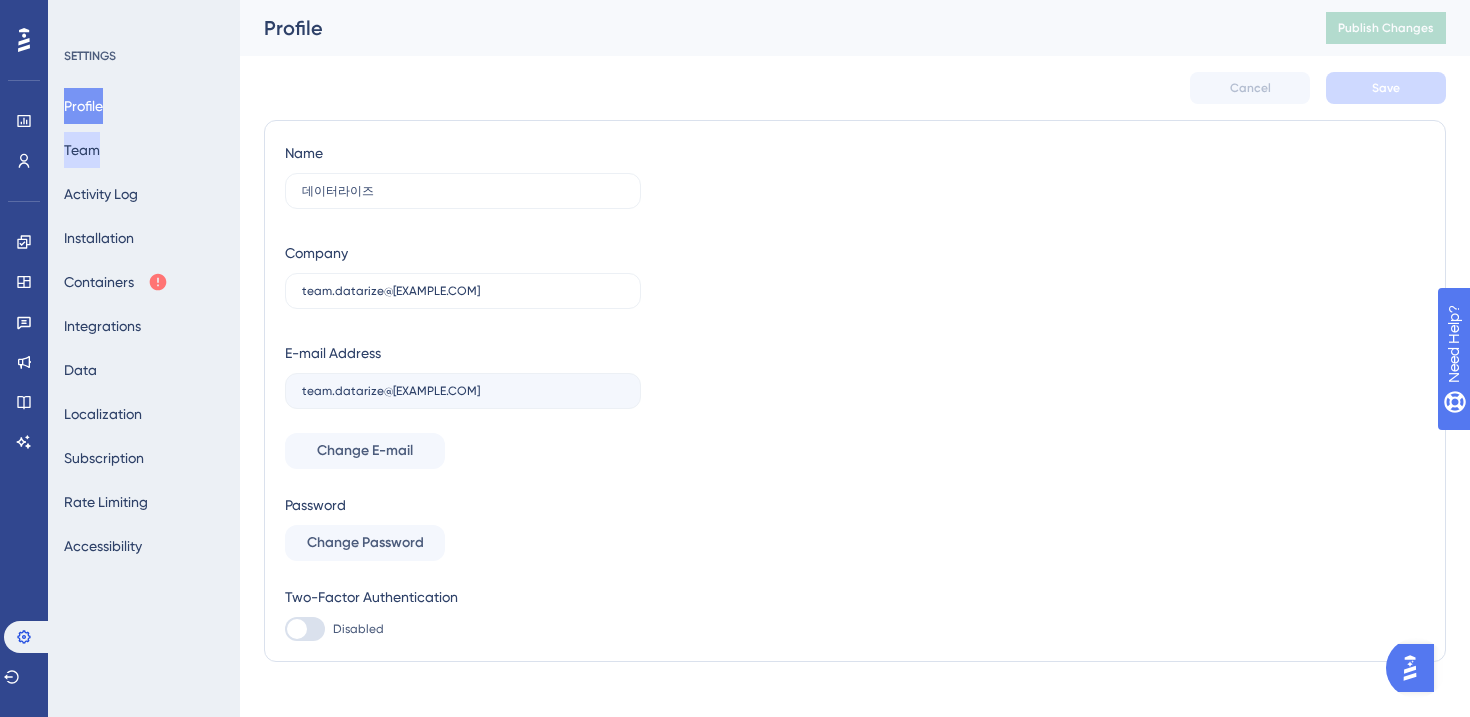 click on "Team" at bounding box center (82, 150) 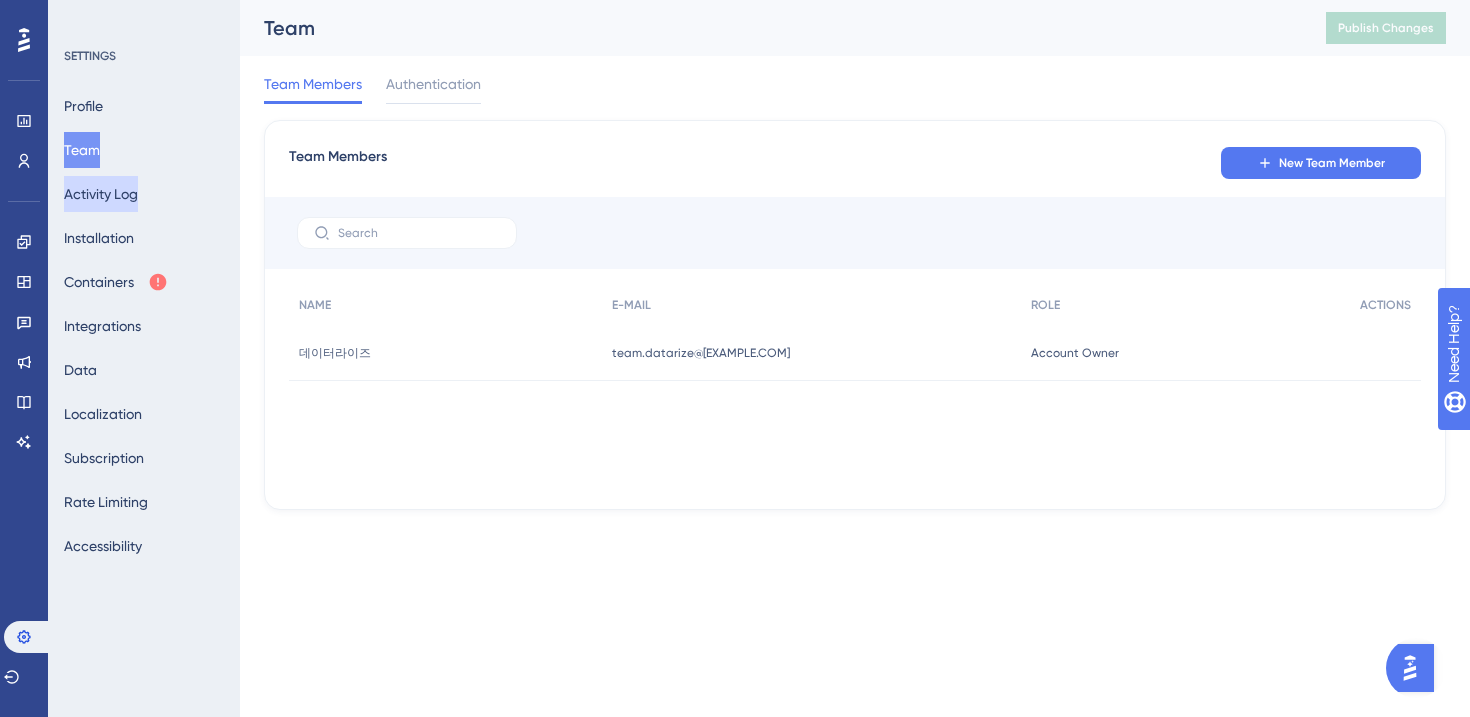 click on "Activity Log" at bounding box center [101, 194] 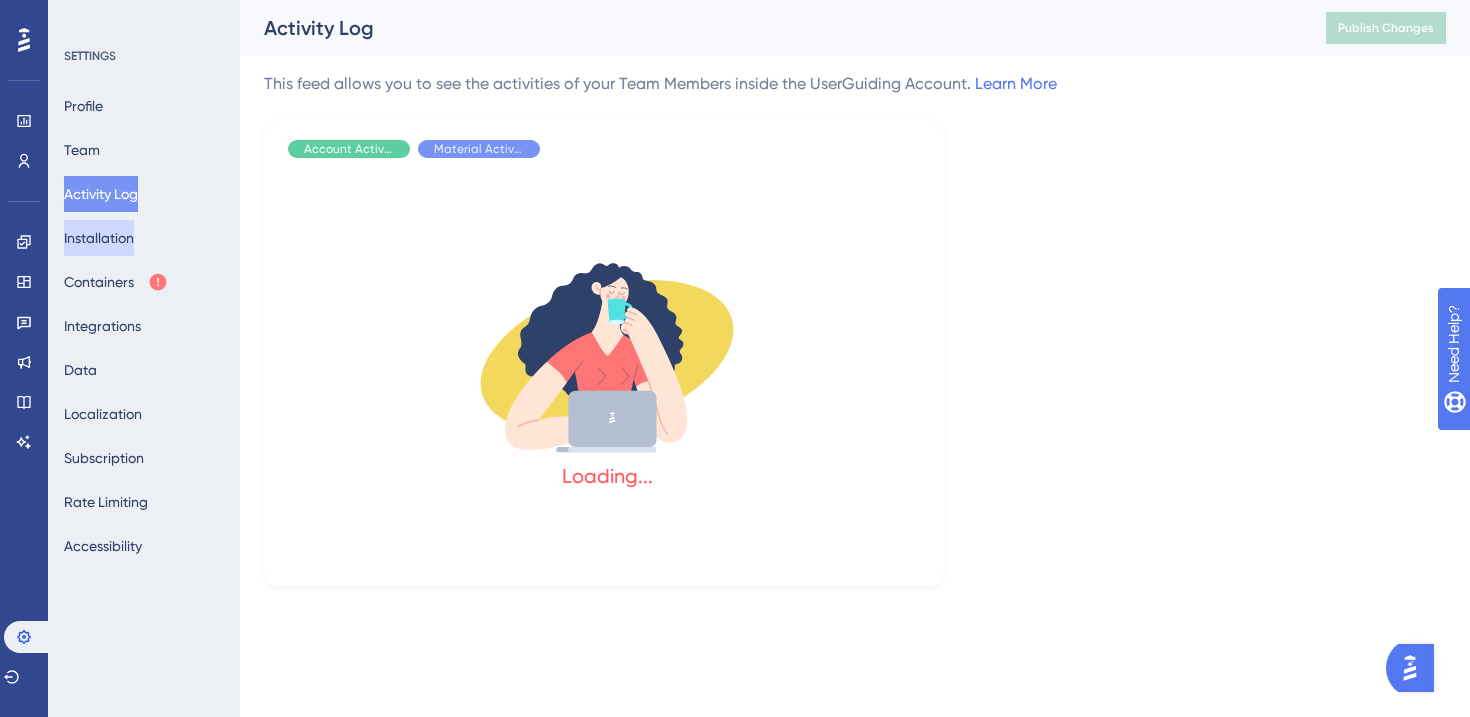 click on "Installation" at bounding box center (99, 238) 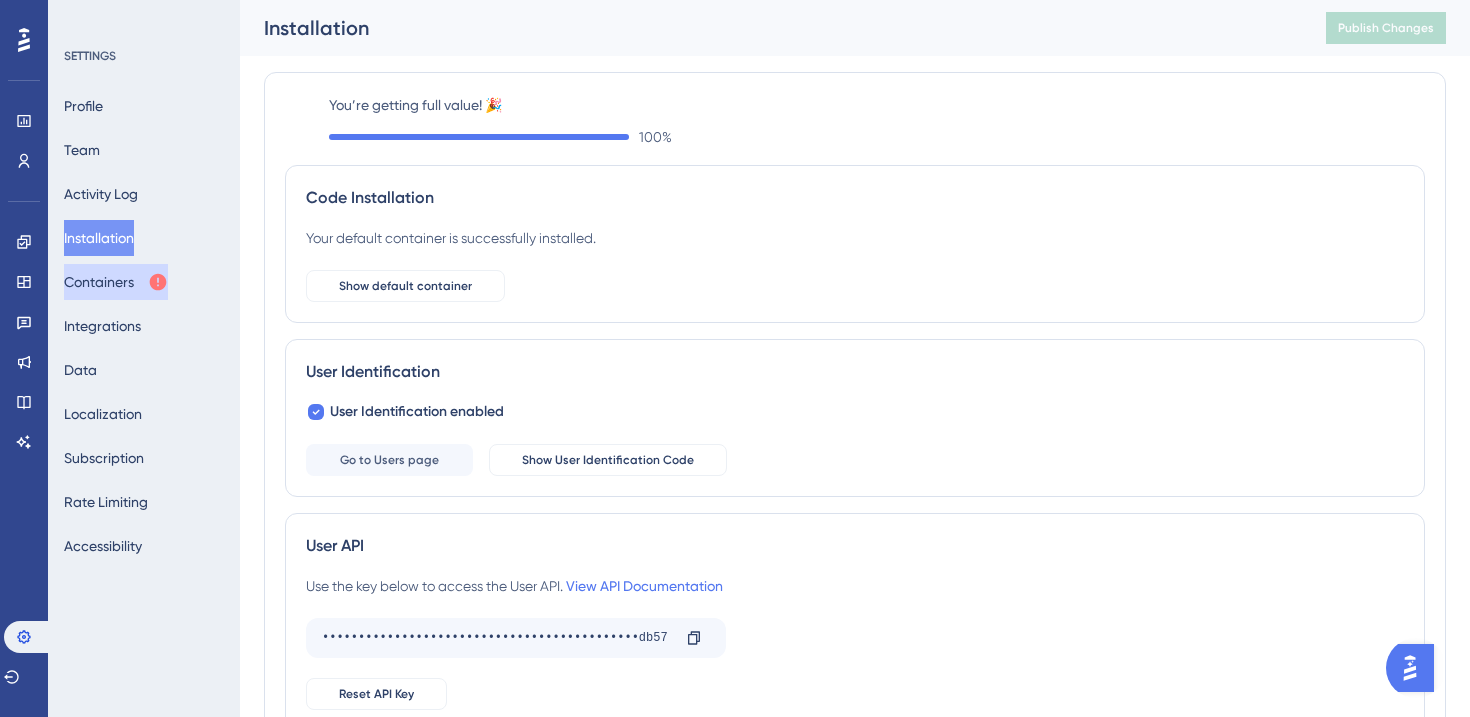click on "Containers" at bounding box center (116, 282) 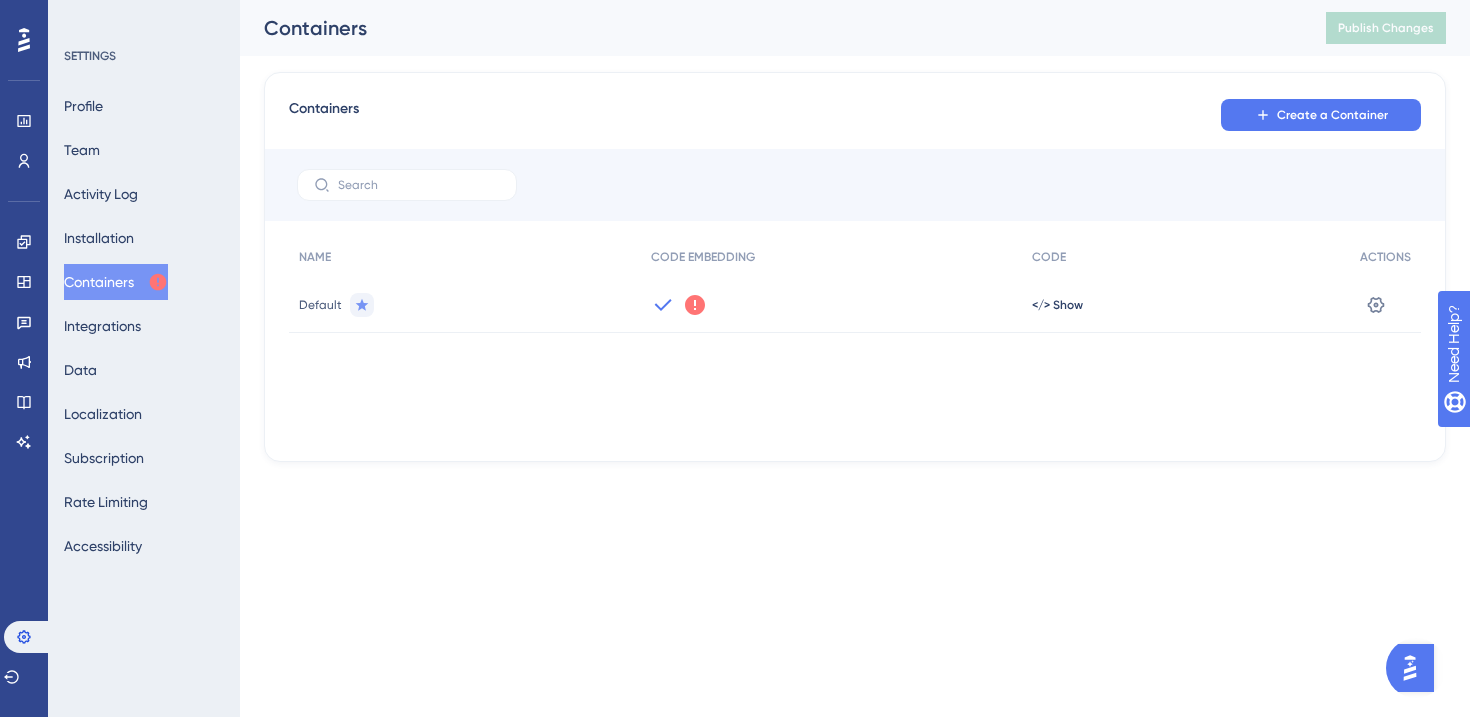scroll, scrollTop: 0, scrollLeft: 0, axis: both 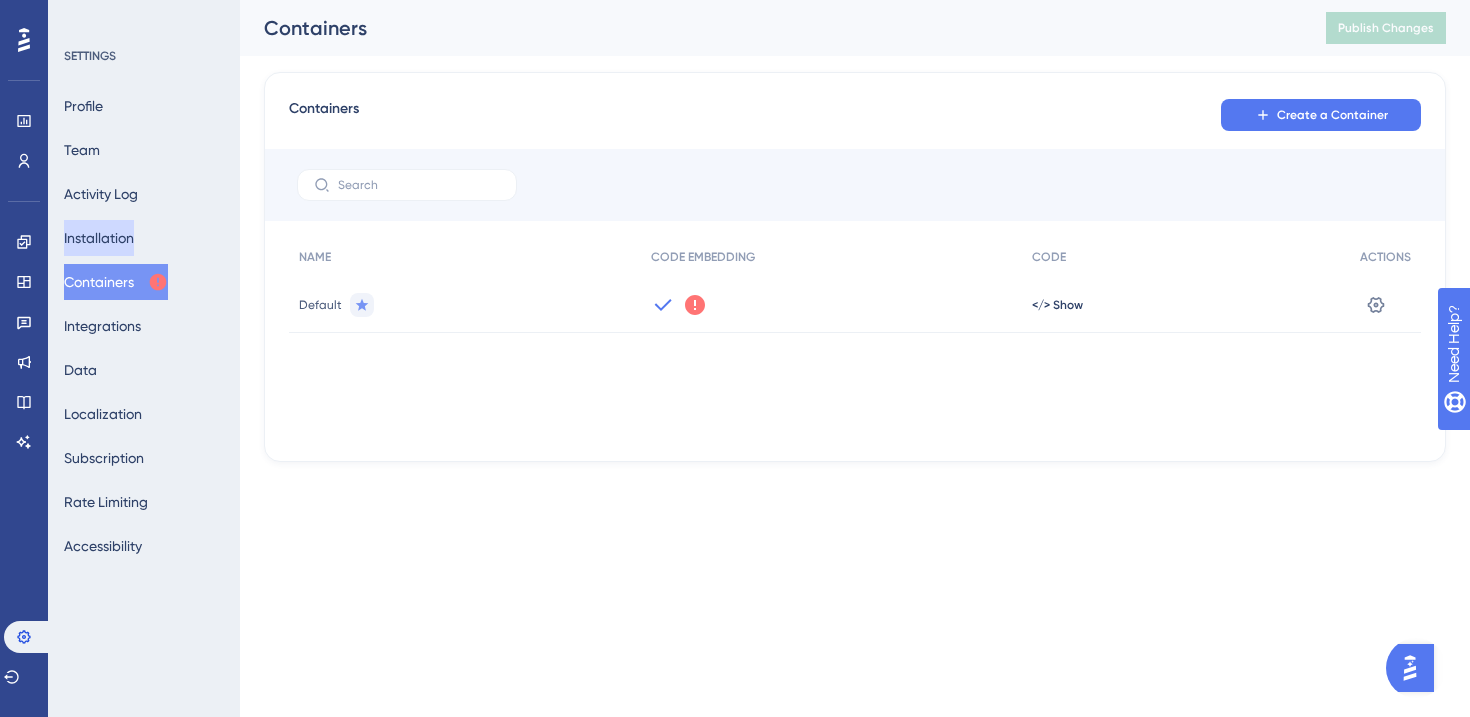 click on "Installation" at bounding box center (99, 238) 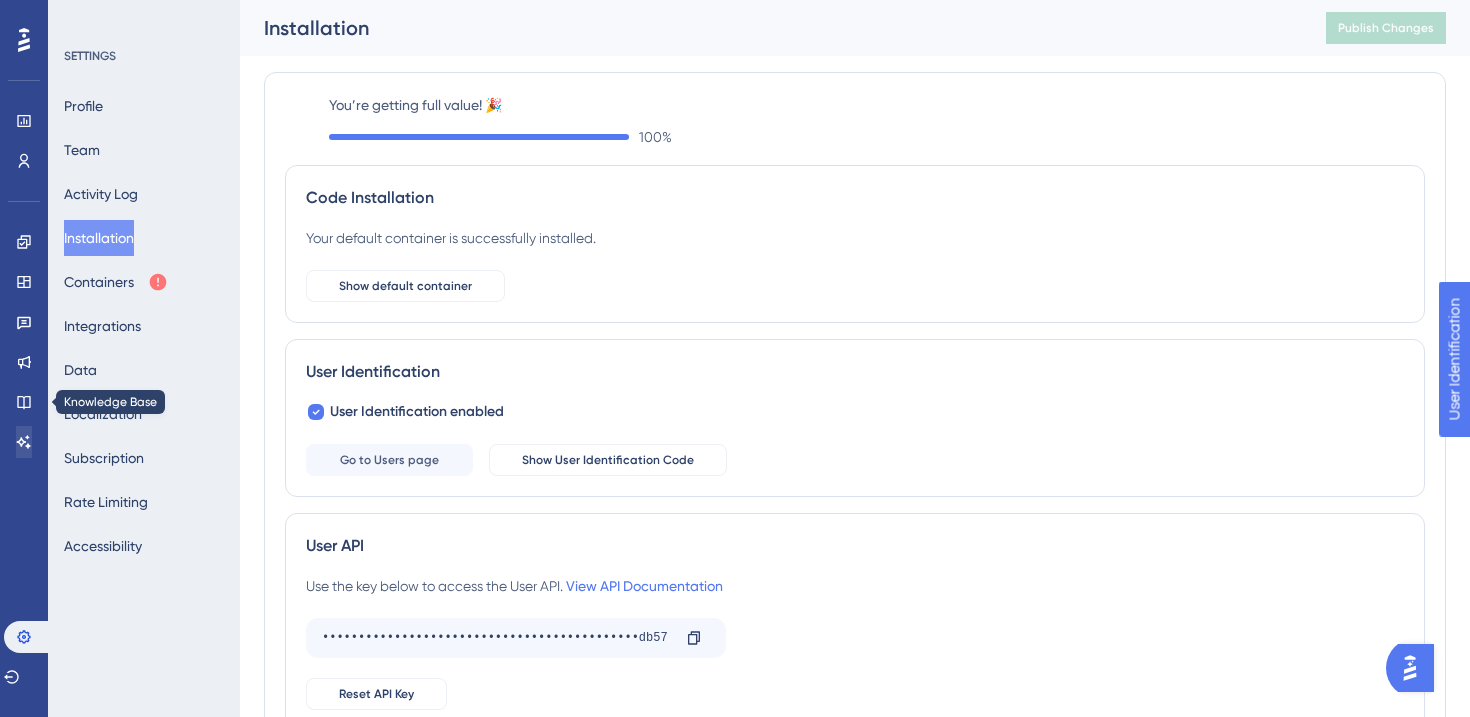 scroll, scrollTop: 0, scrollLeft: 0, axis: both 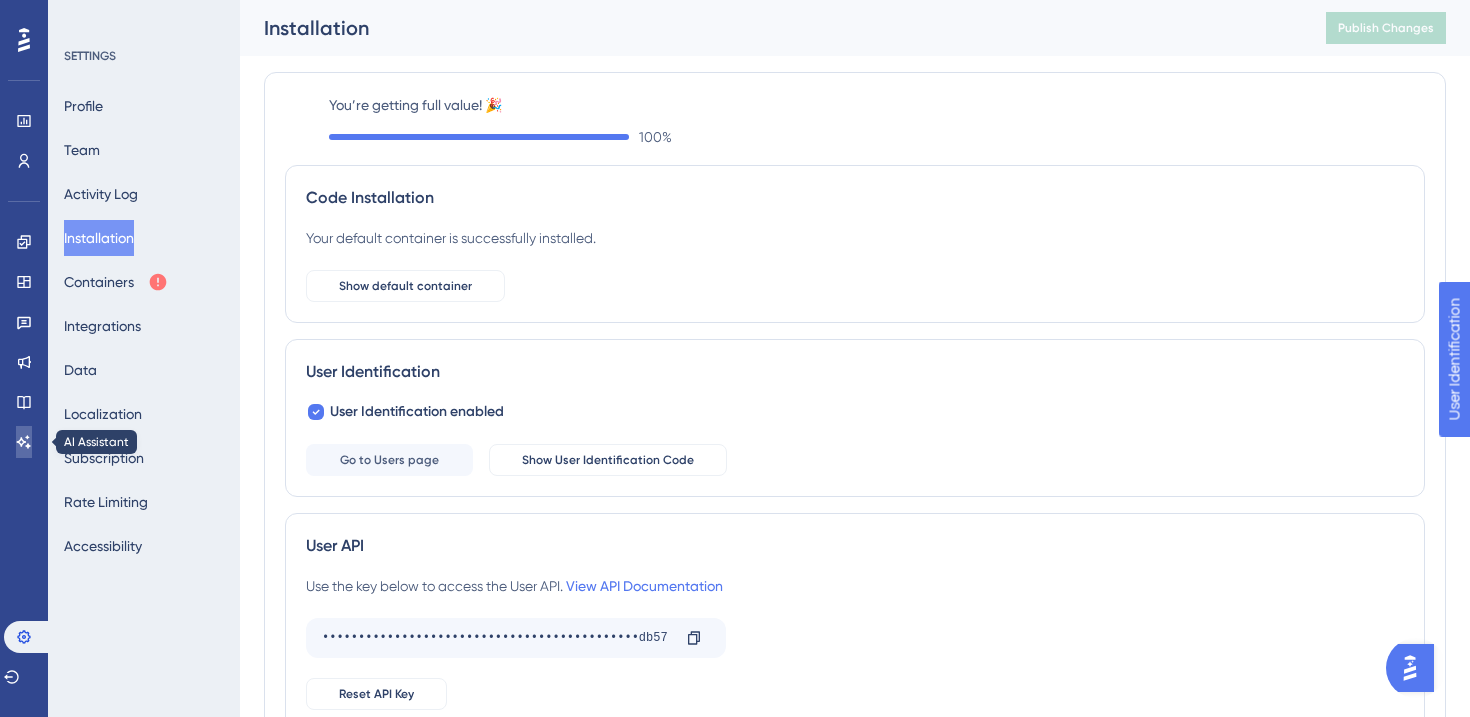 click 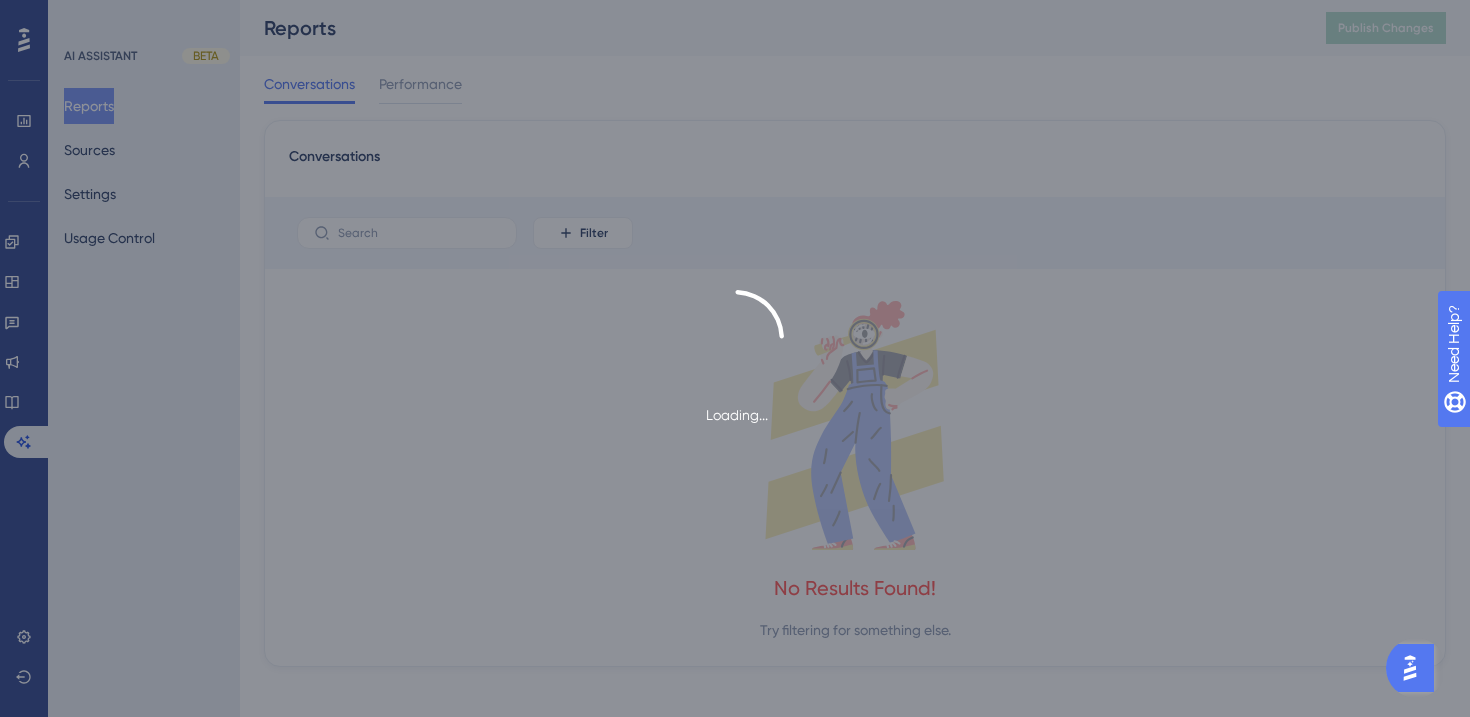 scroll, scrollTop: 0, scrollLeft: 0, axis: both 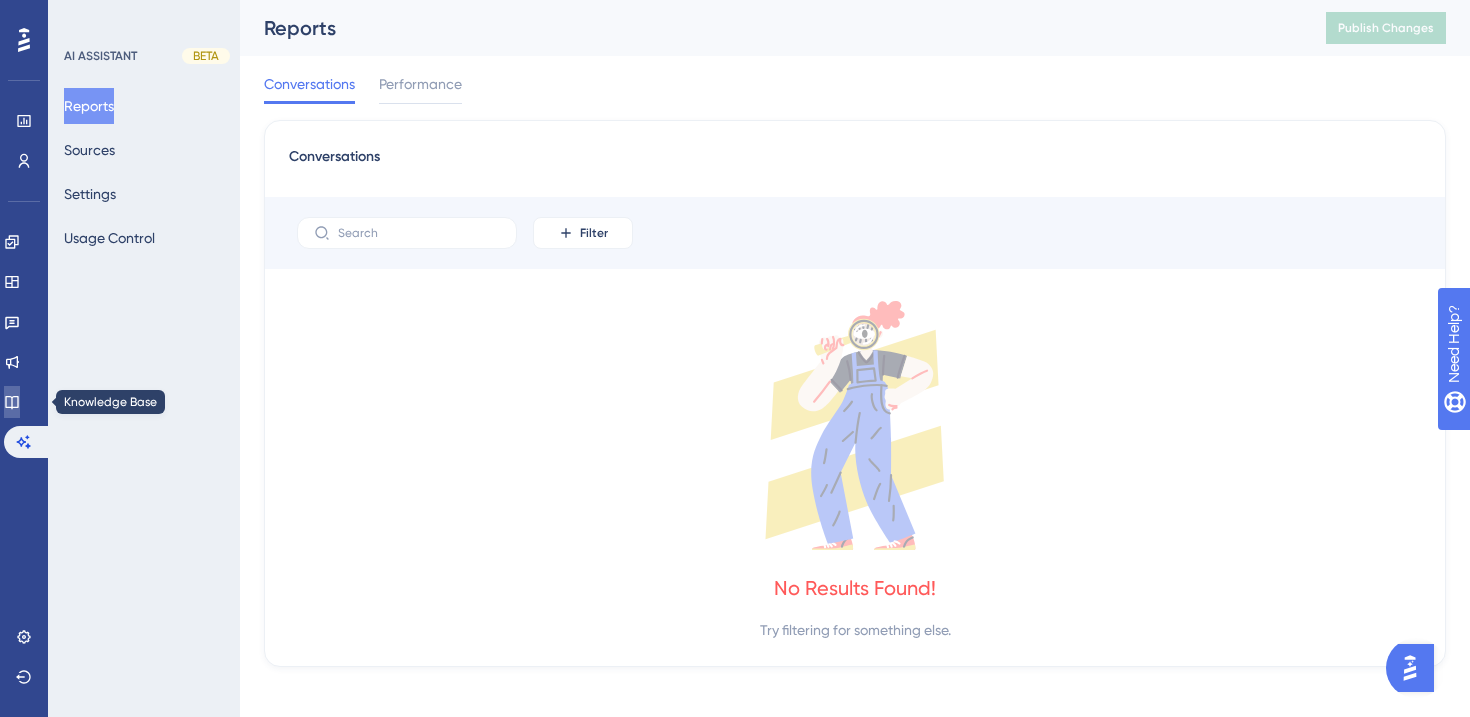 click at bounding box center [12, 402] 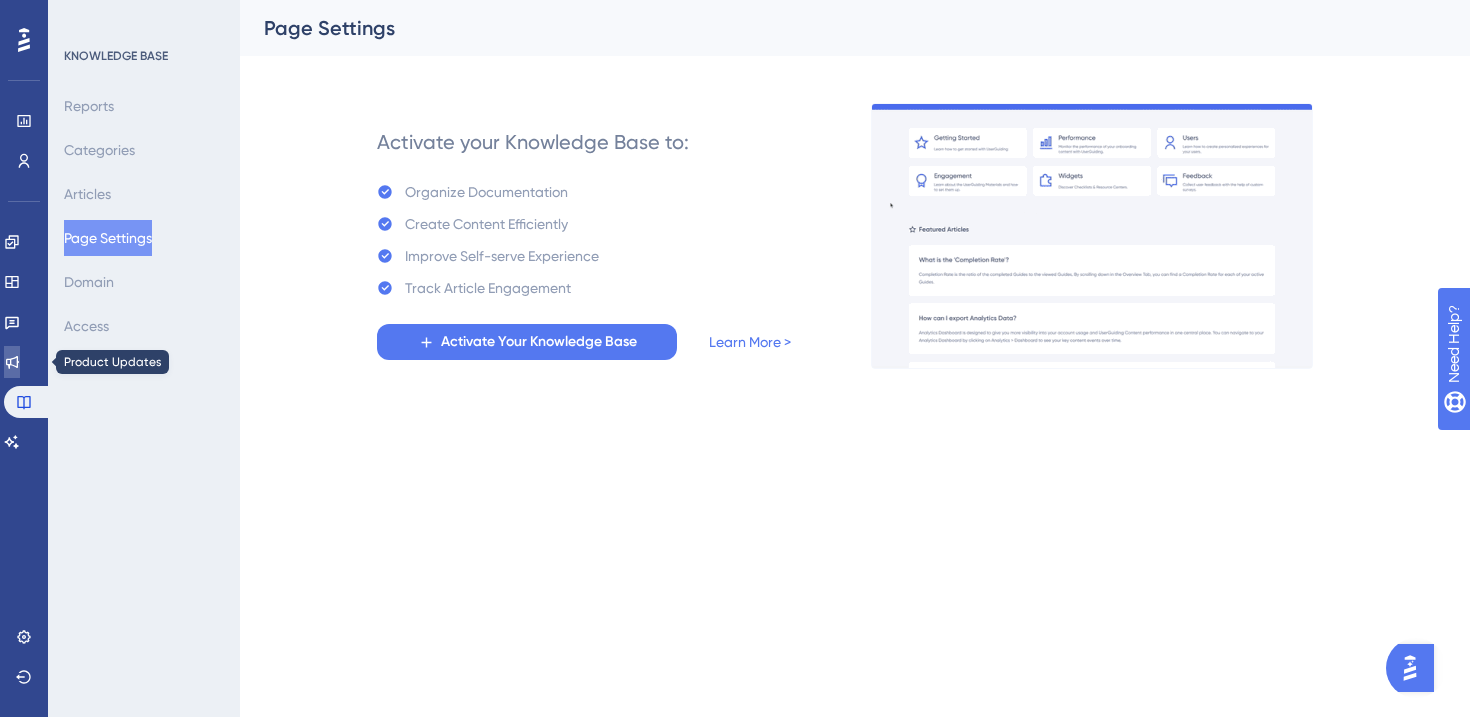 click 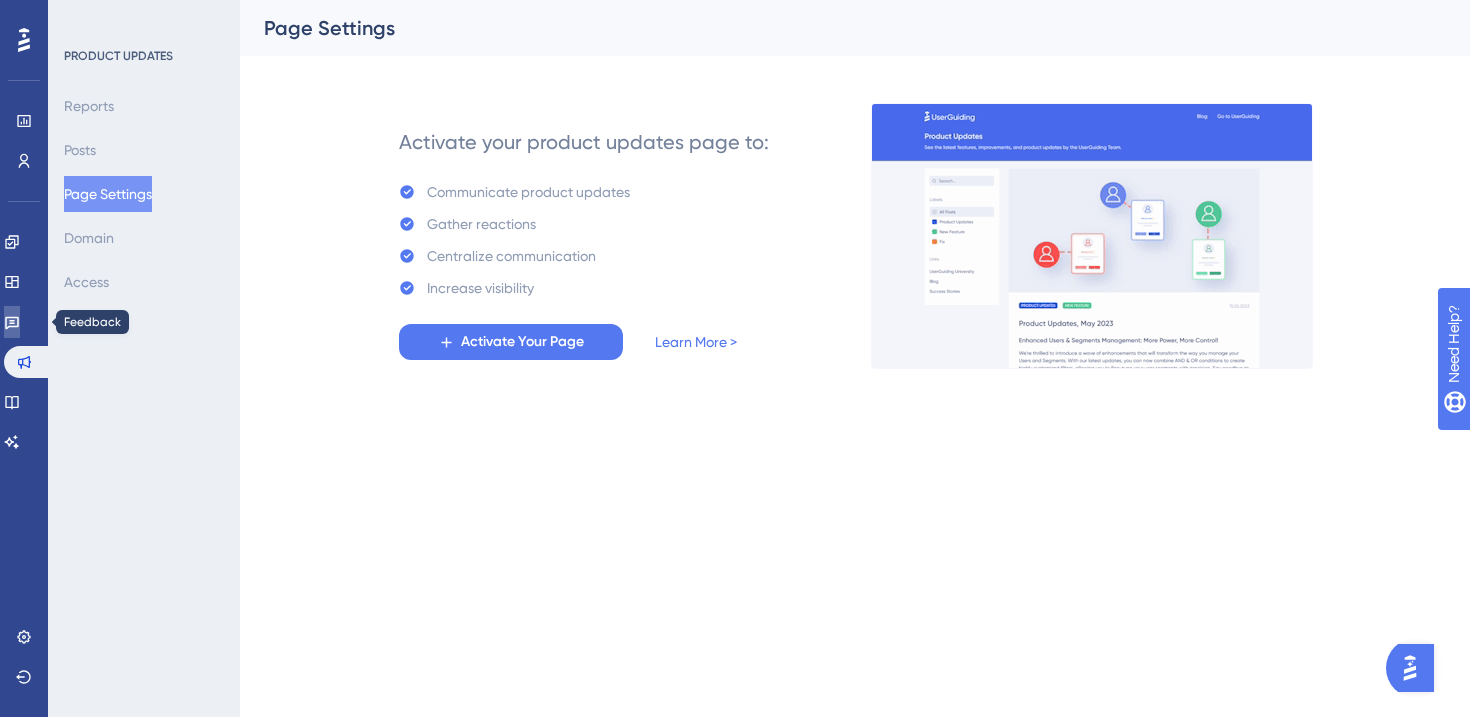 click 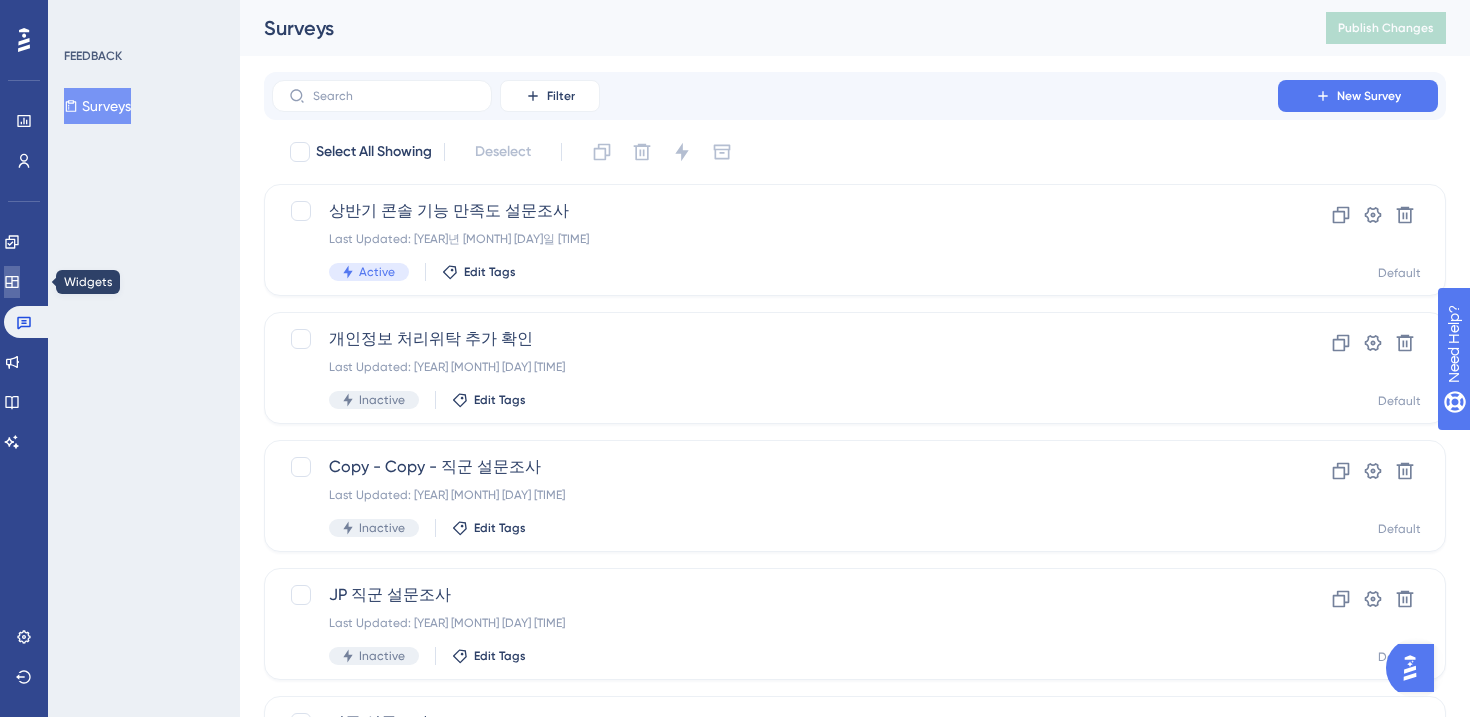 click 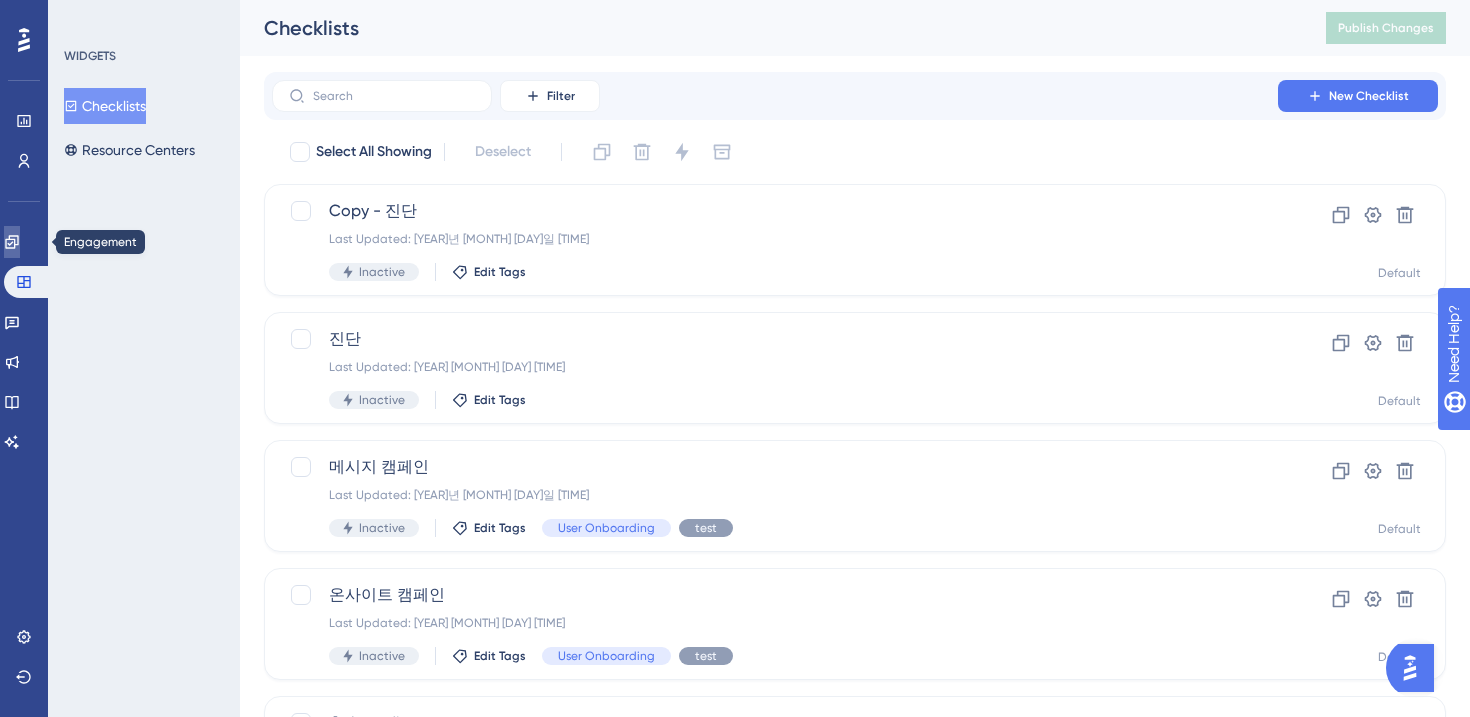 click 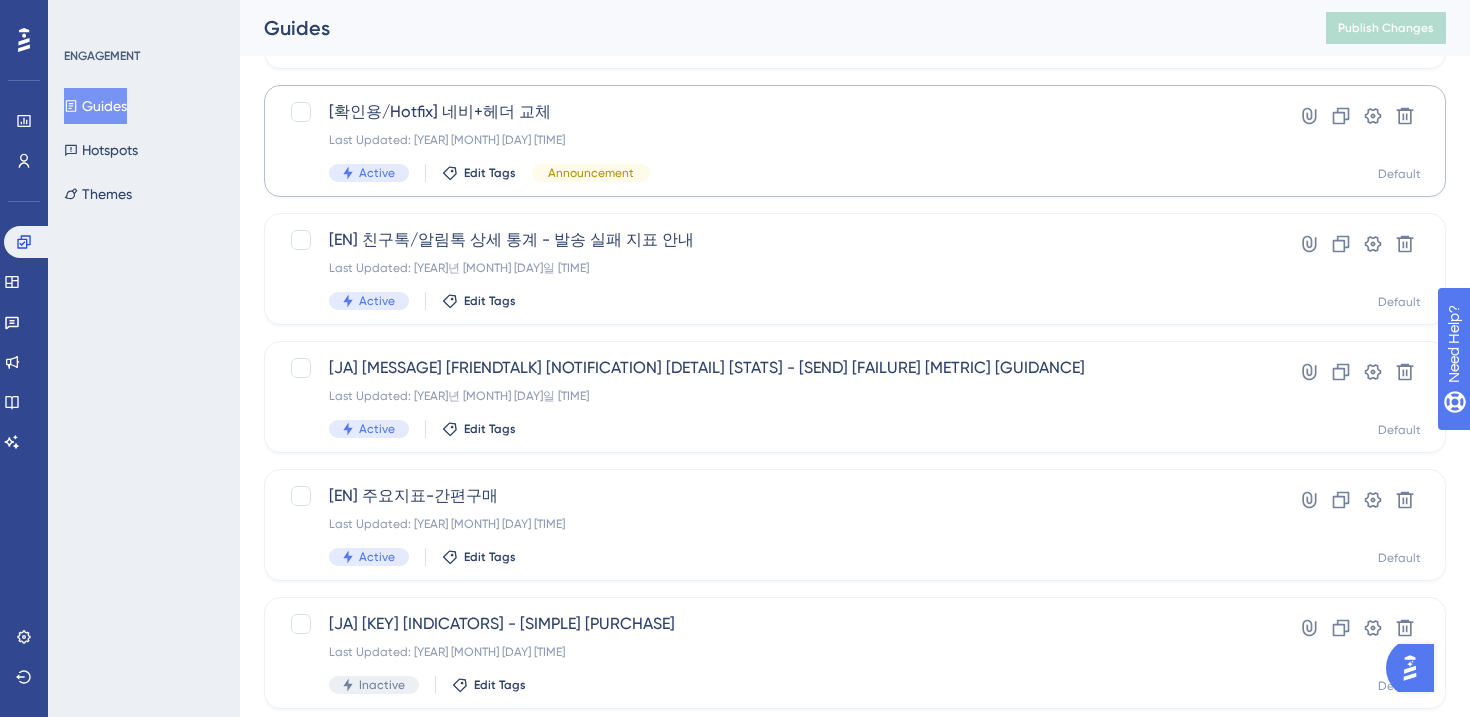 scroll, scrollTop: 220, scrollLeft: 0, axis: vertical 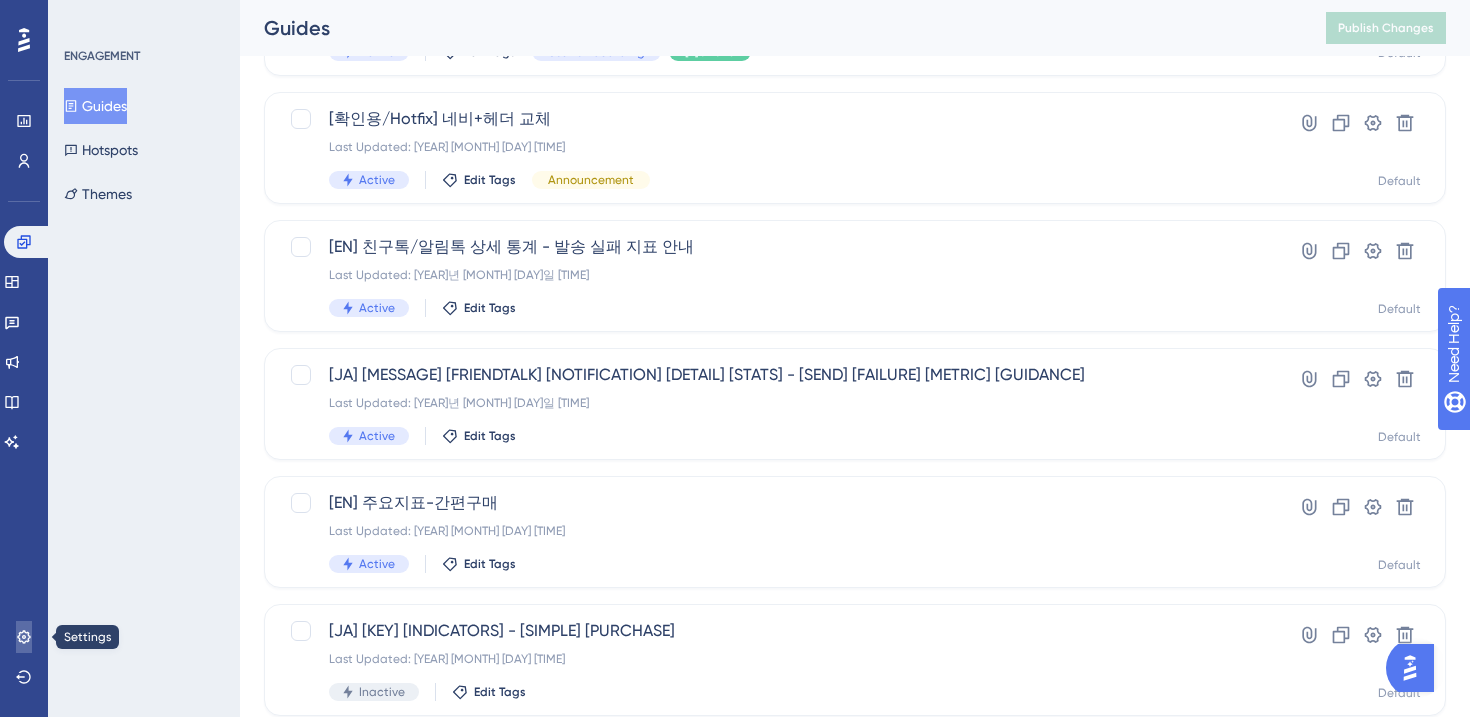 click 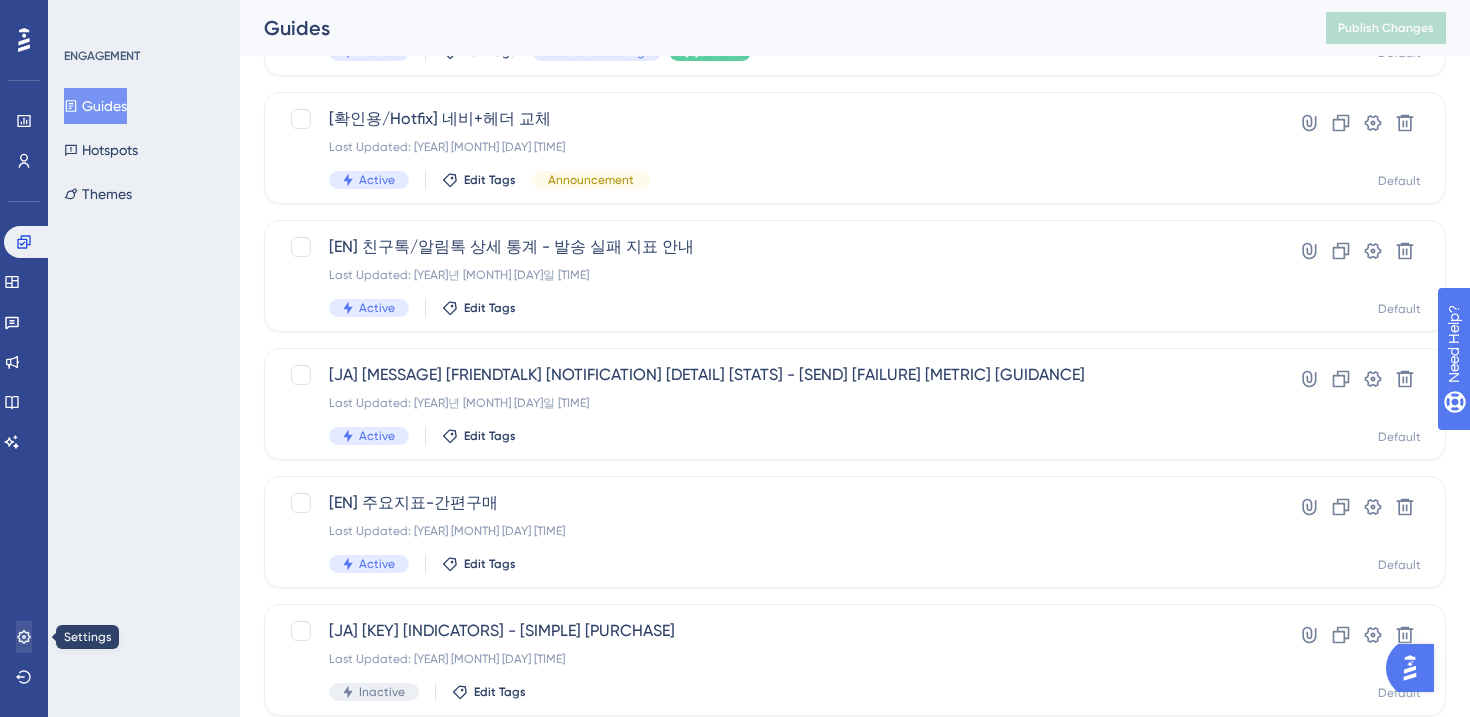 scroll, scrollTop: 0, scrollLeft: 0, axis: both 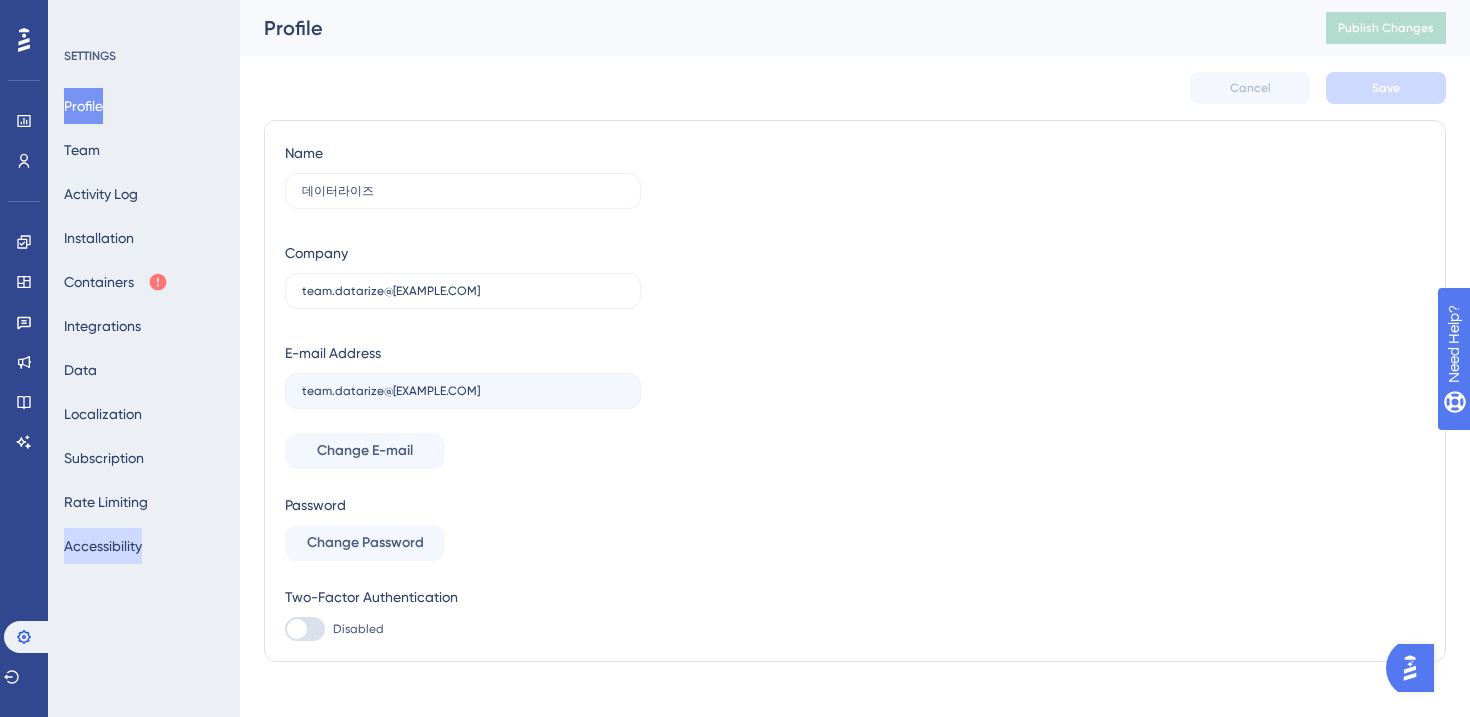 click on "Accessibility" at bounding box center (103, 546) 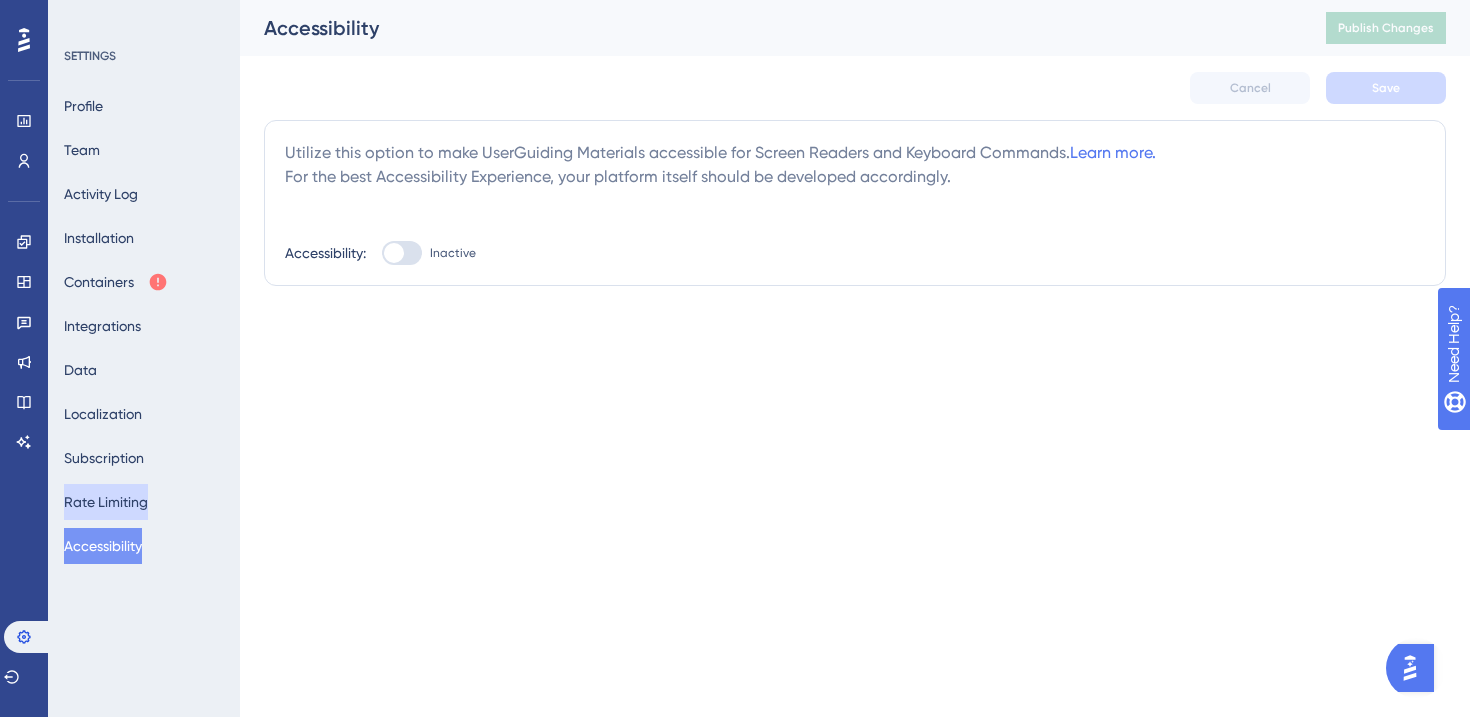 click on "Rate Limiting" at bounding box center [106, 502] 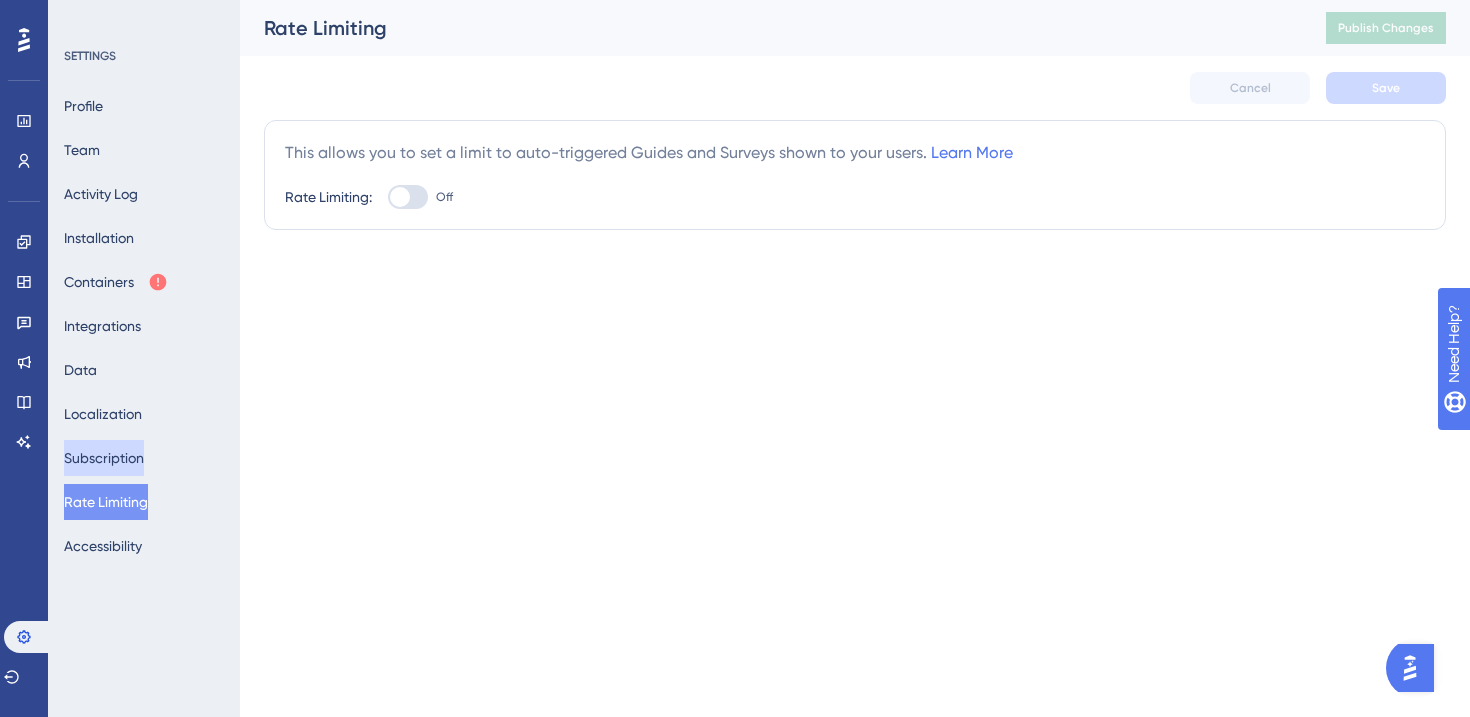click on "Subscription" at bounding box center (104, 458) 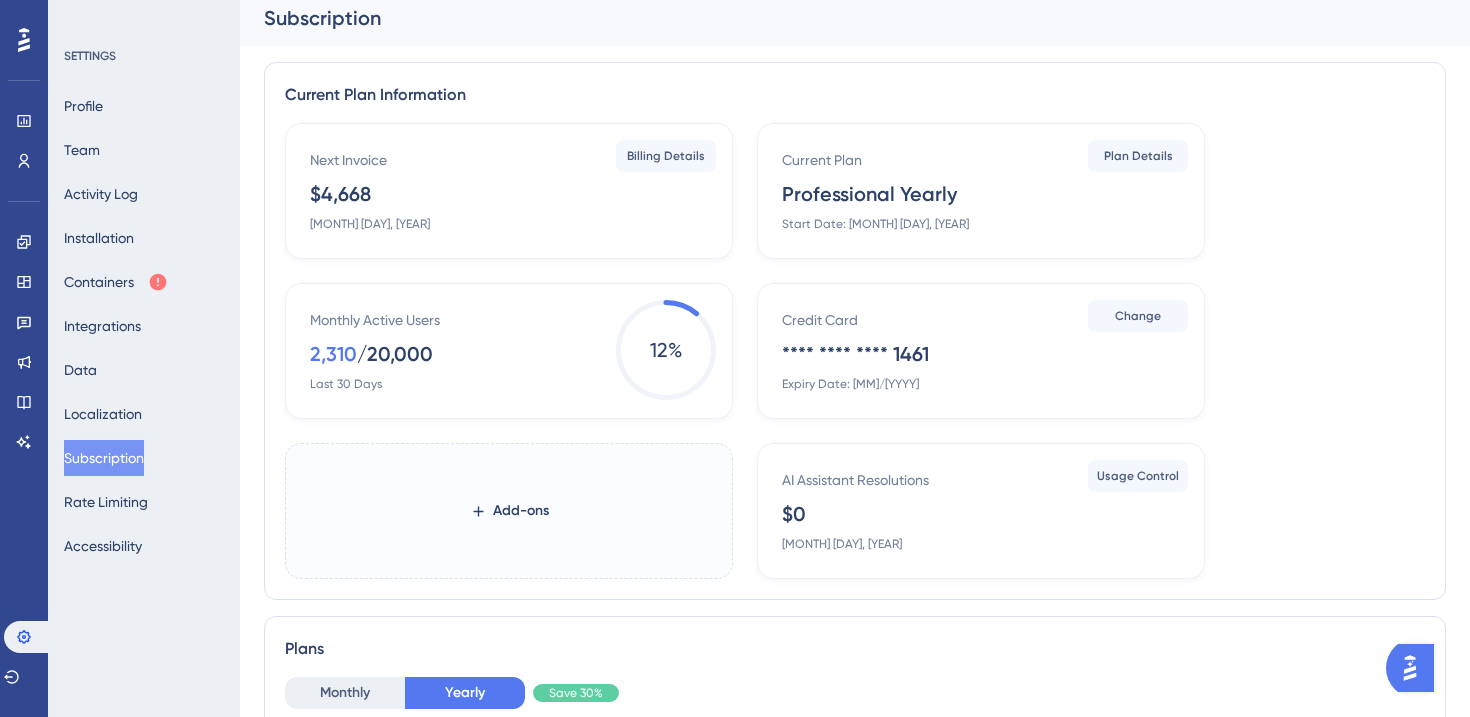 scroll, scrollTop: 0, scrollLeft: 0, axis: both 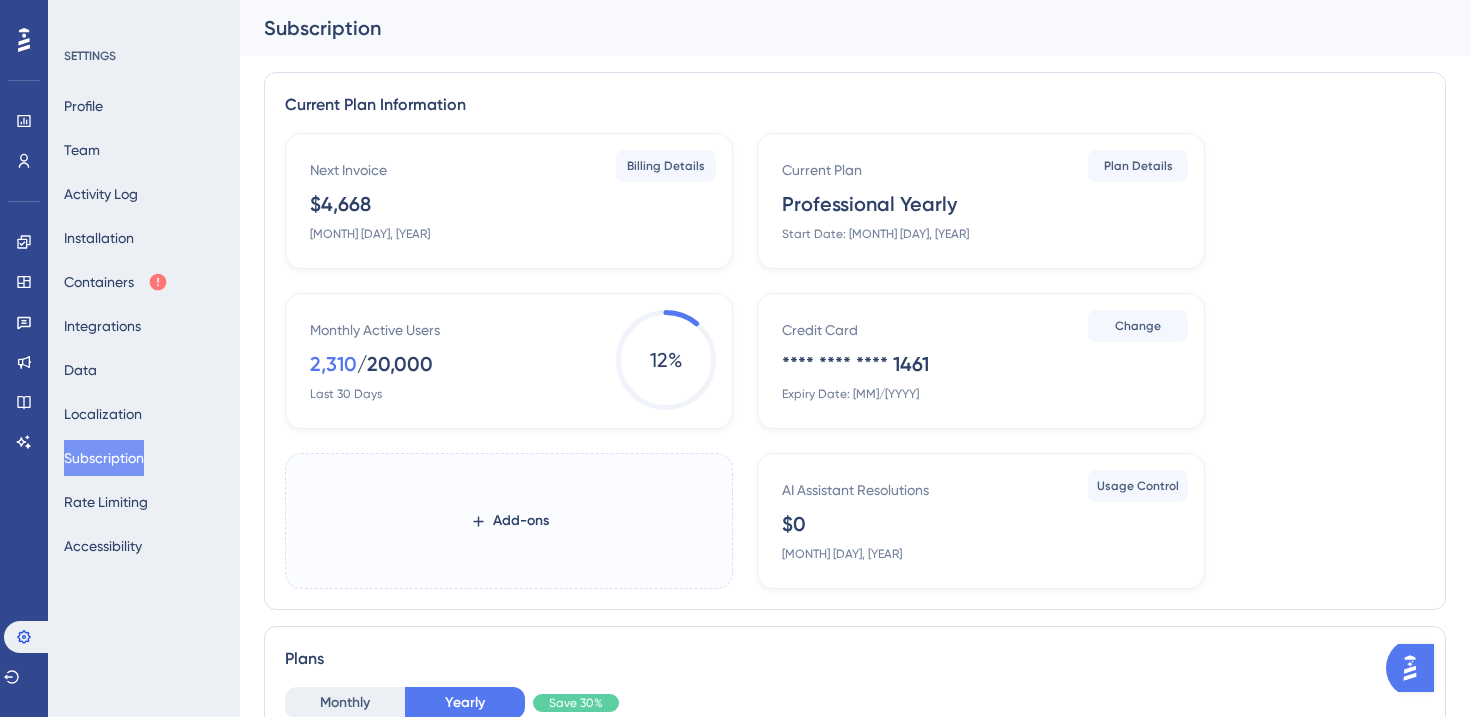 click on "Monthly Active Users [NUM] / [NUM] Last 30 Days" at bounding box center (513, 360) 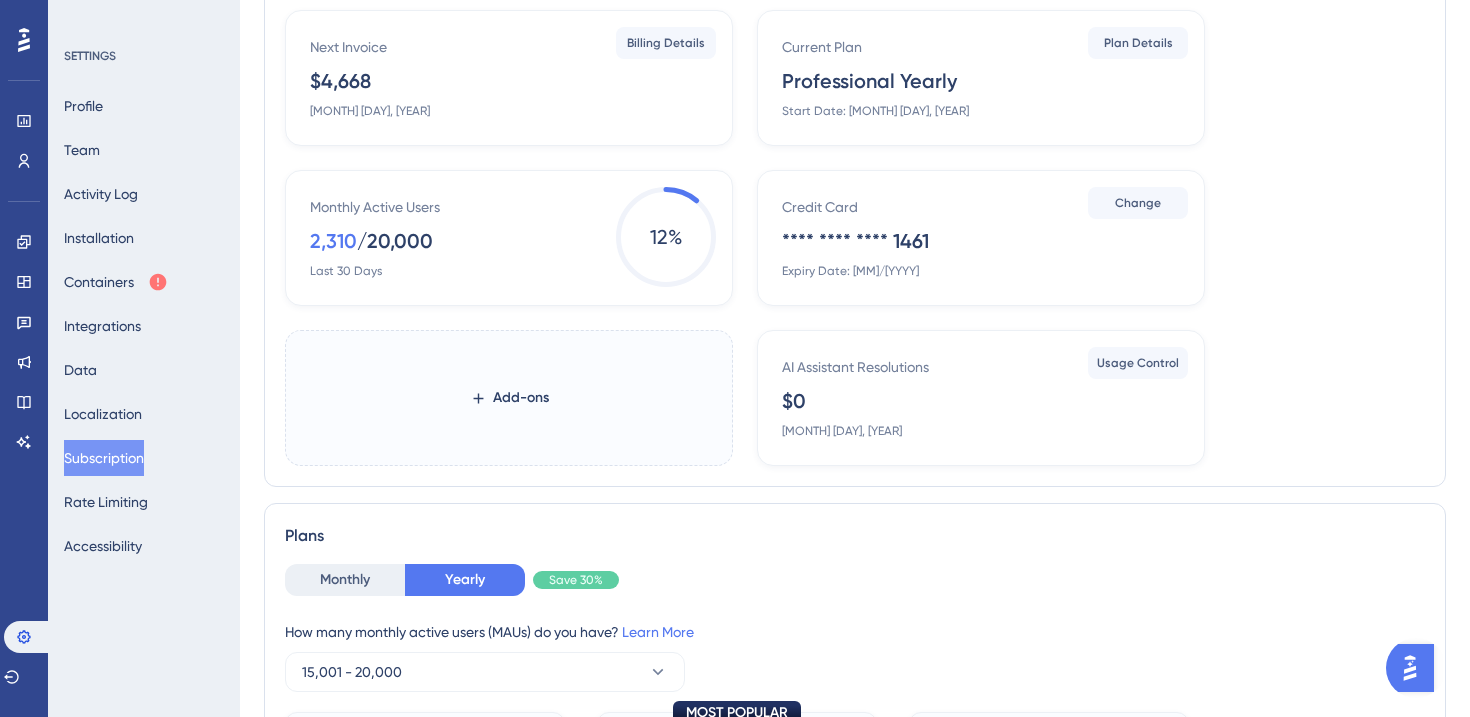 scroll, scrollTop: 0, scrollLeft: 0, axis: both 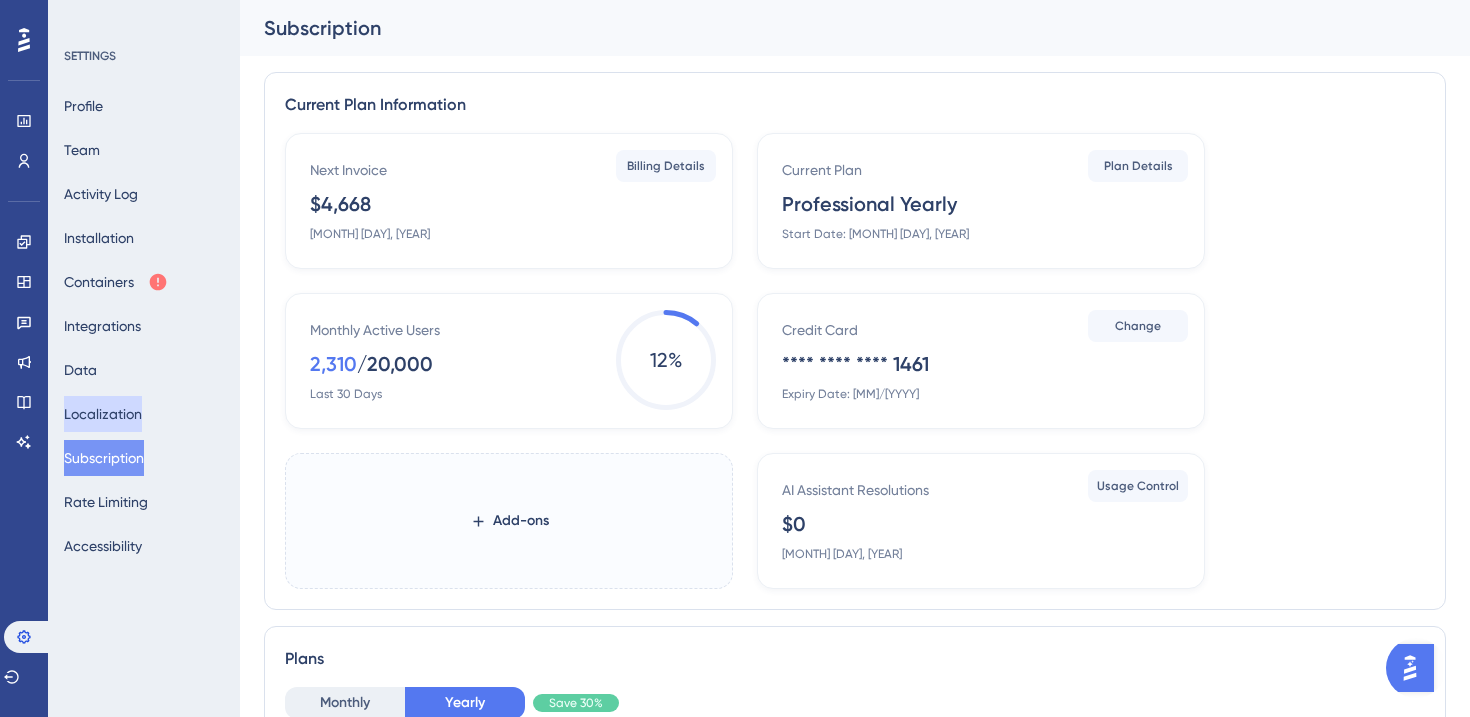 click on "Localization" at bounding box center [103, 414] 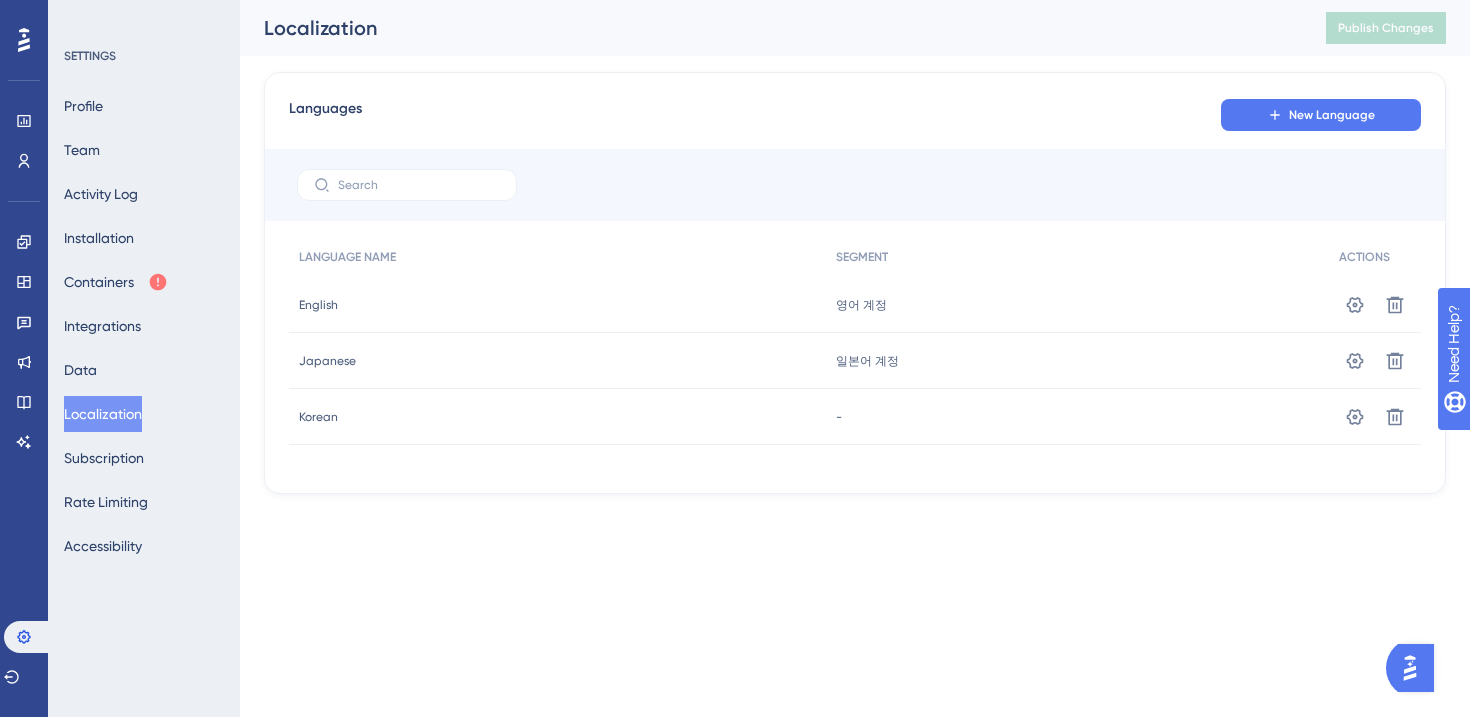 scroll, scrollTop: 0, scrollLeft: 0, axis: both 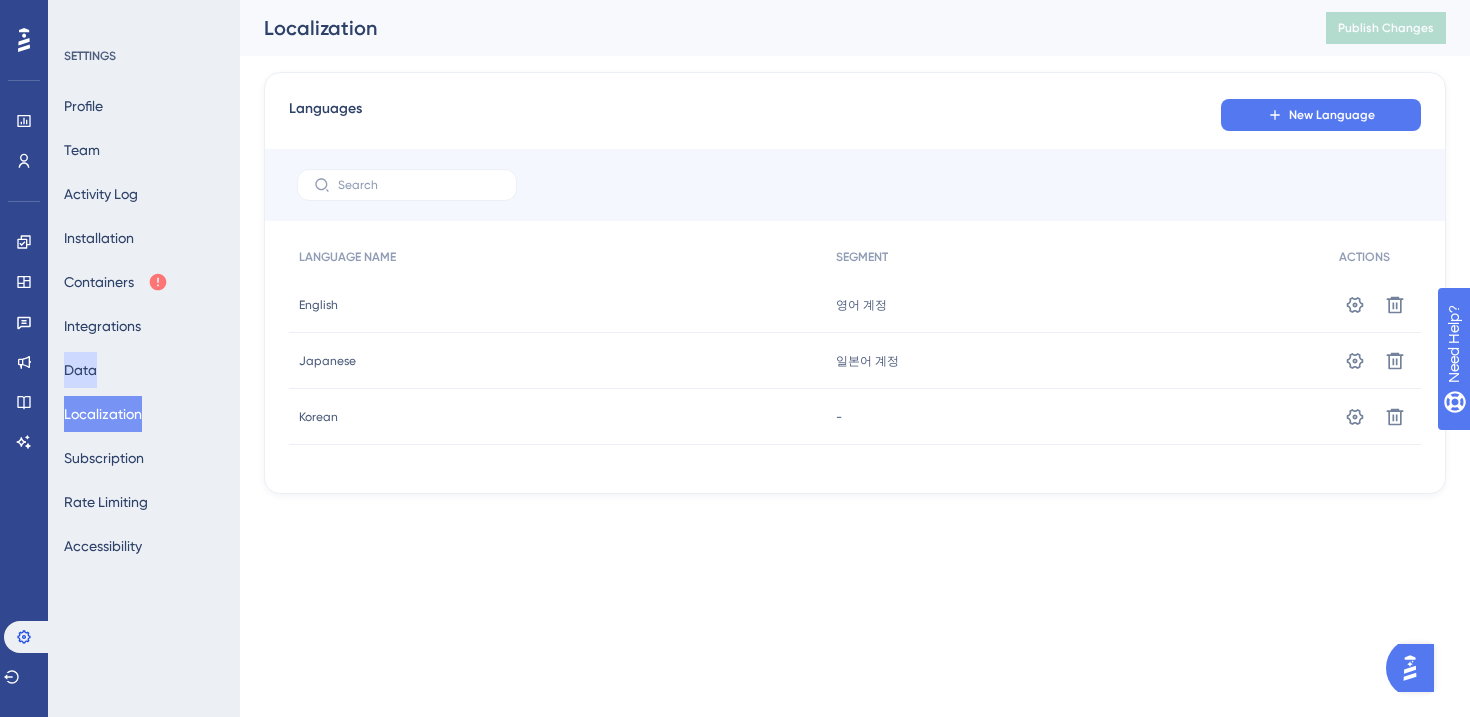 click on "Data" at bounding box center (80, 370) 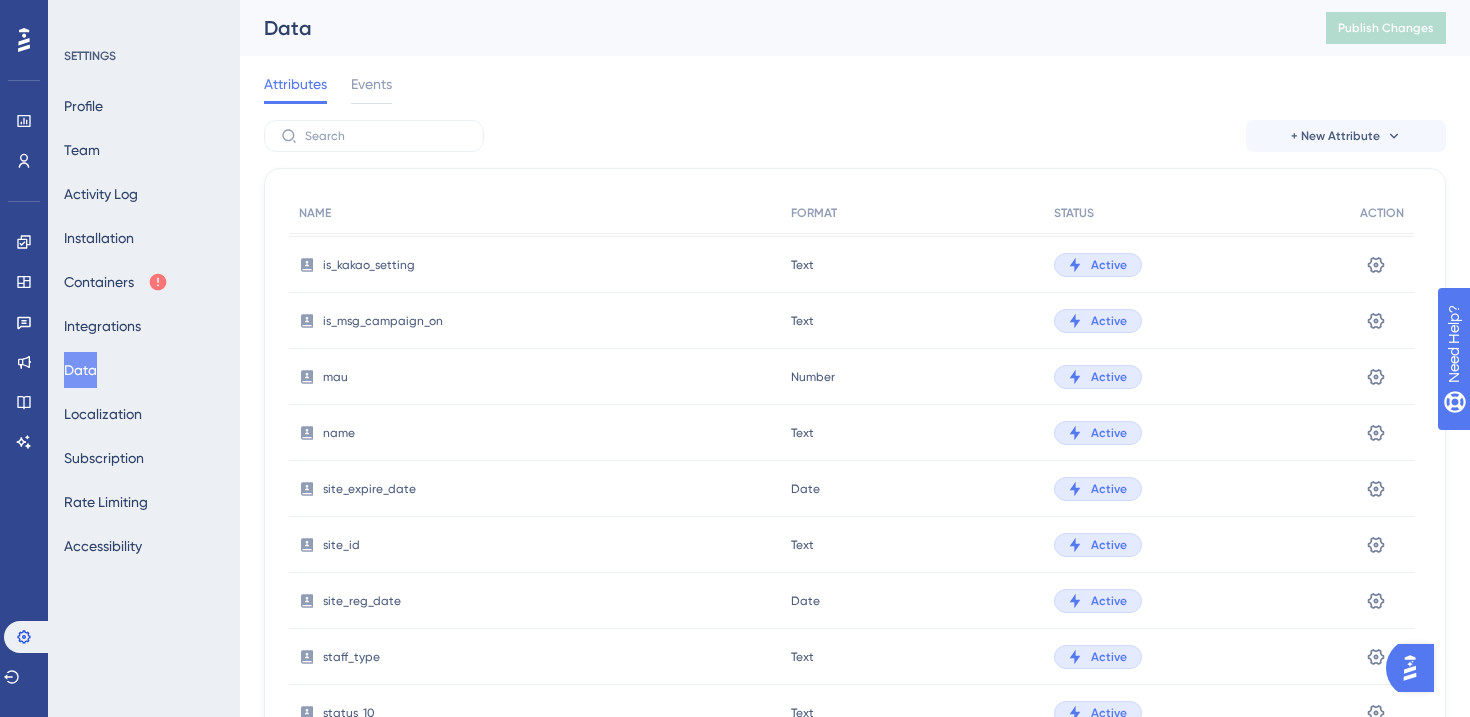scroll, scrollTop: 1978, scrollLeft: 0, axis: vertical 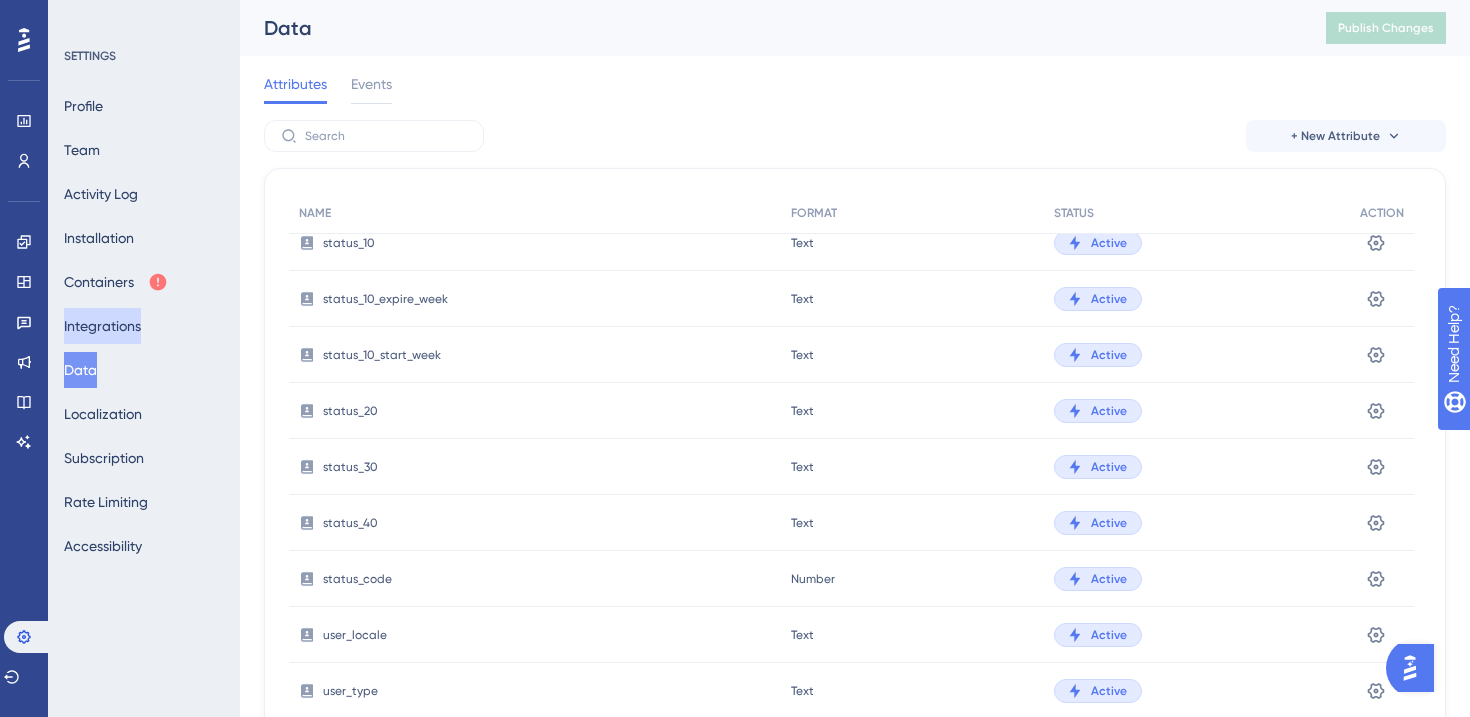 click on "Integrations" at bounding box center (102, 326) 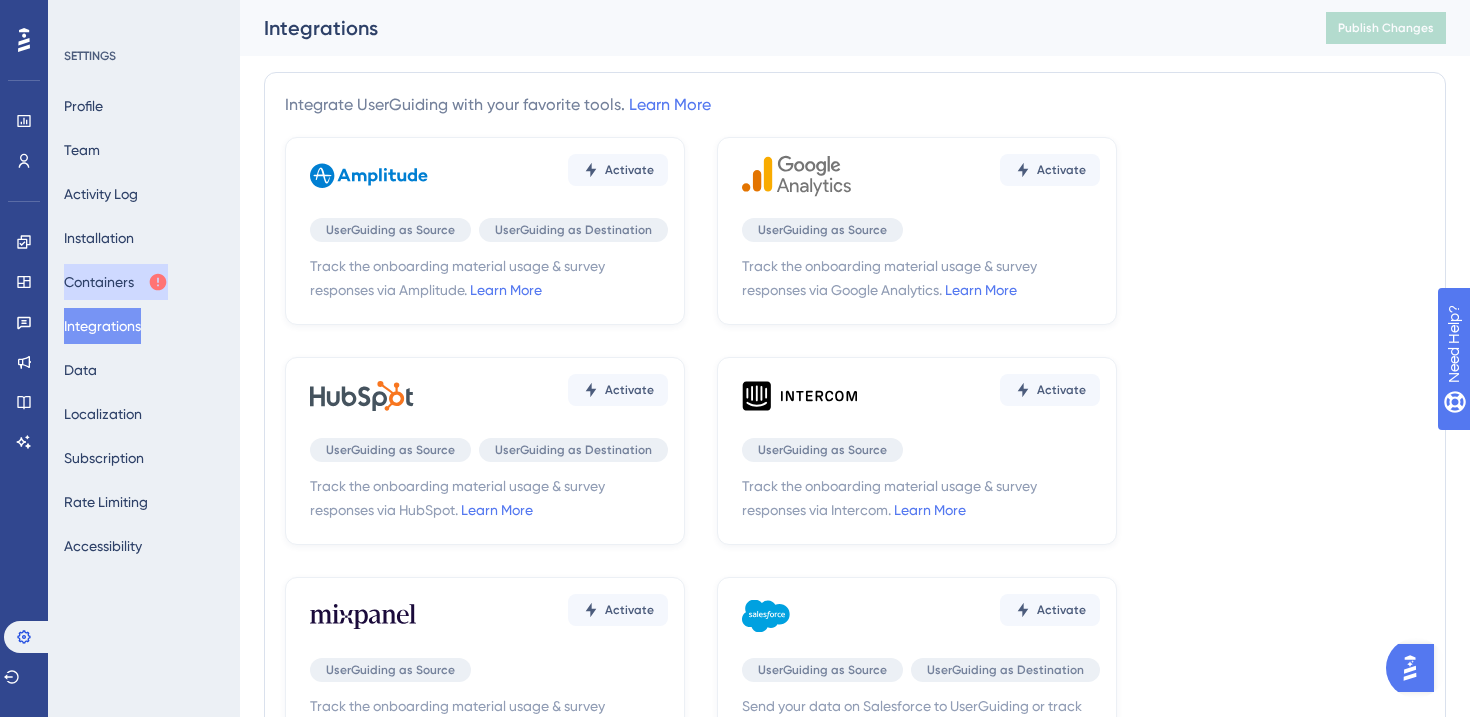 click on "Containers" at bounding box center [116, 282] 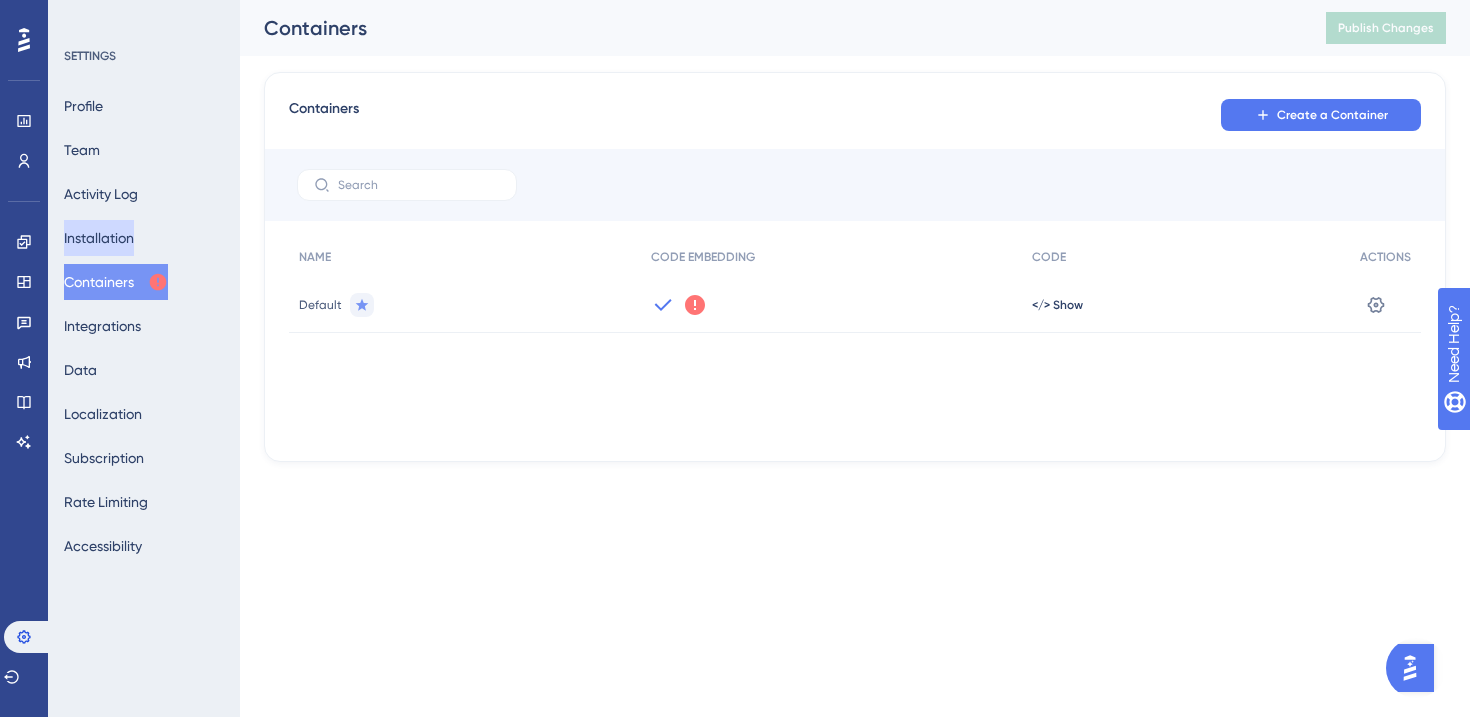 click on "Installation" at bounding box center [99, 238] 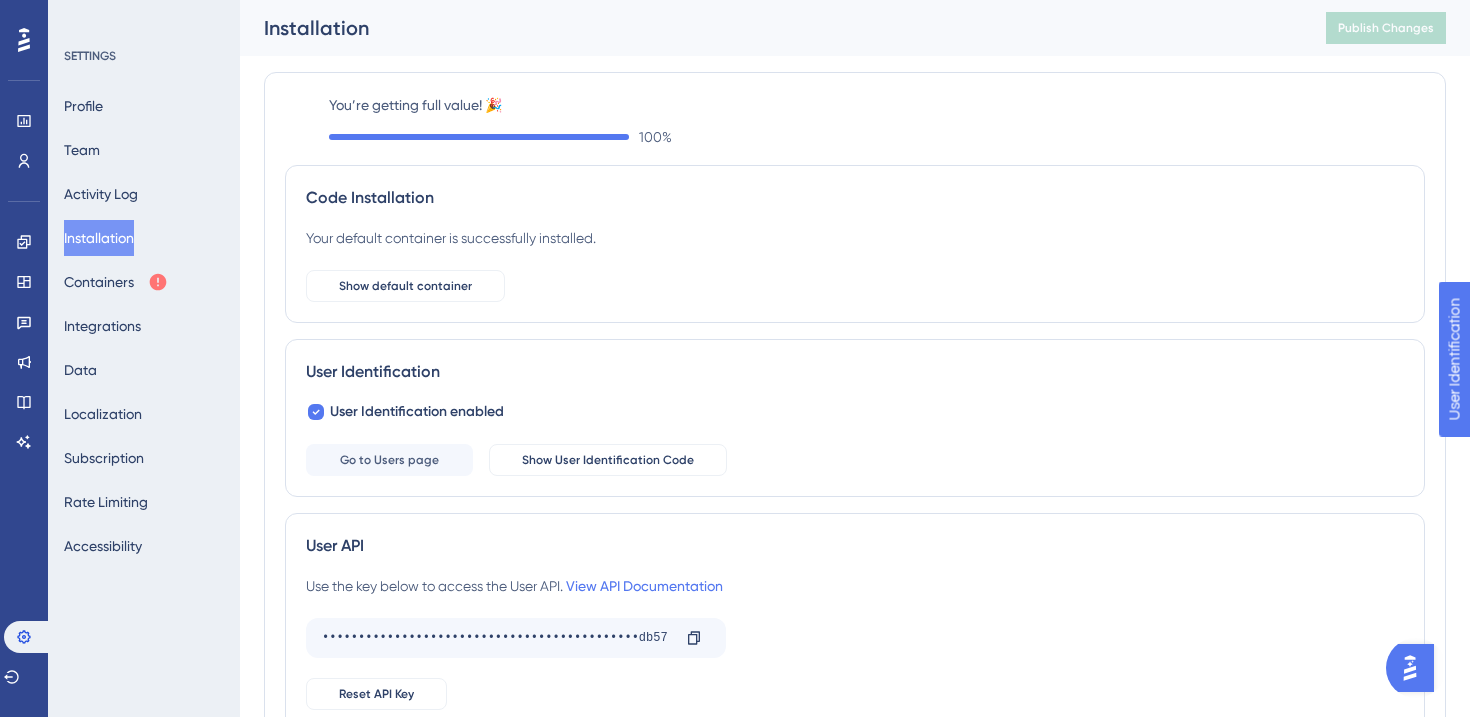 scroll, scrollTop: 157, scrollLeft: 0, axis: vertical 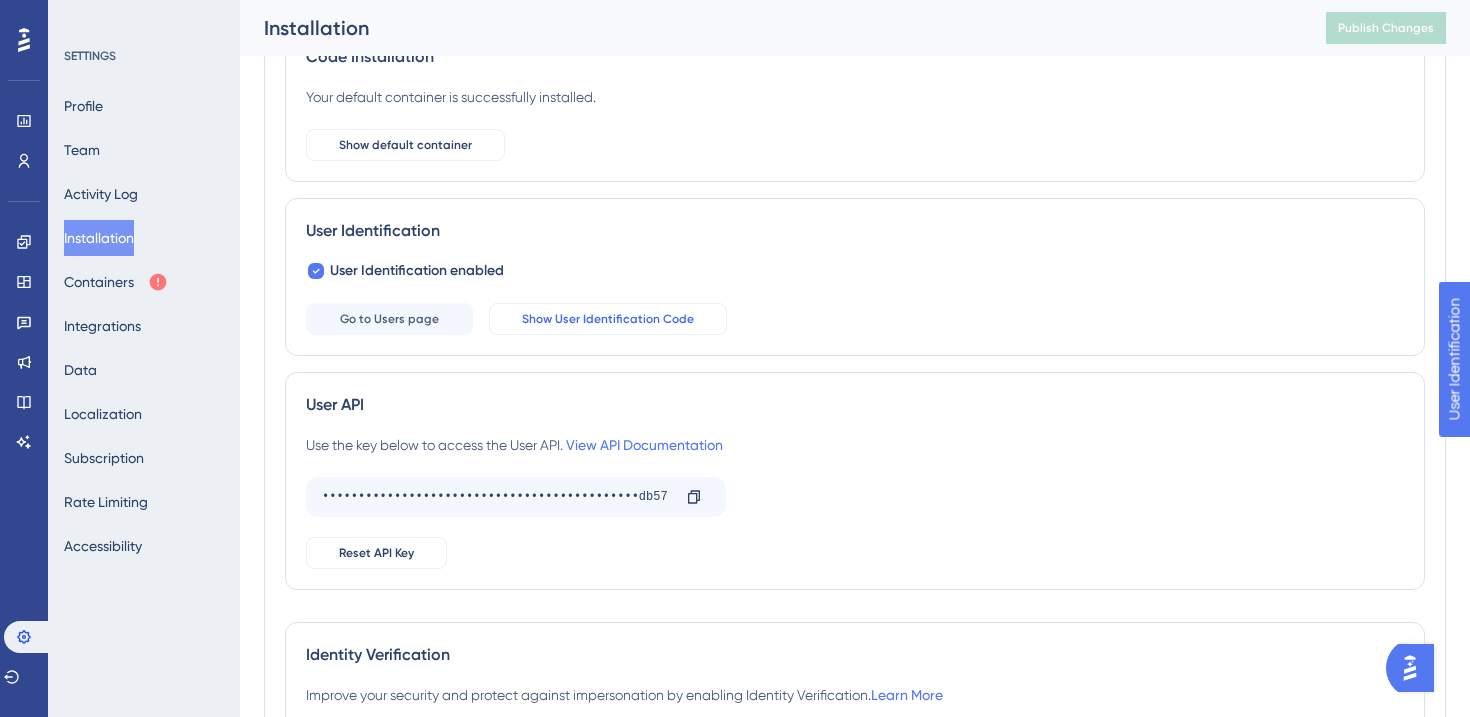 click on "Show User Identification Code" at bounding box center [608, 319] 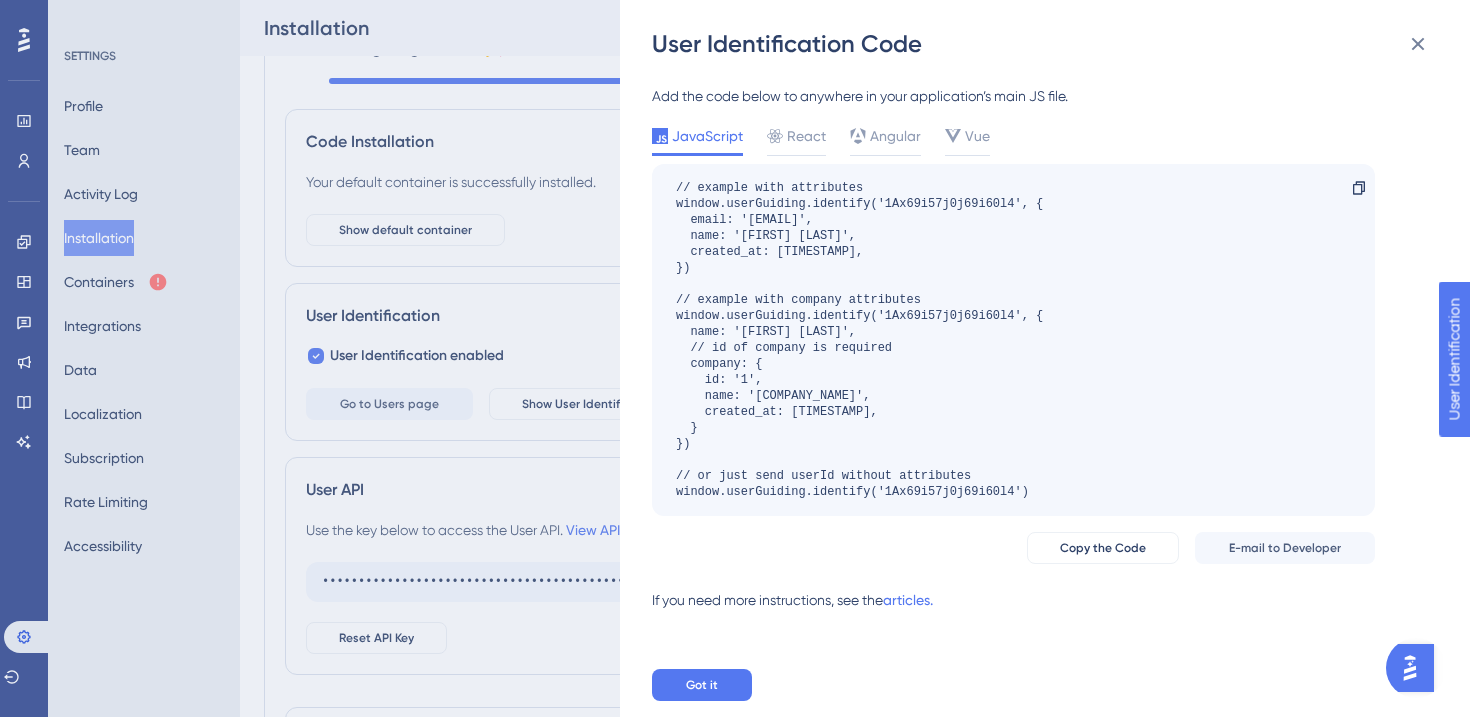 scroll, scrollTop: 70, scrollLeft: 0, axis: vertical 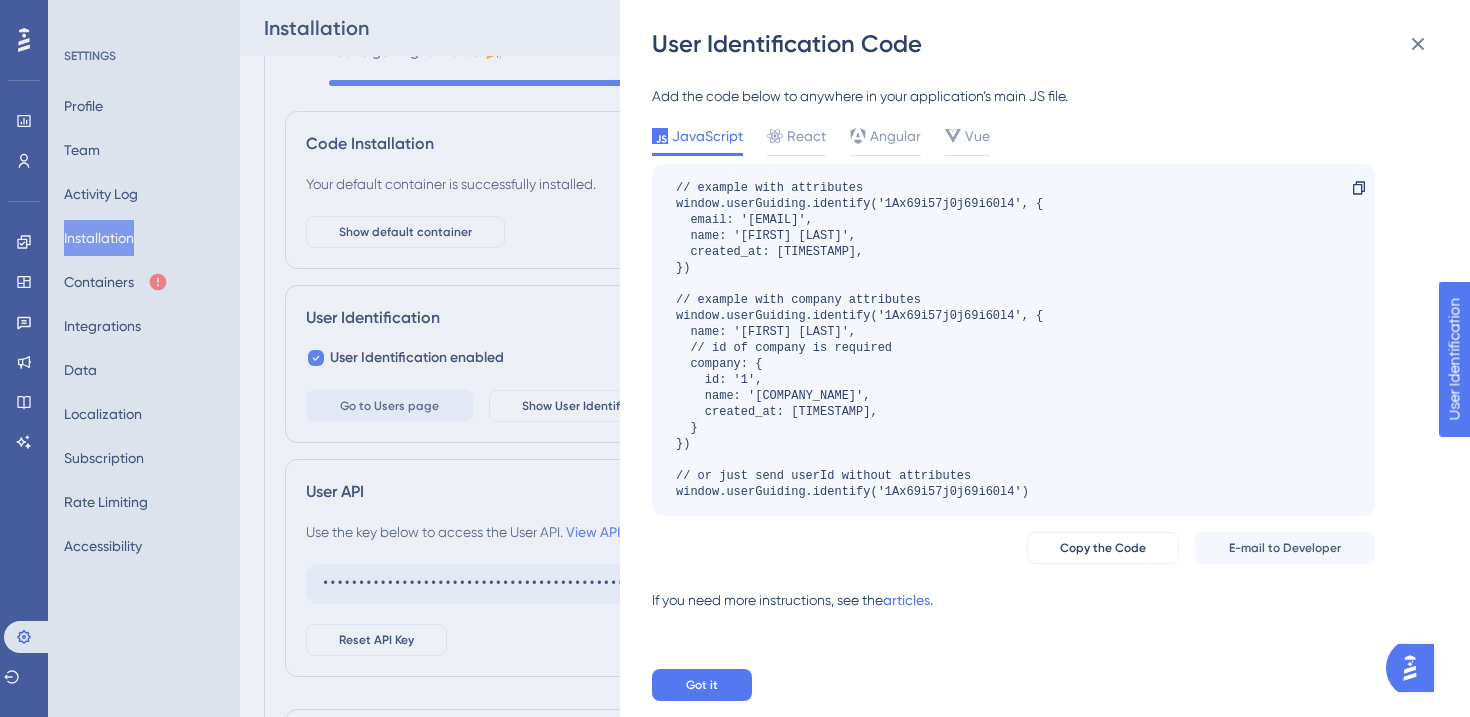 drag, startPoint x: 1050, startPoint y: 498, endPoint x: 725, endPoint y: 195, distance: 444.33545 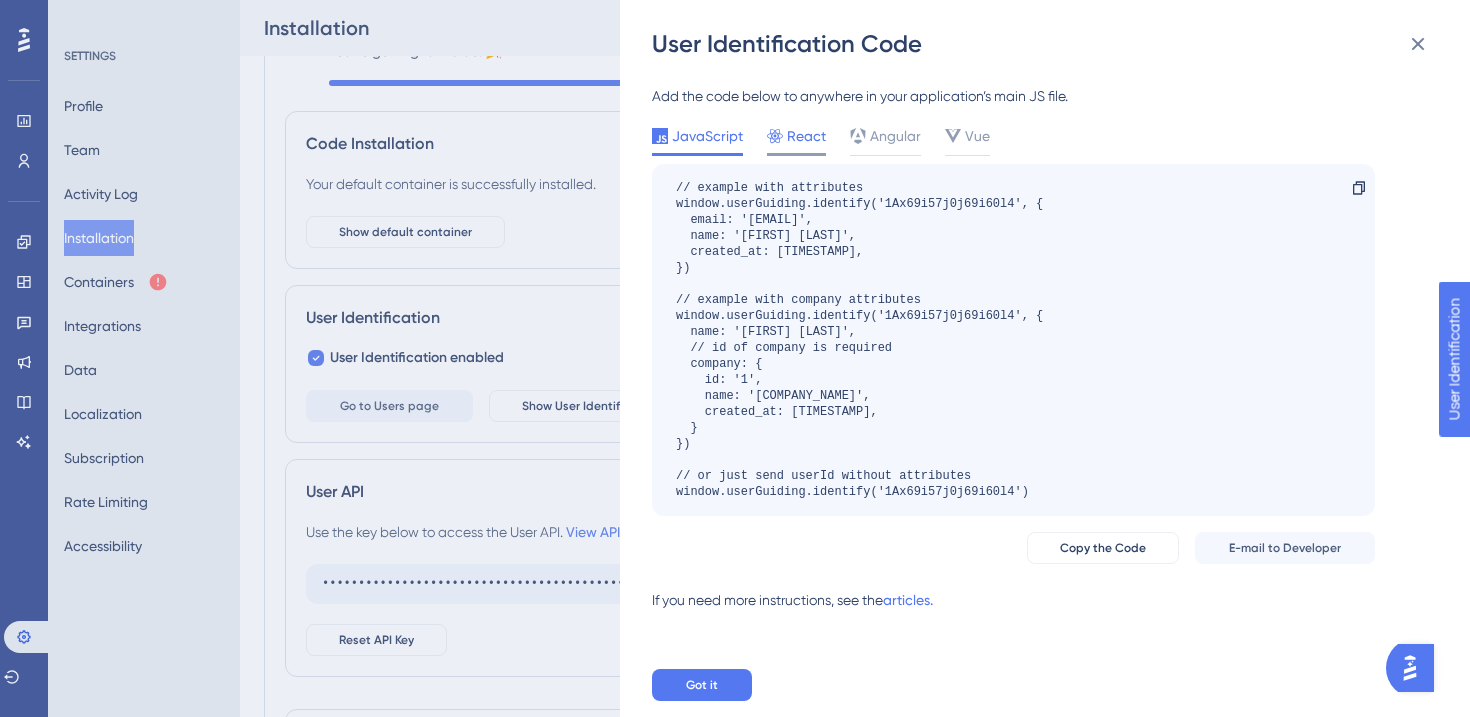 click on "React" at bounding box center [806, 136] 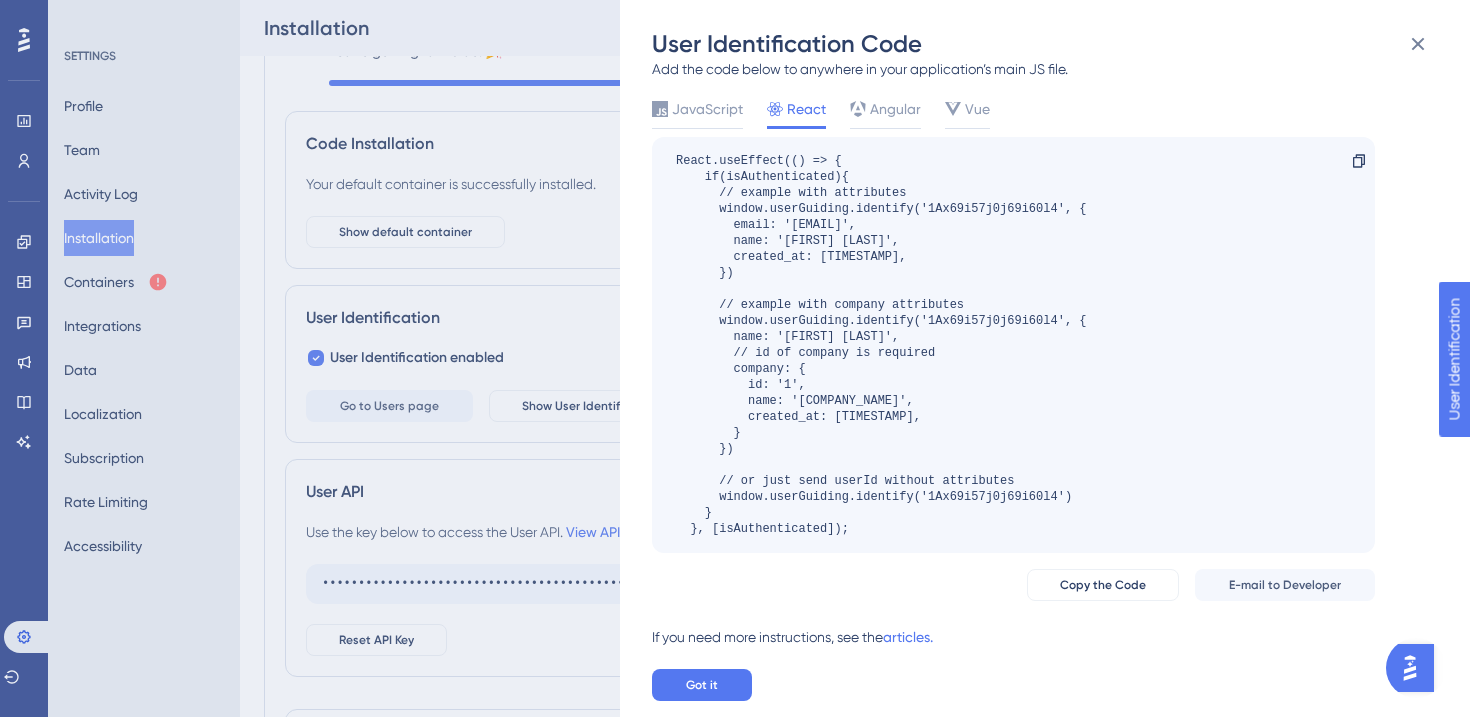 scroll, scrollTop: 39, scrollLeft: 0, axis: vertical 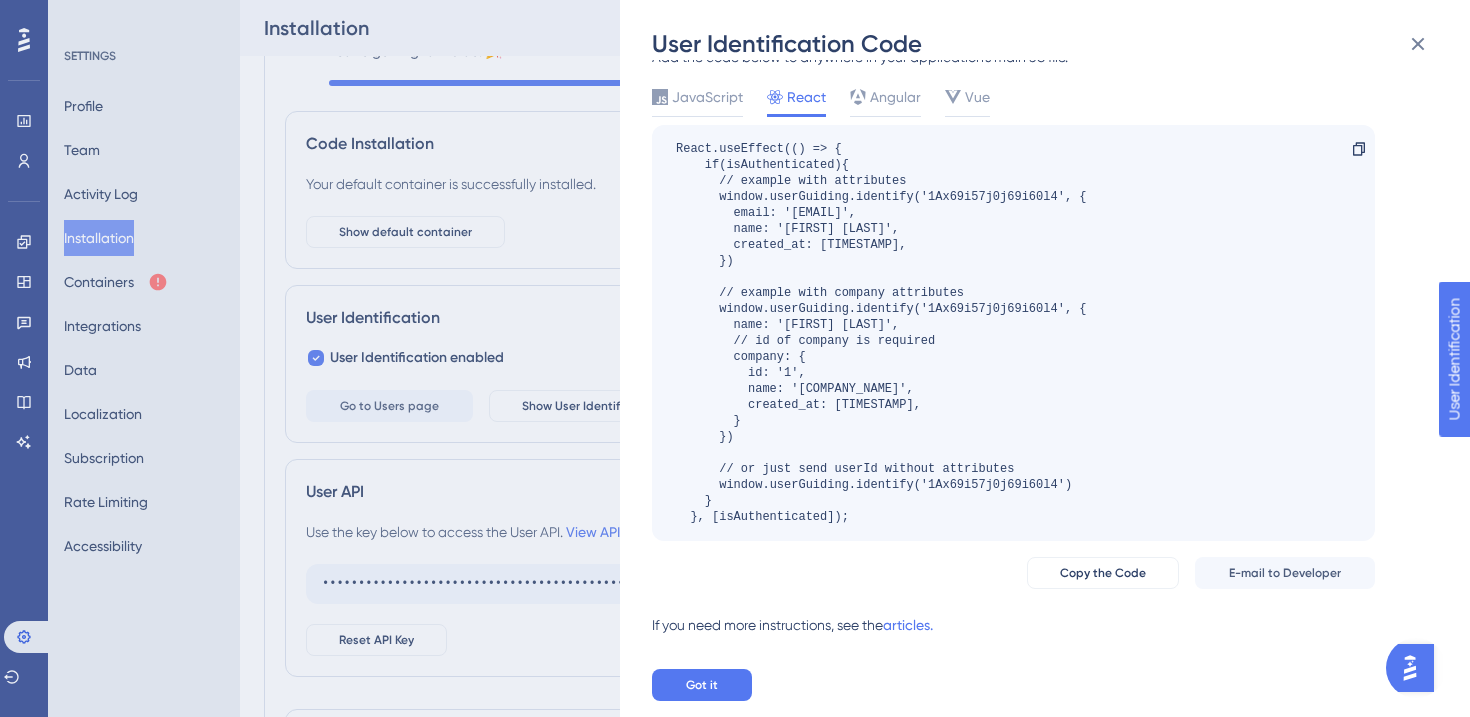 drag, startPoint x: 852, startPoint y: 519, endPoint x: 685, endPoint y: 160, distance: 395.94193 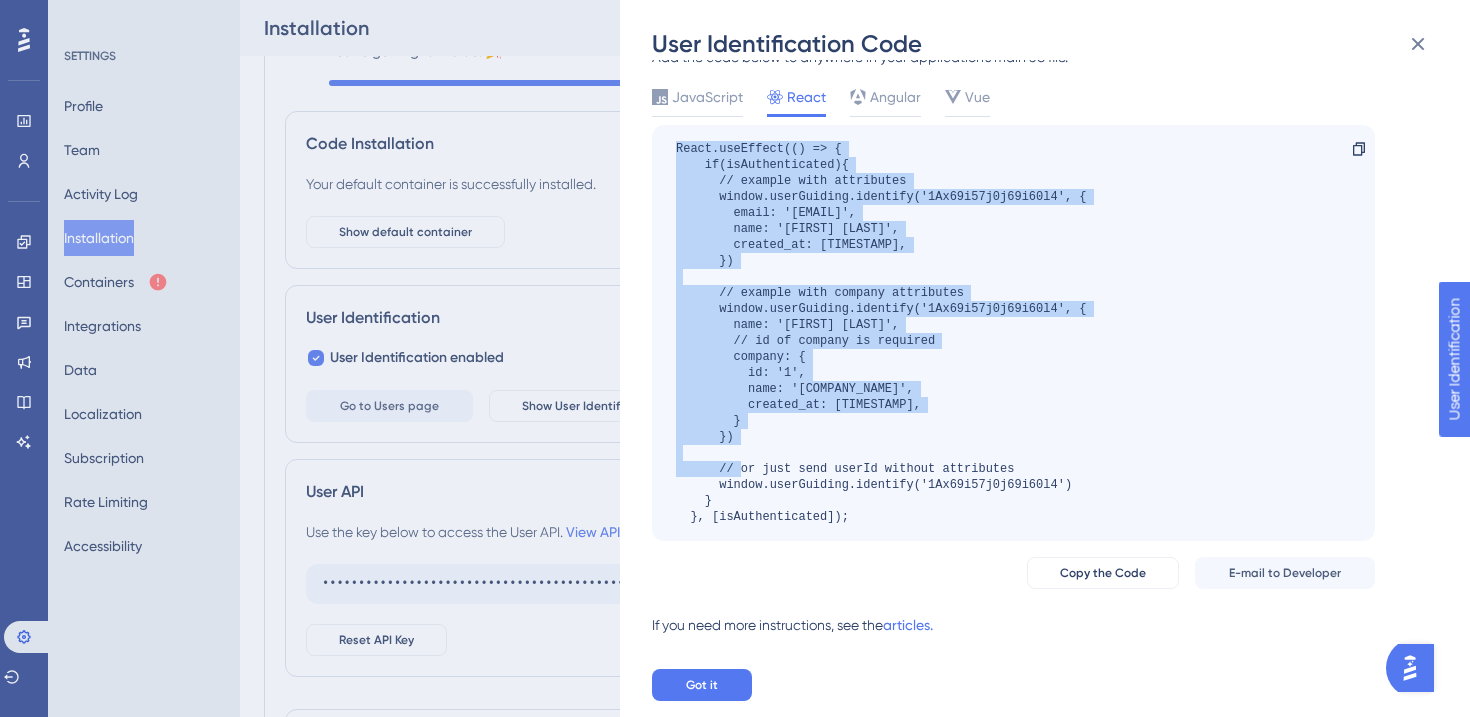 drag, startPoint x: 670, startPoint y: 153, endPoint x: 802, endPoint y: 446, distance: 321.36118 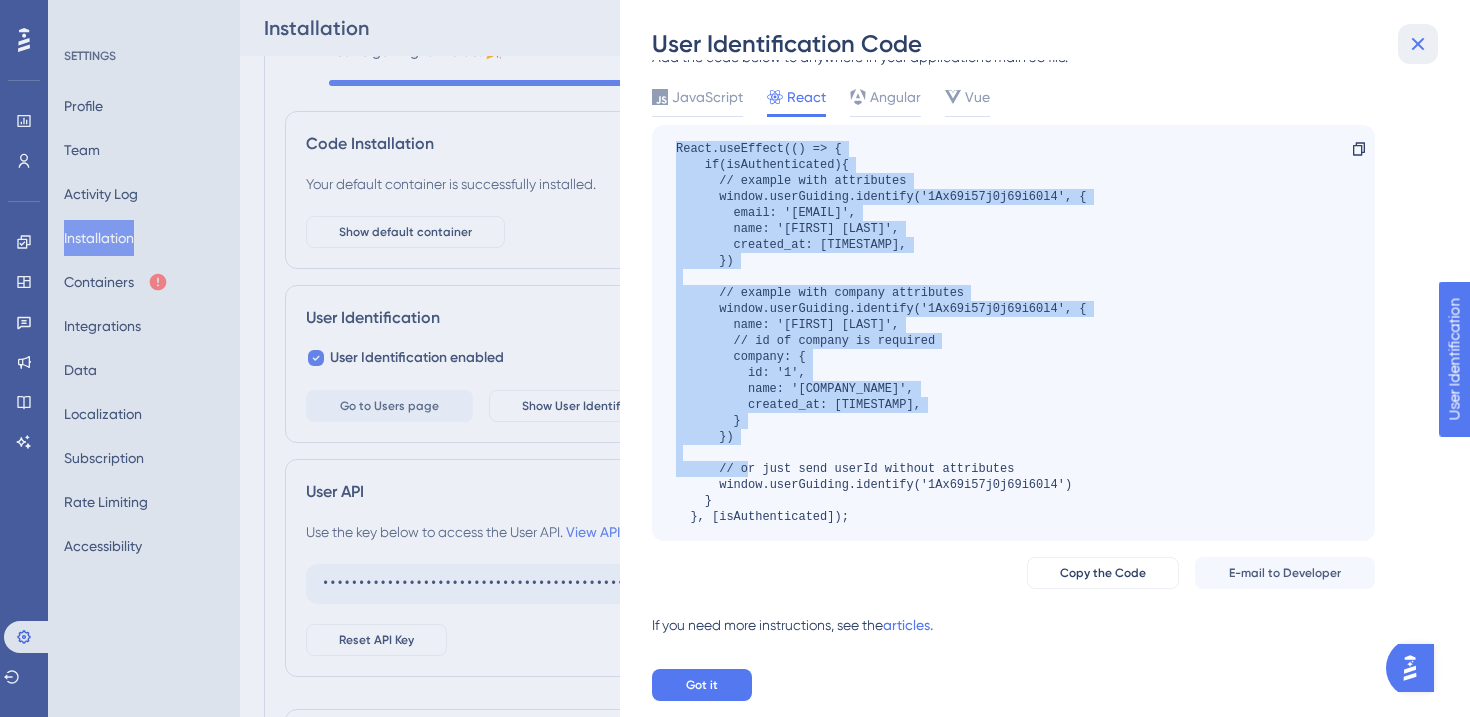click 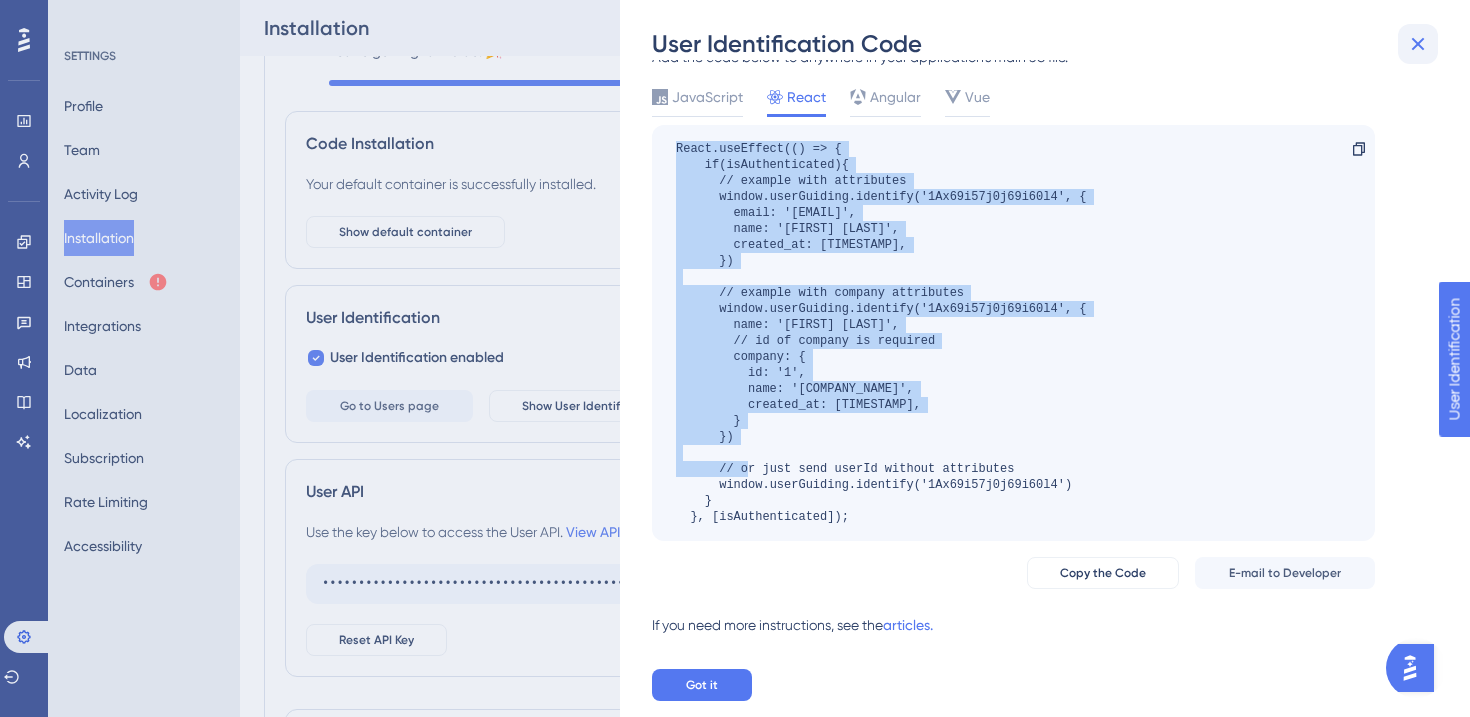 scroll, scrollTop: 0, scrollLeft: 0, axis: both 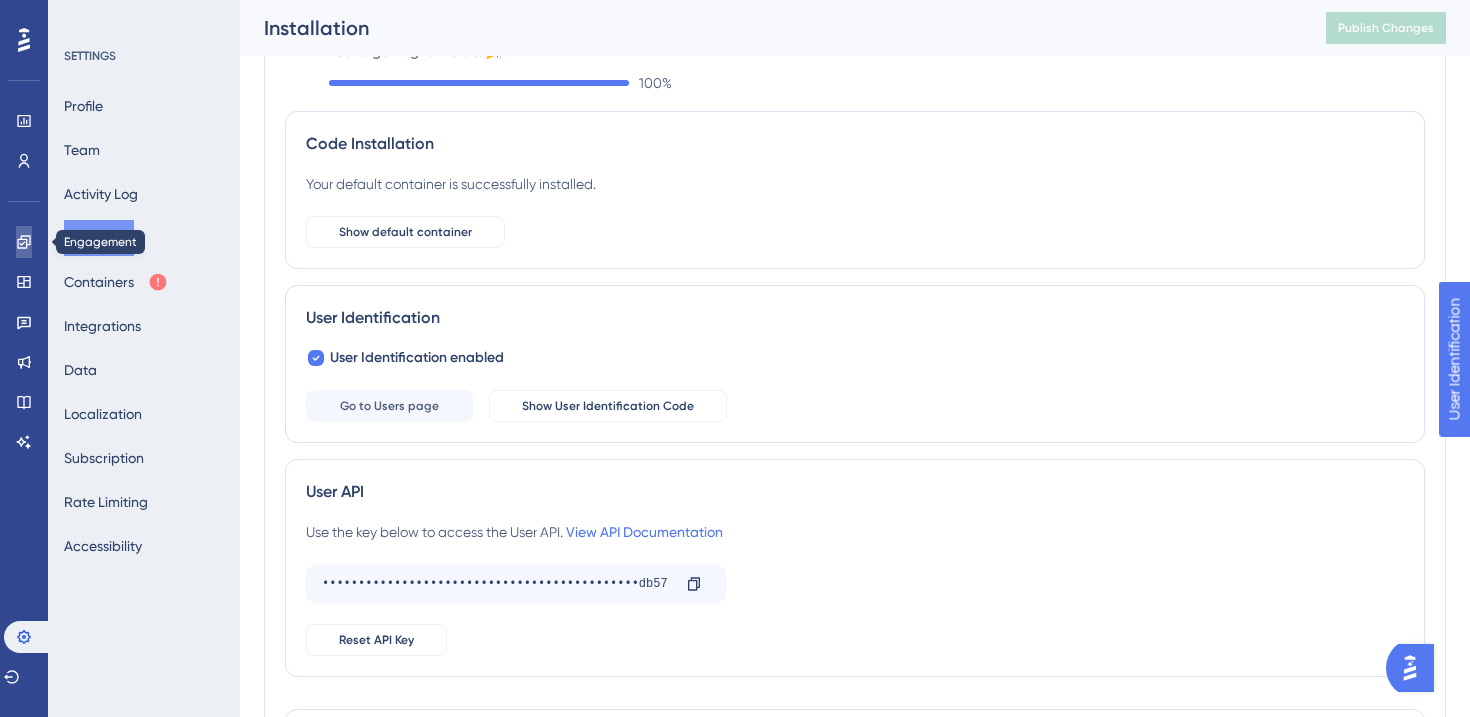 click at bounding box center [24, 242] 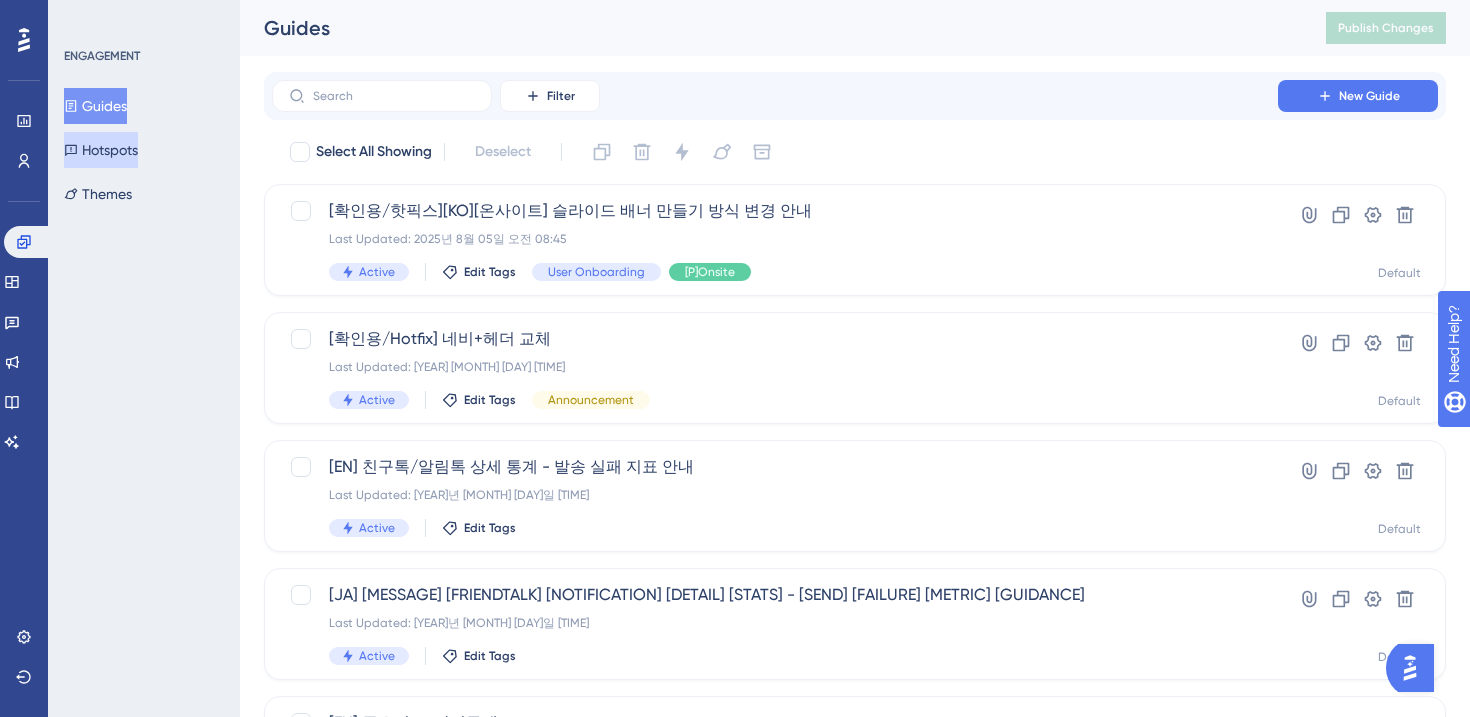 scroll, scrollTop: 0, scrollLeft: 0, axis: both 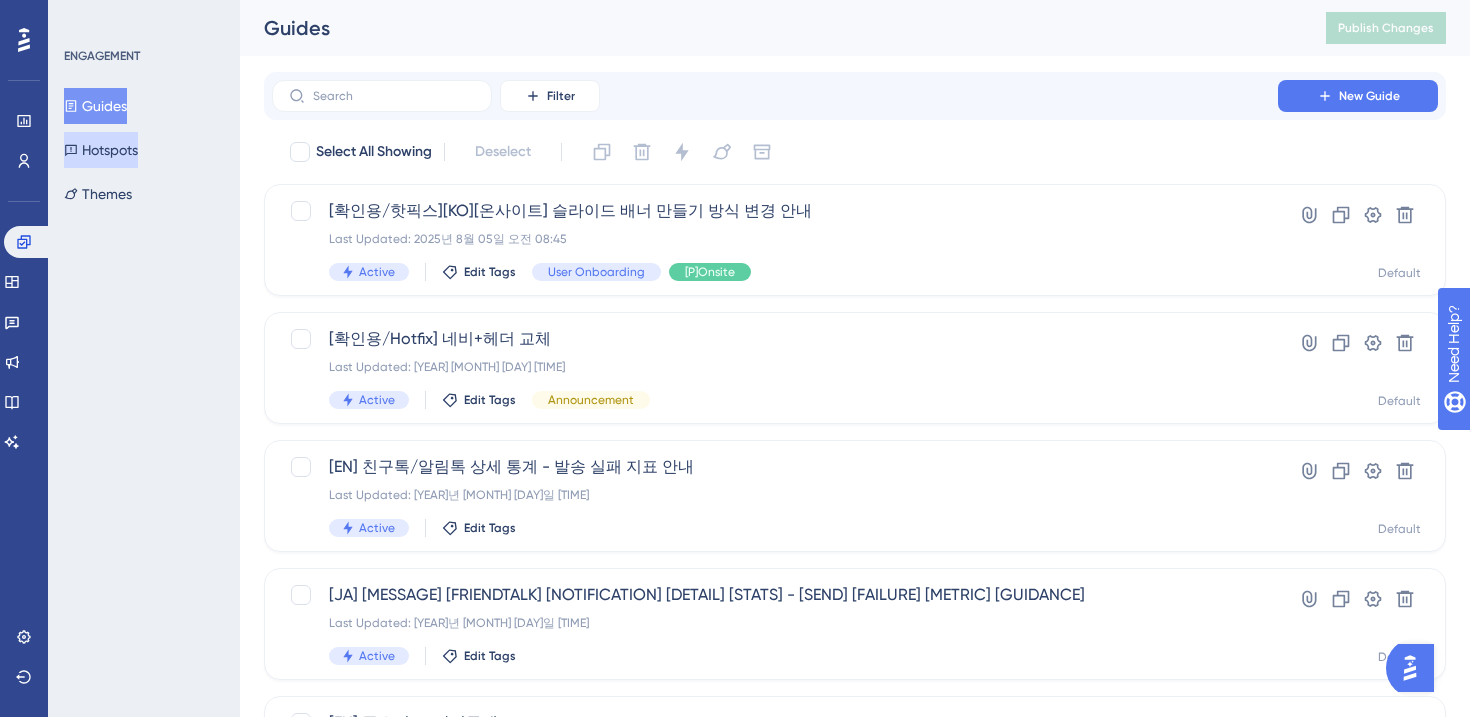 click on "Hotspots" at bounding box center [101, 150] 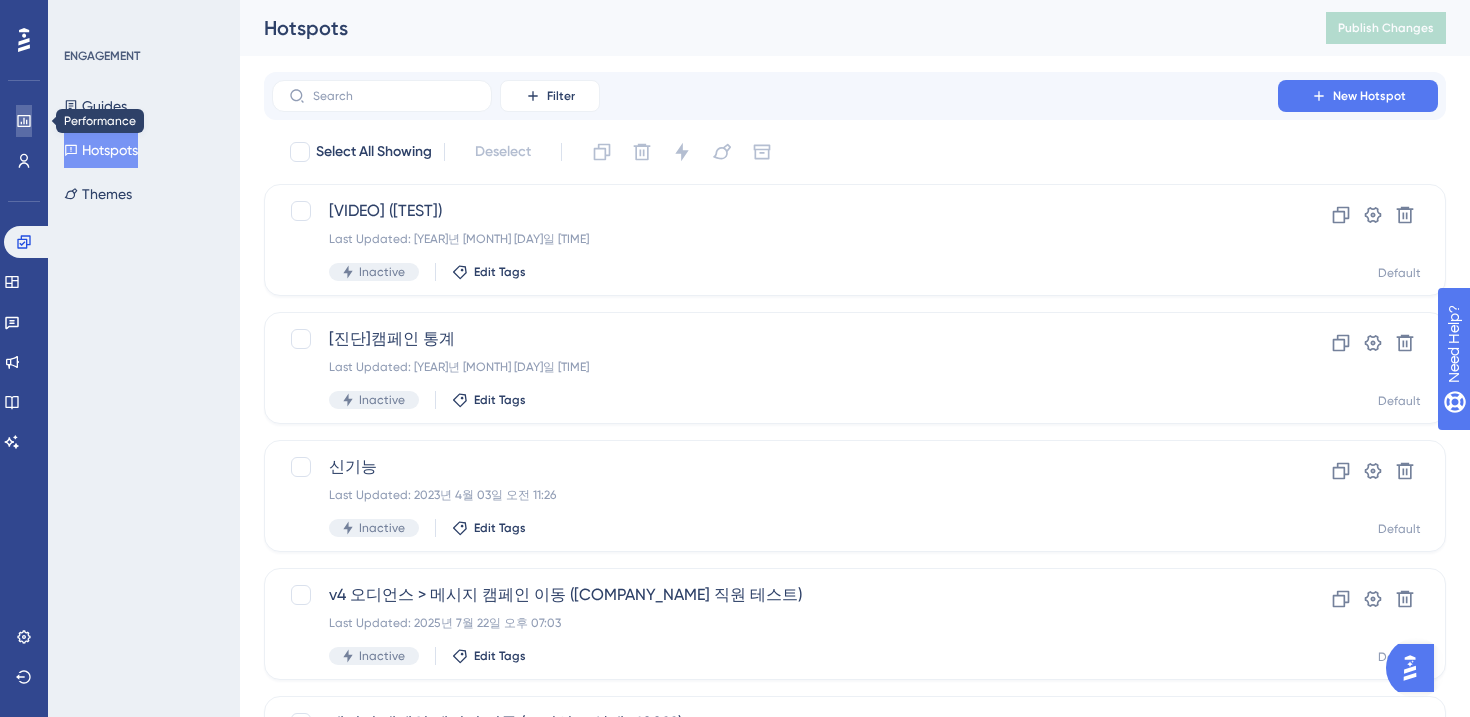 click 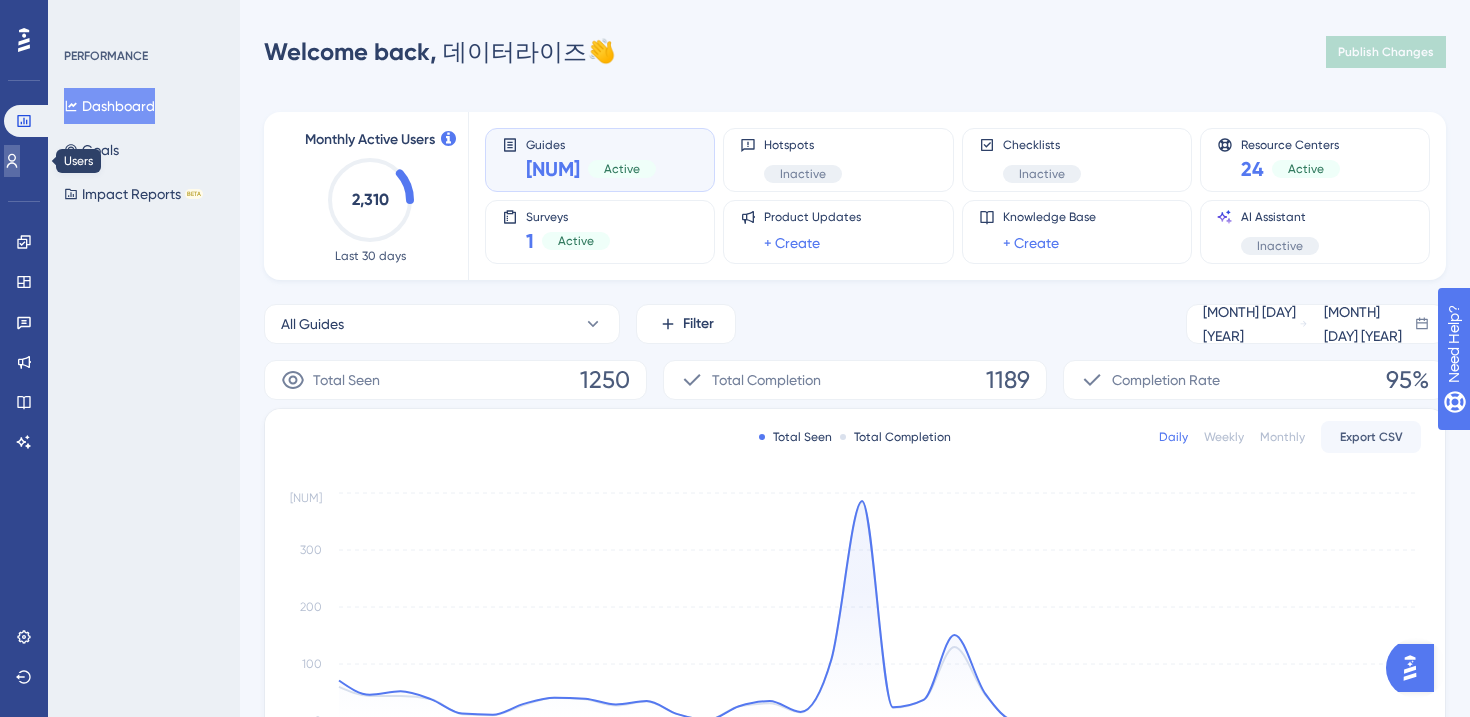 click at bounding box center [12, 161] 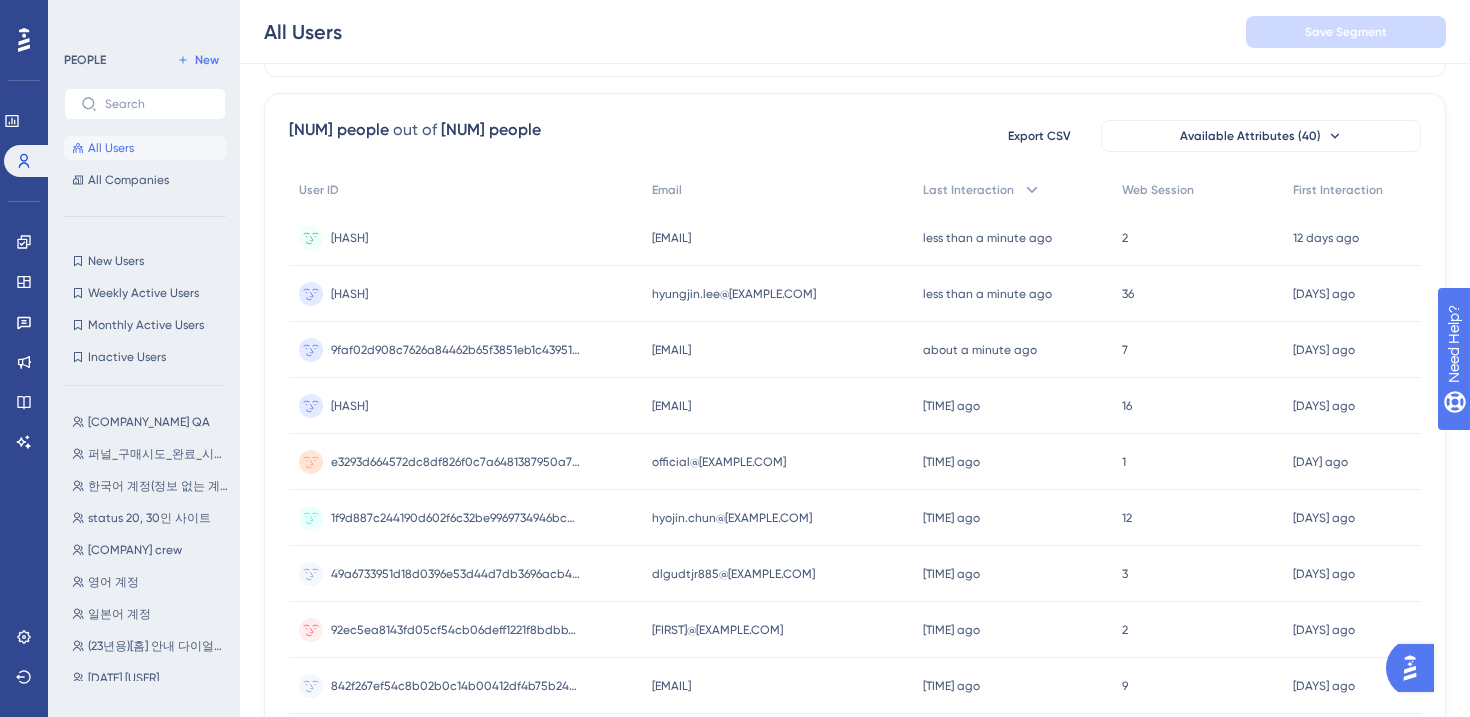 scroll, scrollTop: 129, scrollLeft: 0, axis: vertical 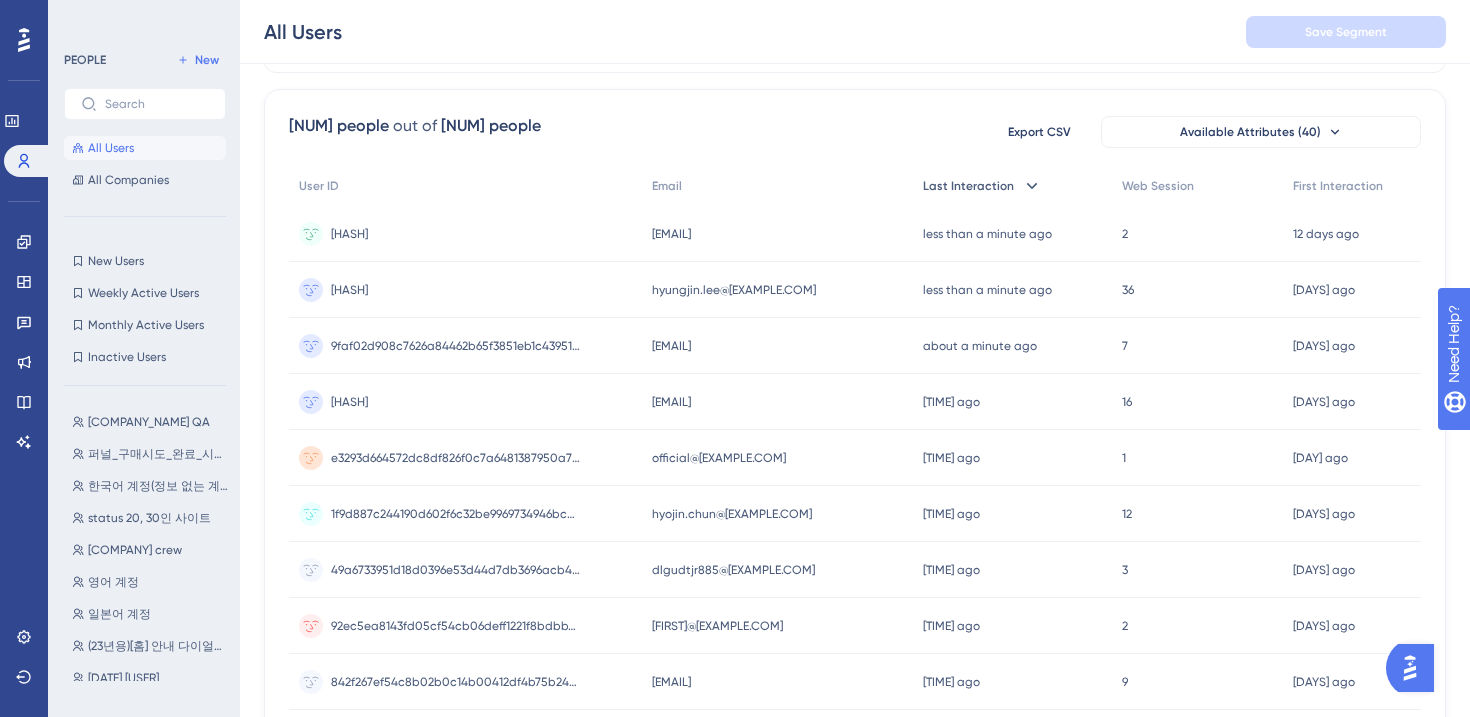click on "Last Interaction" at bounding box center [968, 186] 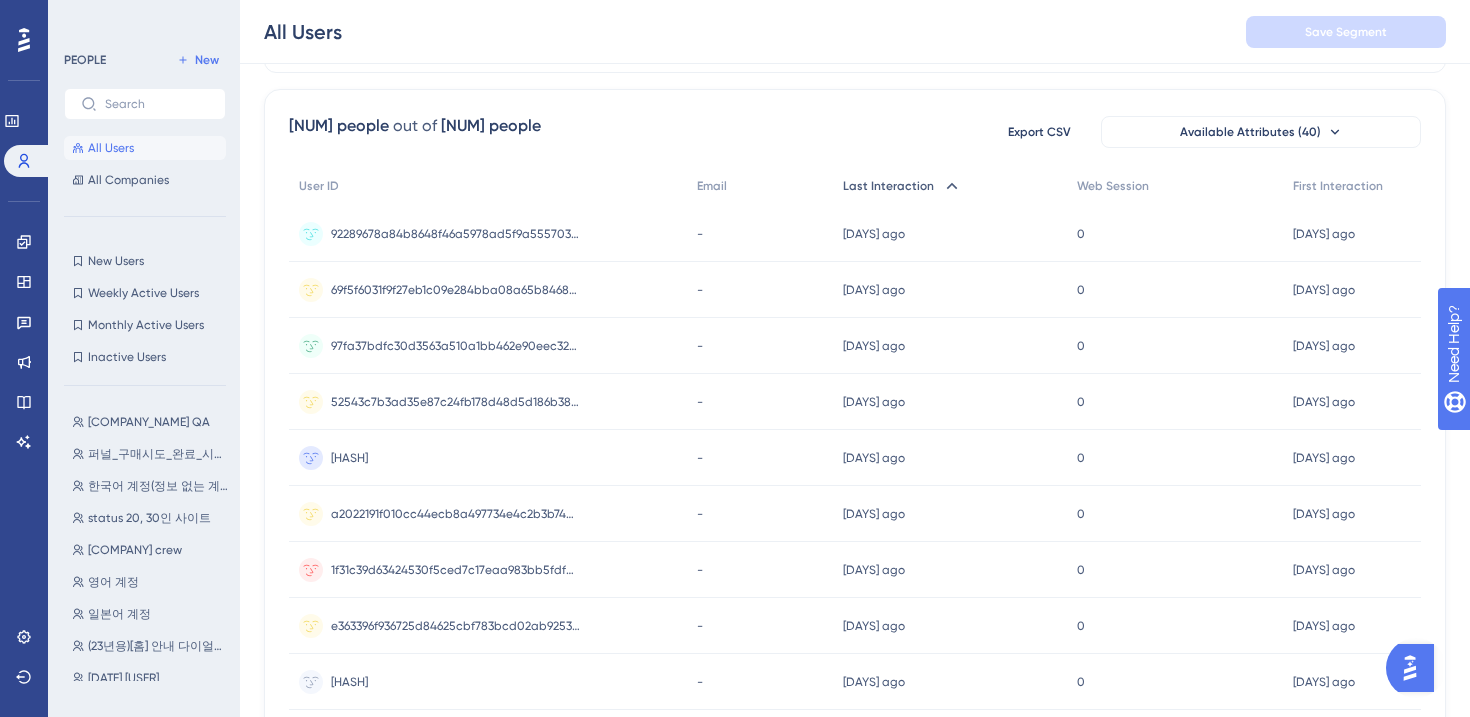 click 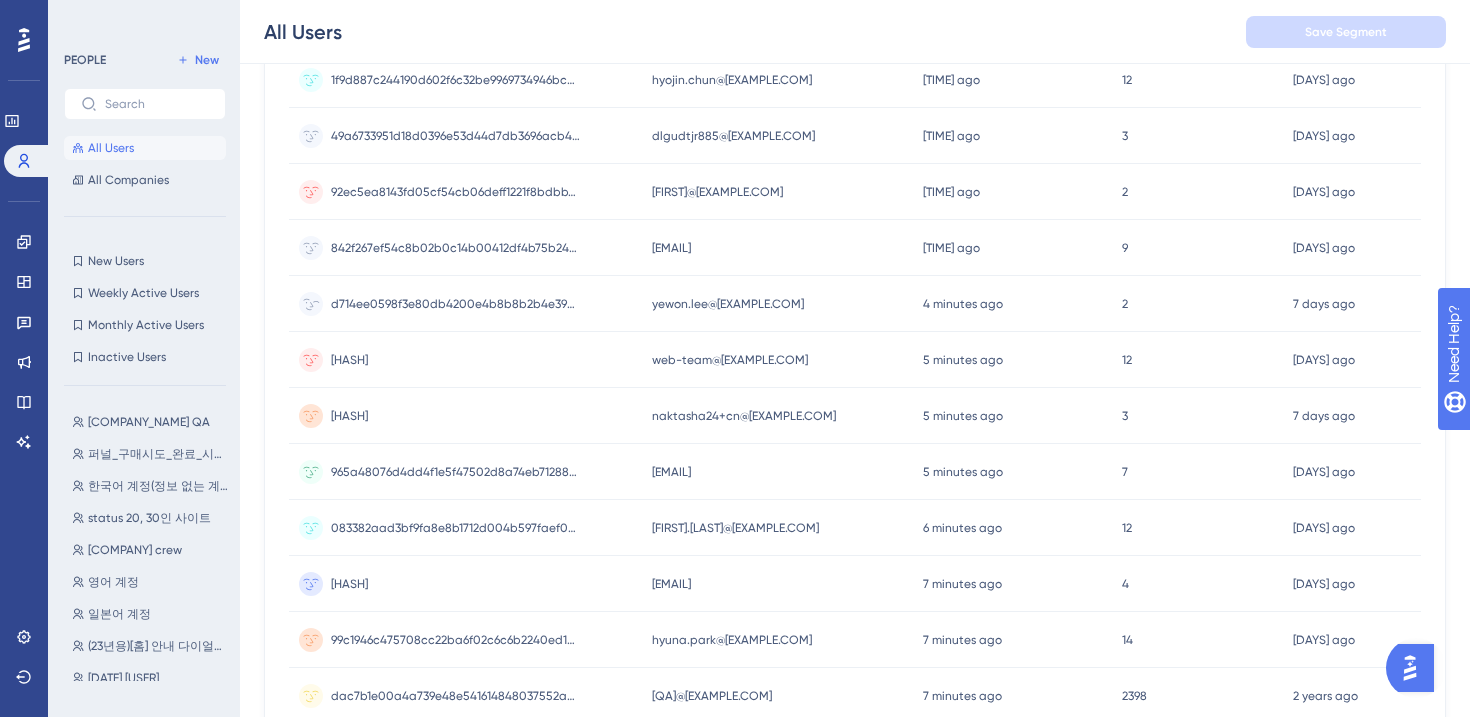scroll, scrollTop: 681, scrollLeft: 0, axis: vertical 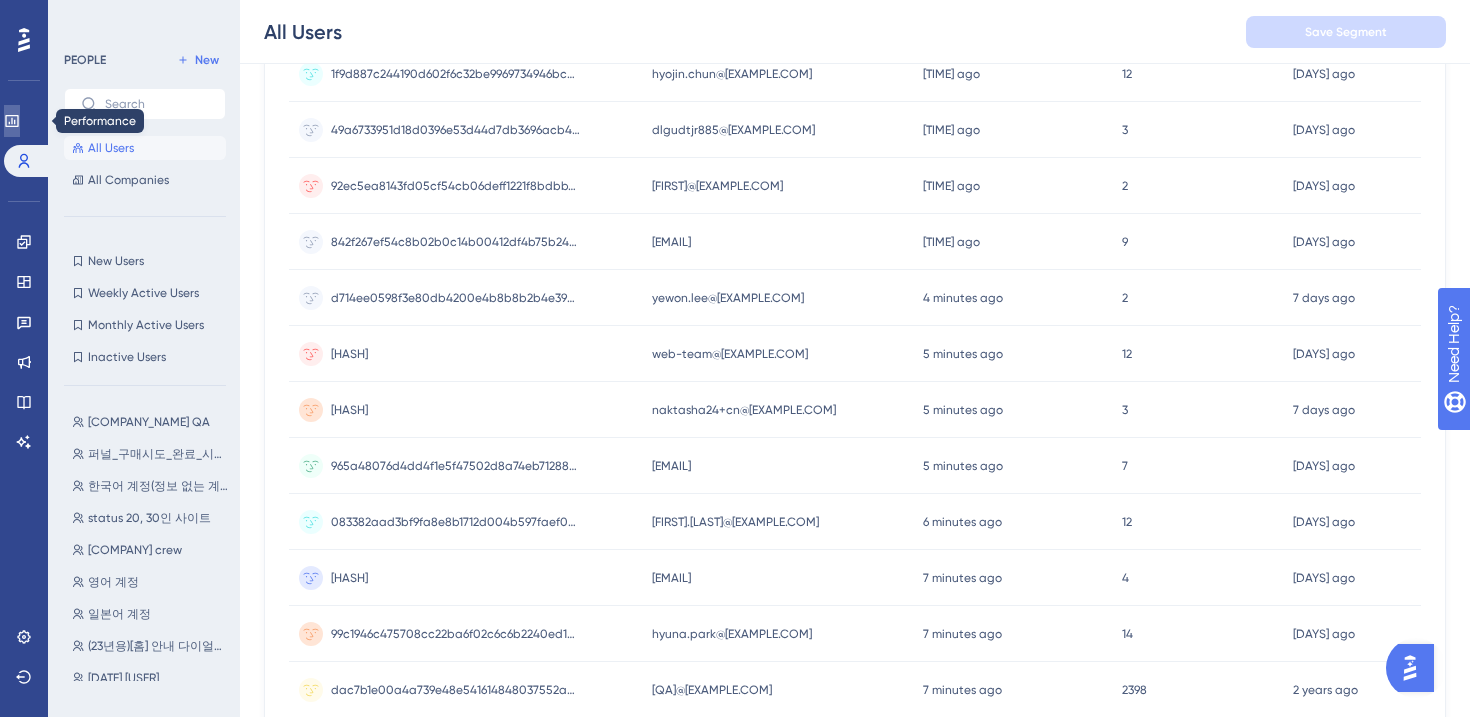 click 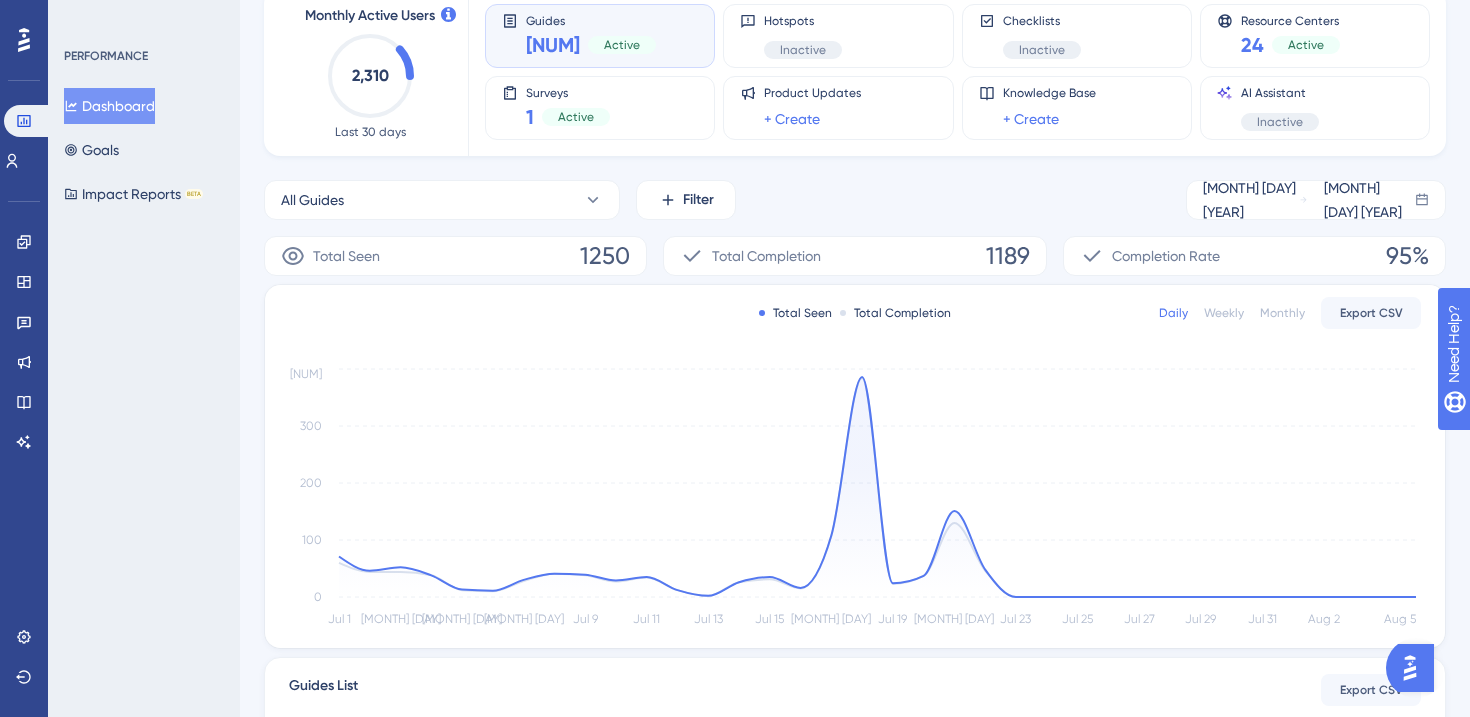 scroll, scrollTop: 0, scrollLeft: 0, axis: both 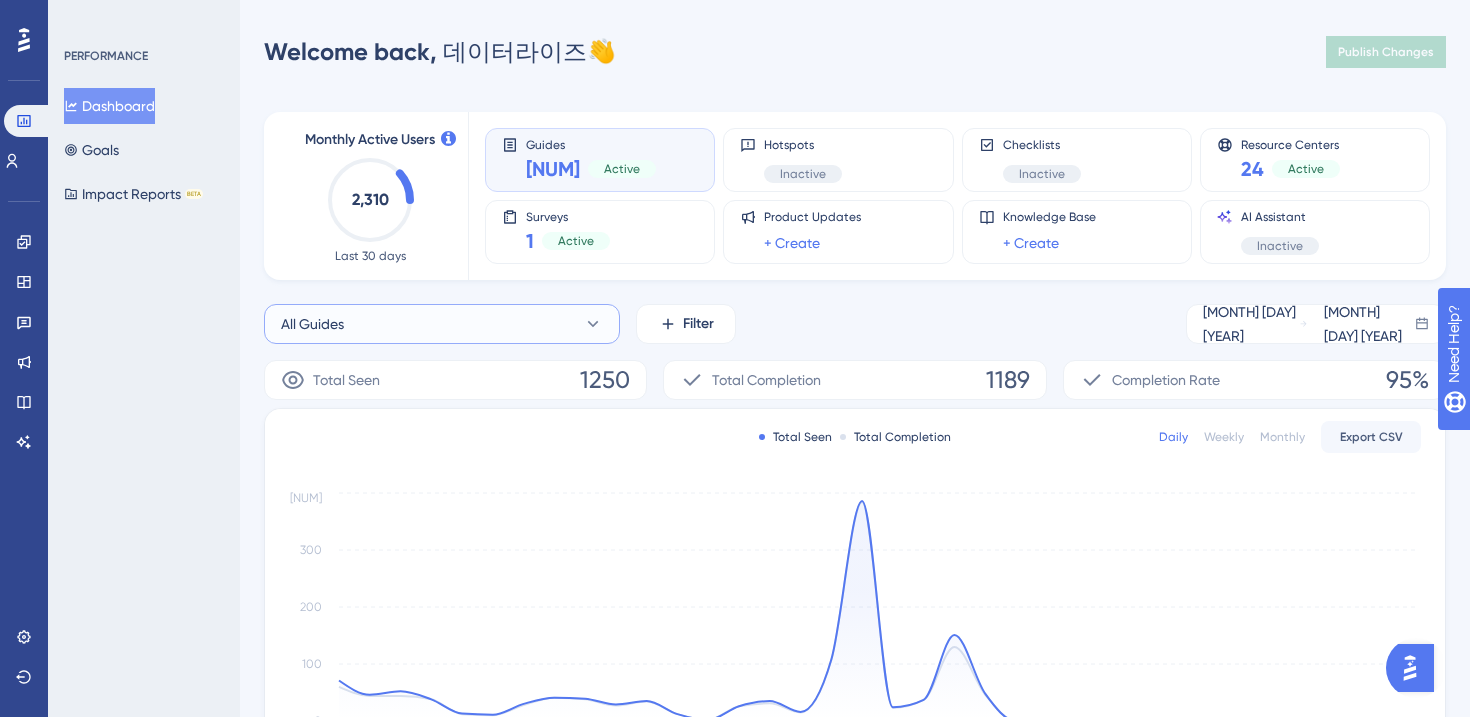 click on "All Guides" at bounding box center (442, 324) 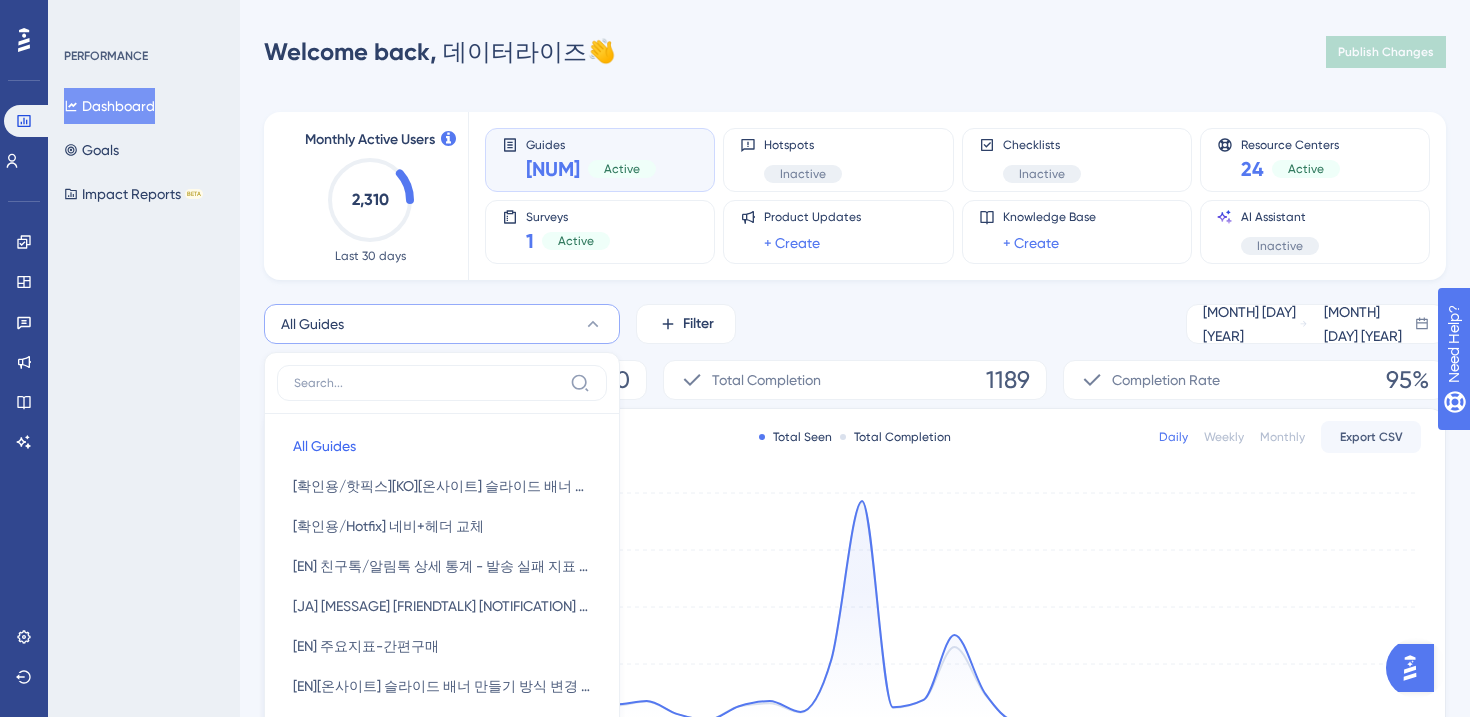 scroll, scrollTop: 155, scrollLeft: 0, axis: vertical 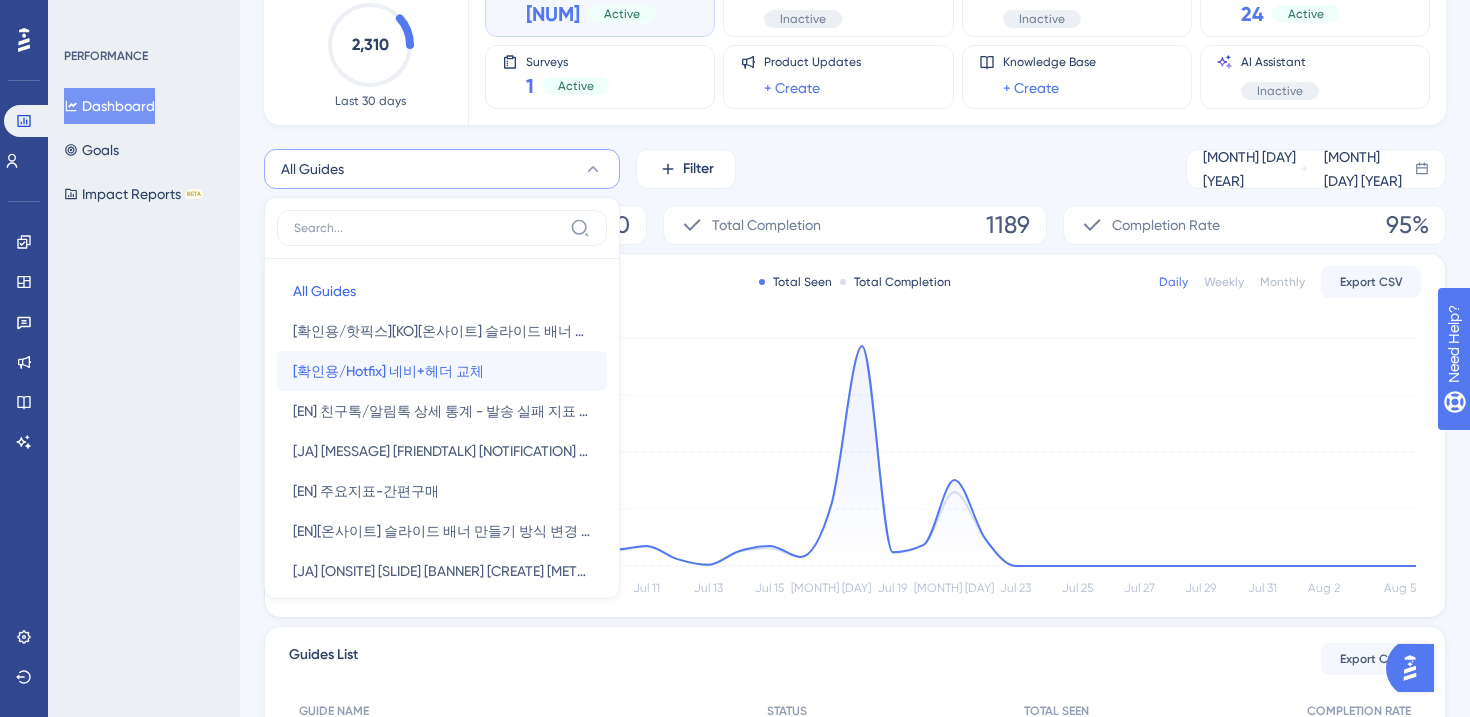 click on "[CONFIRMATION] [NAV] [HEADER] [REPLACE] [CONFIRMATION] [NAV] [HEADER] [REPLACE]" at bounding box center (442, 371) 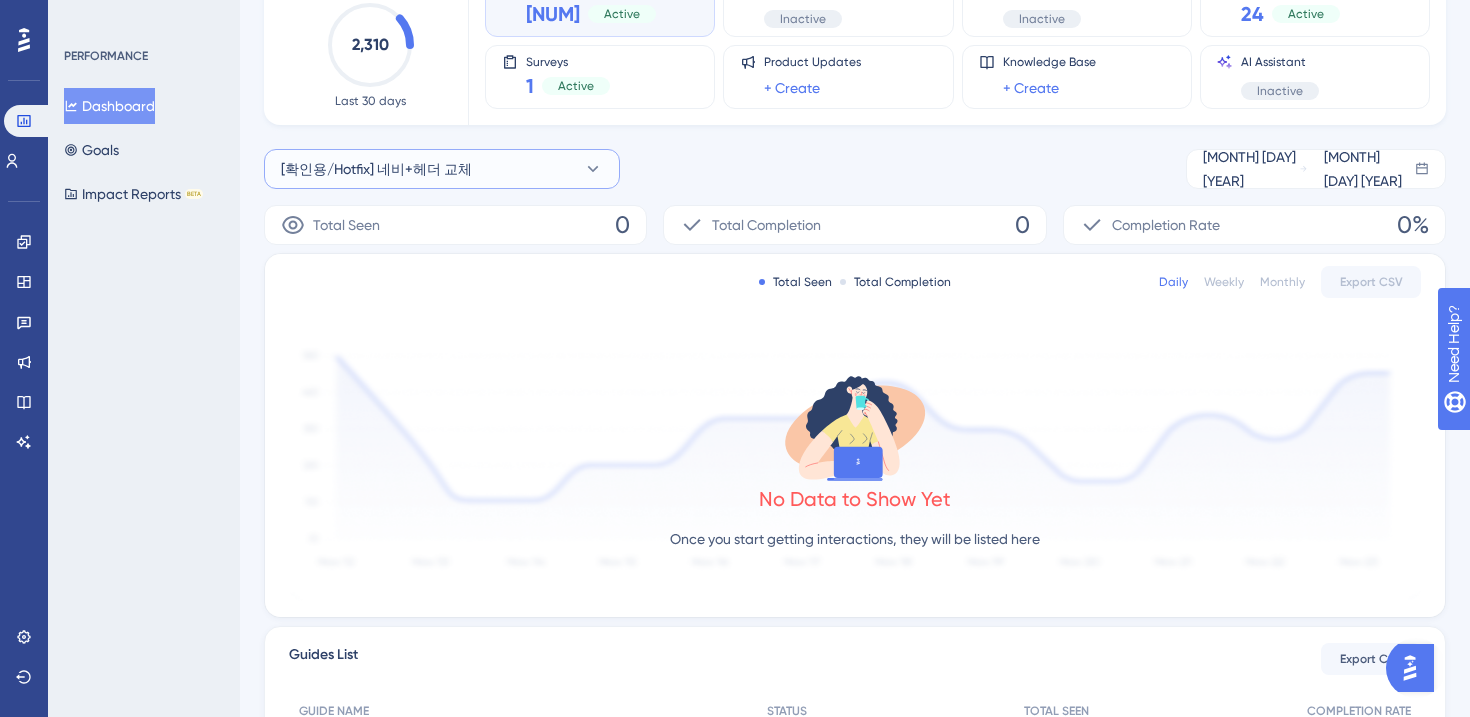 click on "[확인용/Hotfix] 네비+헤더 교체" at bounding box center (442, 169) 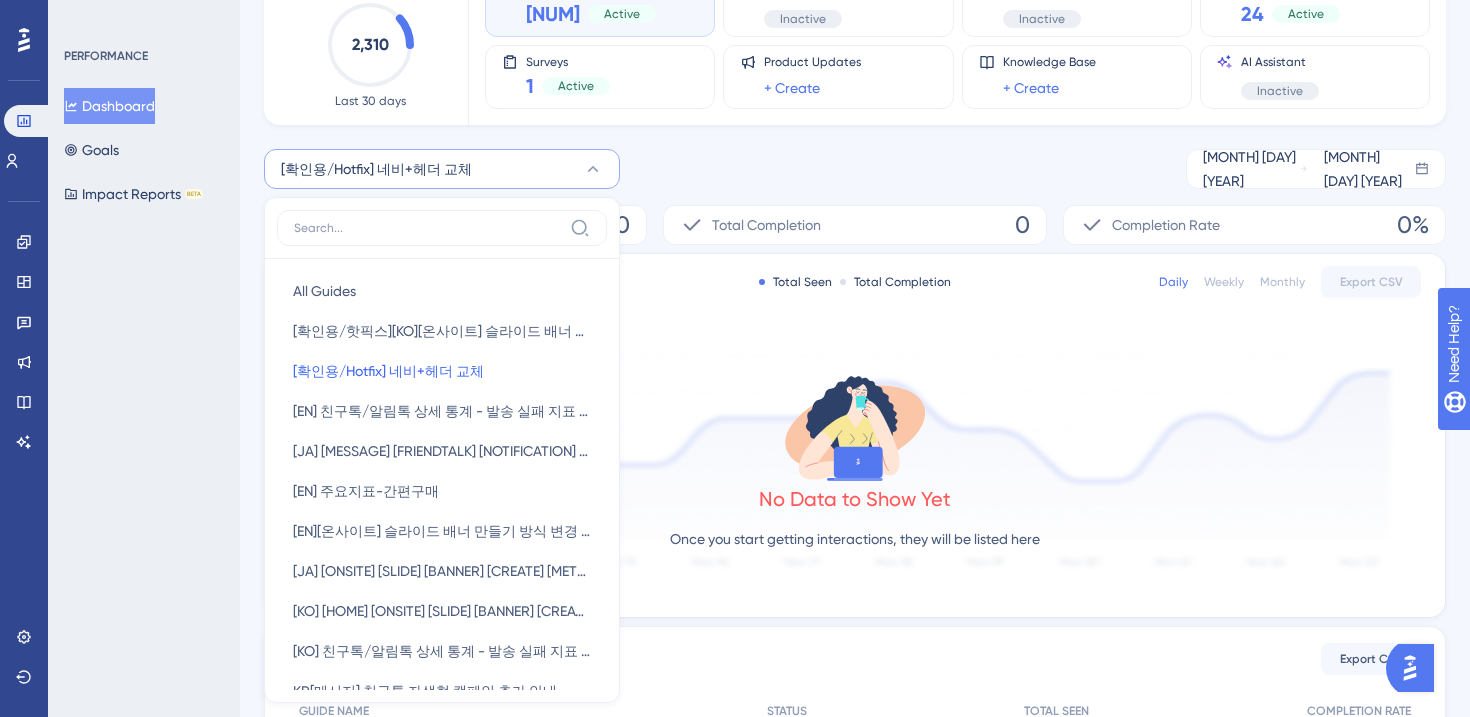 scroll, scrollTop: 196, scrollLeft: 0, axis: vertical 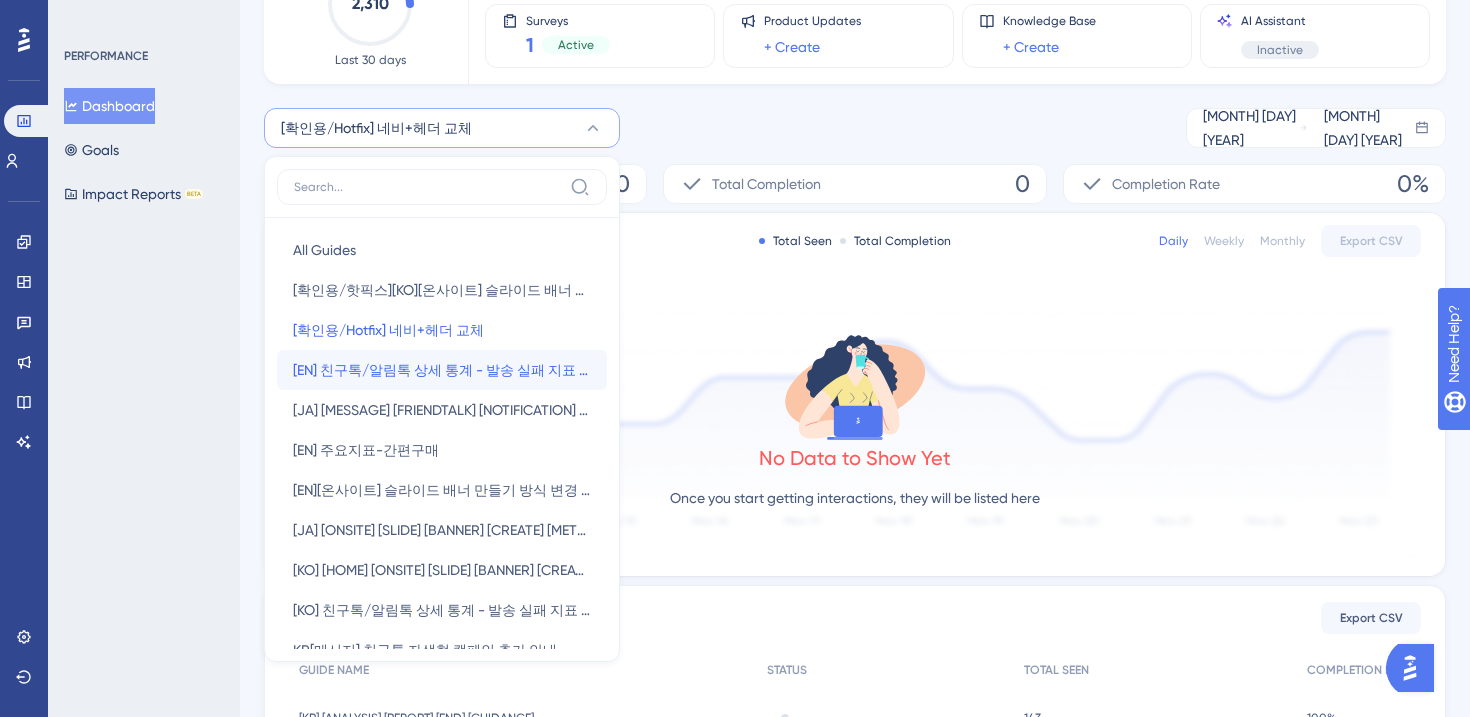 click on "[EN] 친구톡/알림톡 상세 통계 - 발송 실패 지표 안내" at bounding box center [442, 370] 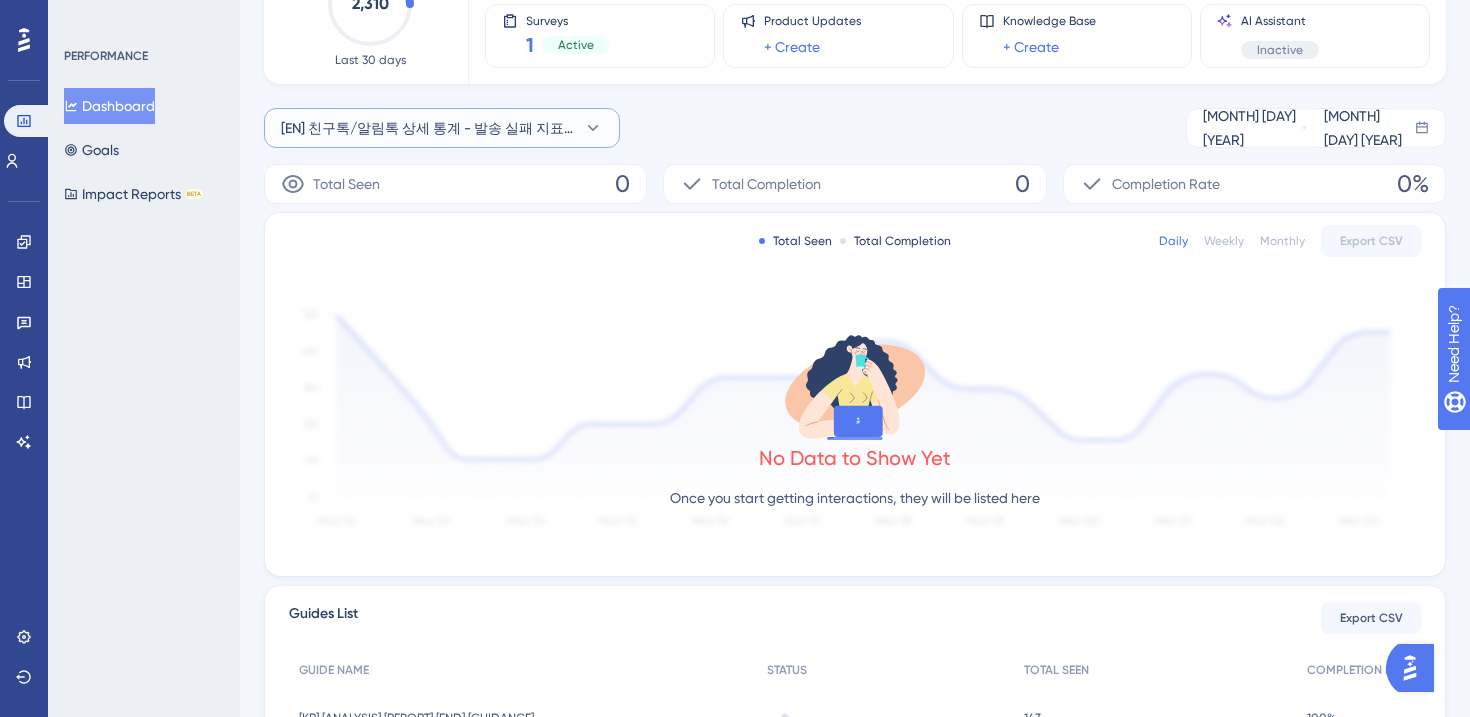 click on "[EN] 친구톡/알림톡 상세 통계 - 발송 실패 지표 안내" at bounding box center [428, 128] 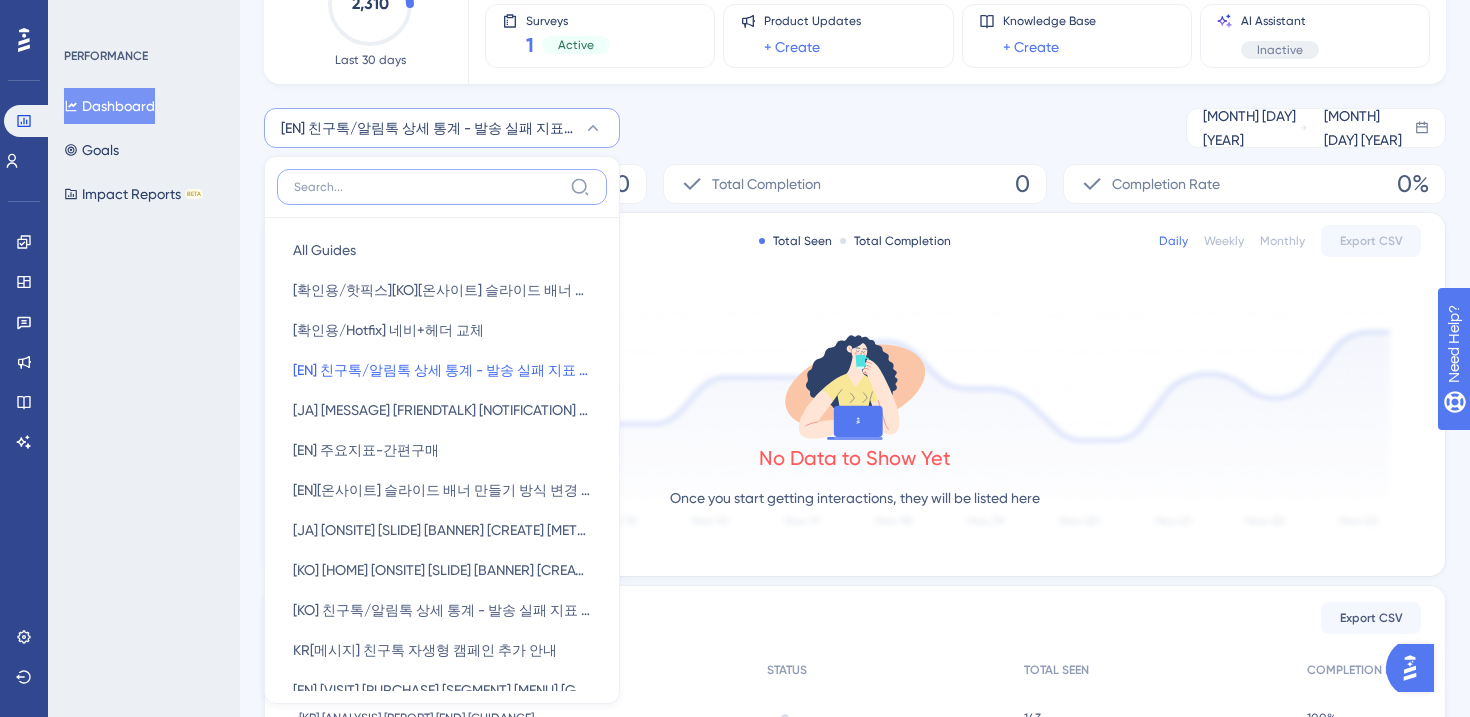 scroll, scrollTop: 246, scrollLeft: 0, axis: vertical 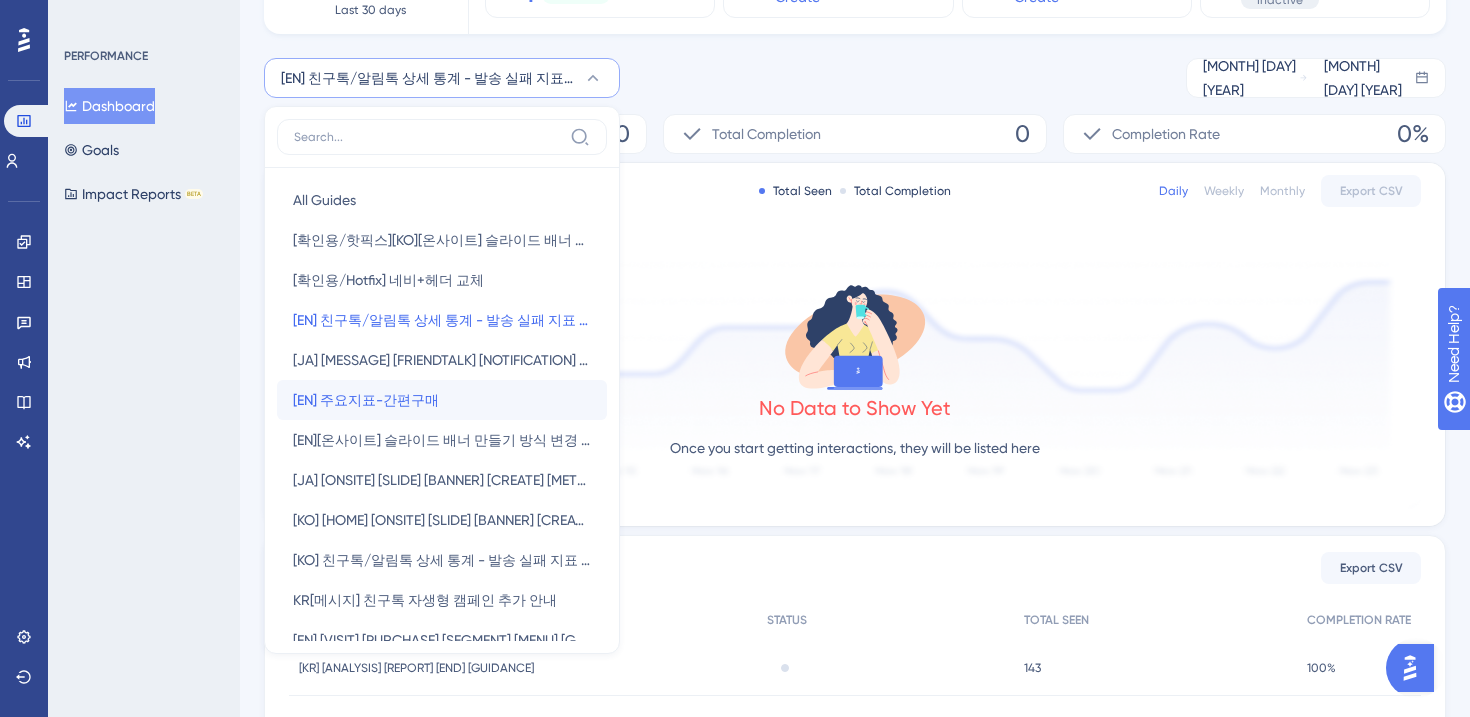 click on "[EN] 주요지표-간편구매 [EN] 주요지표-간편구매" at bounding box center [442, 400] 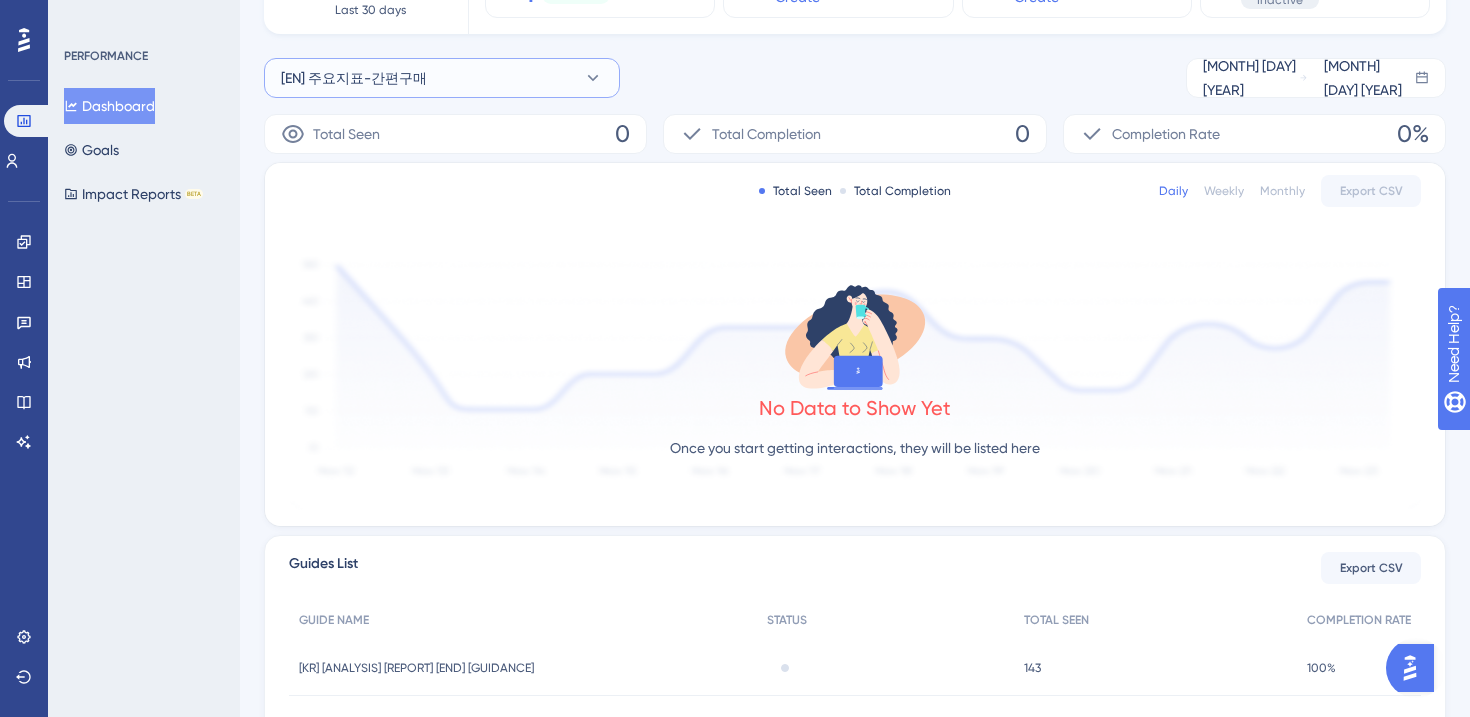 click on "[EN] 주요지표-간편구매" at bounding box center [442, 78] 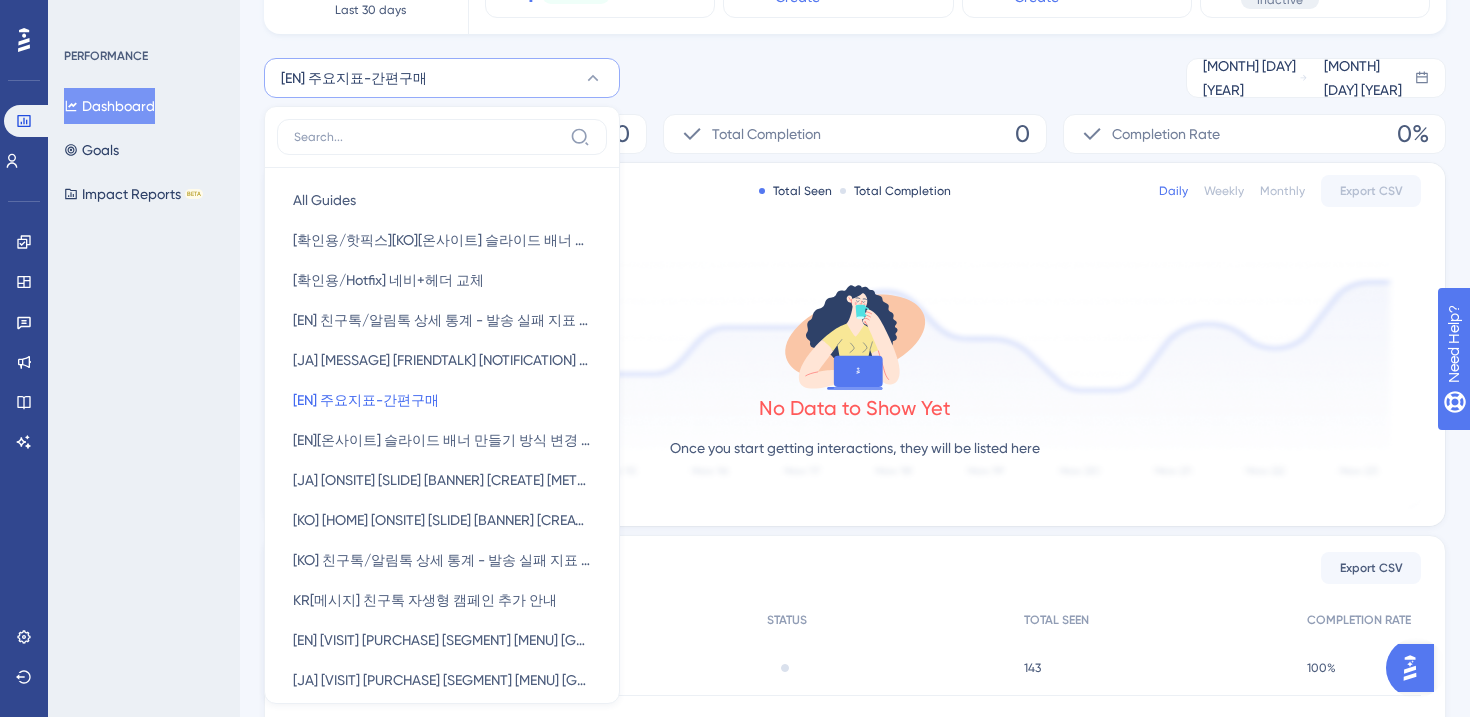scroll, scrollTop: 165, scrollLeft: 0, axis: vertical 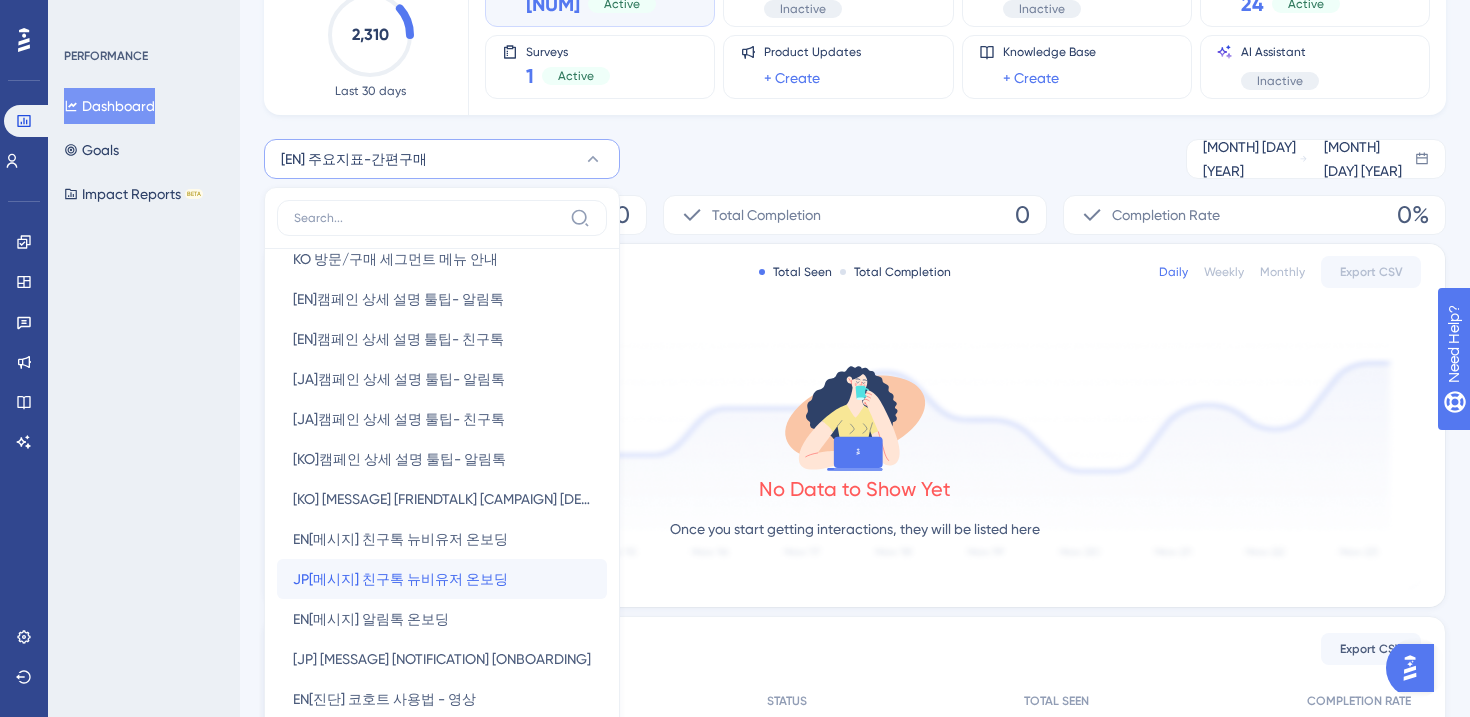 click on "JP[메시지] 친구톡 뉴비유저 온보딩" at bounding box center (400, 579) 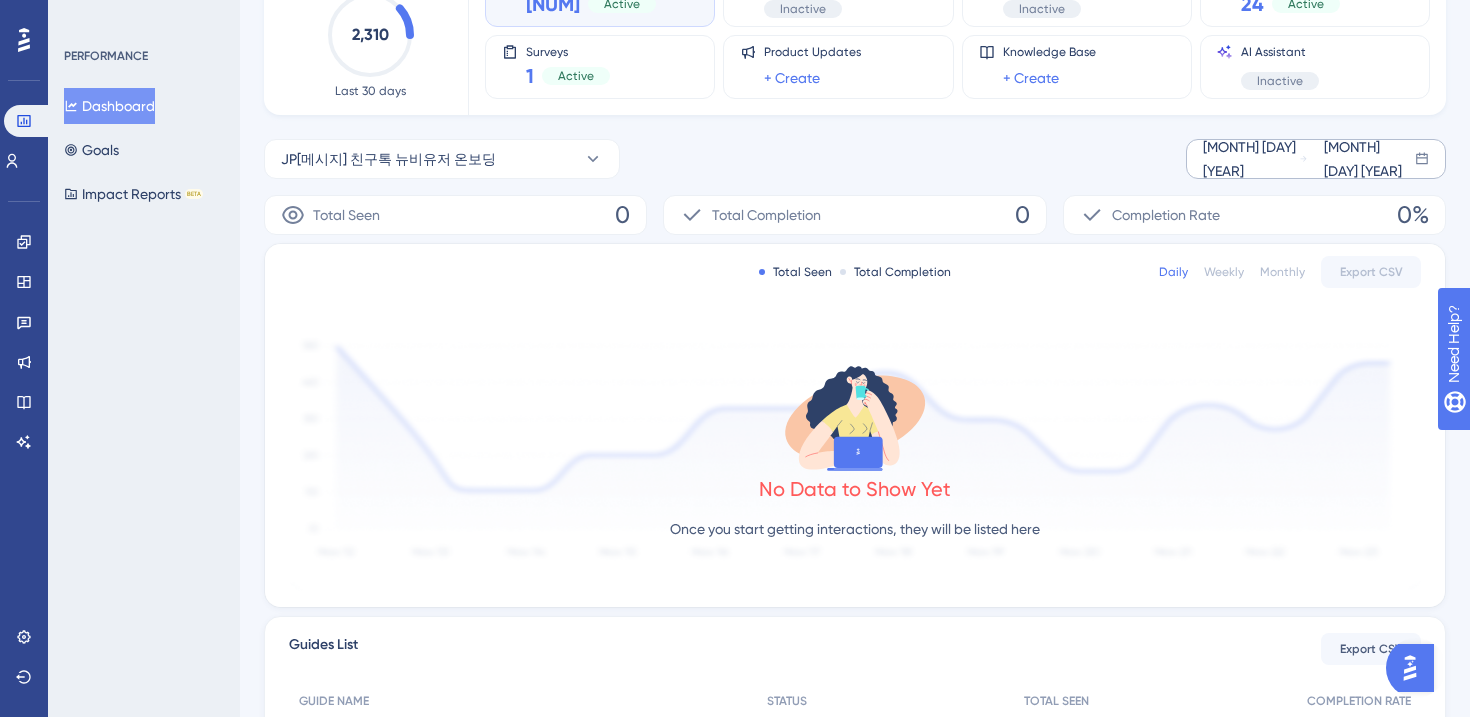click on "[MONTH] [DAY] [YEAR]" at bounding box center (1357, 159) 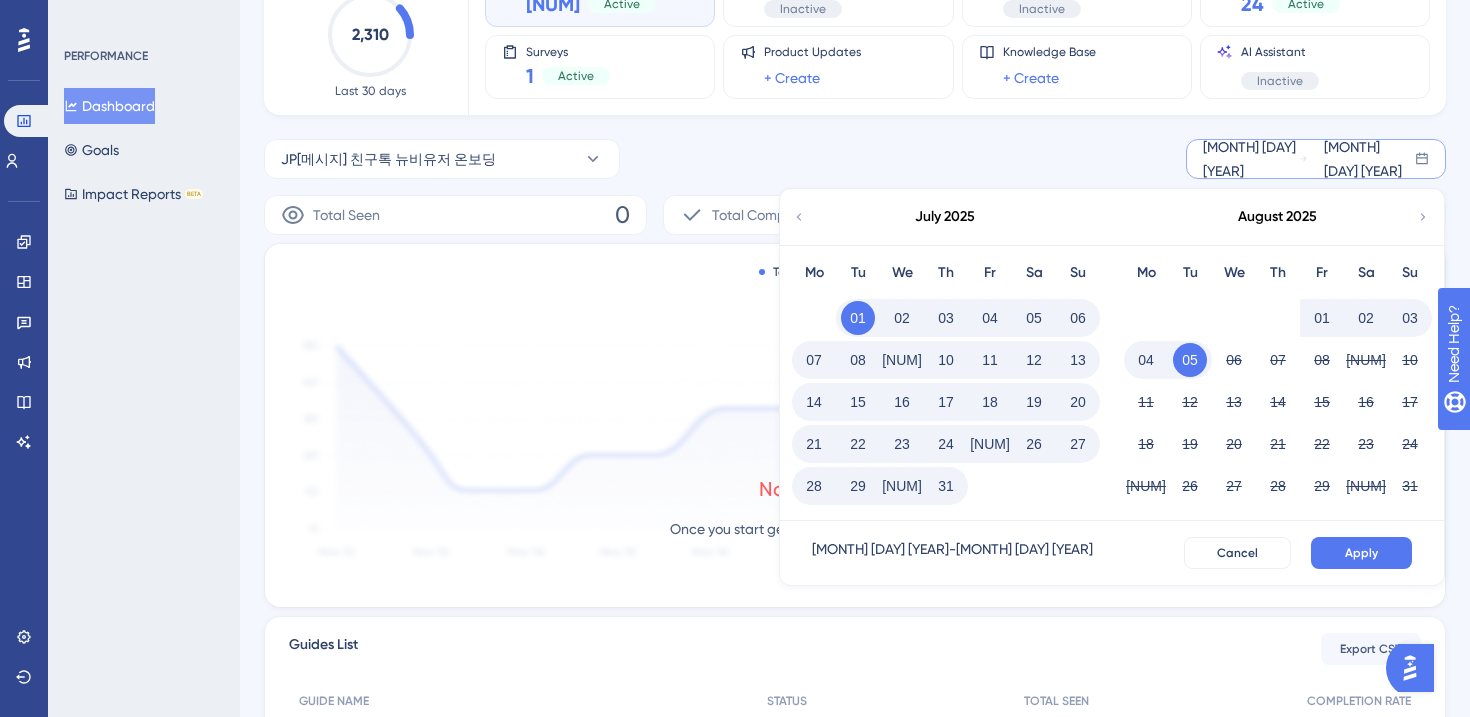 click on "July 2025" at bounding box center [945, 217] 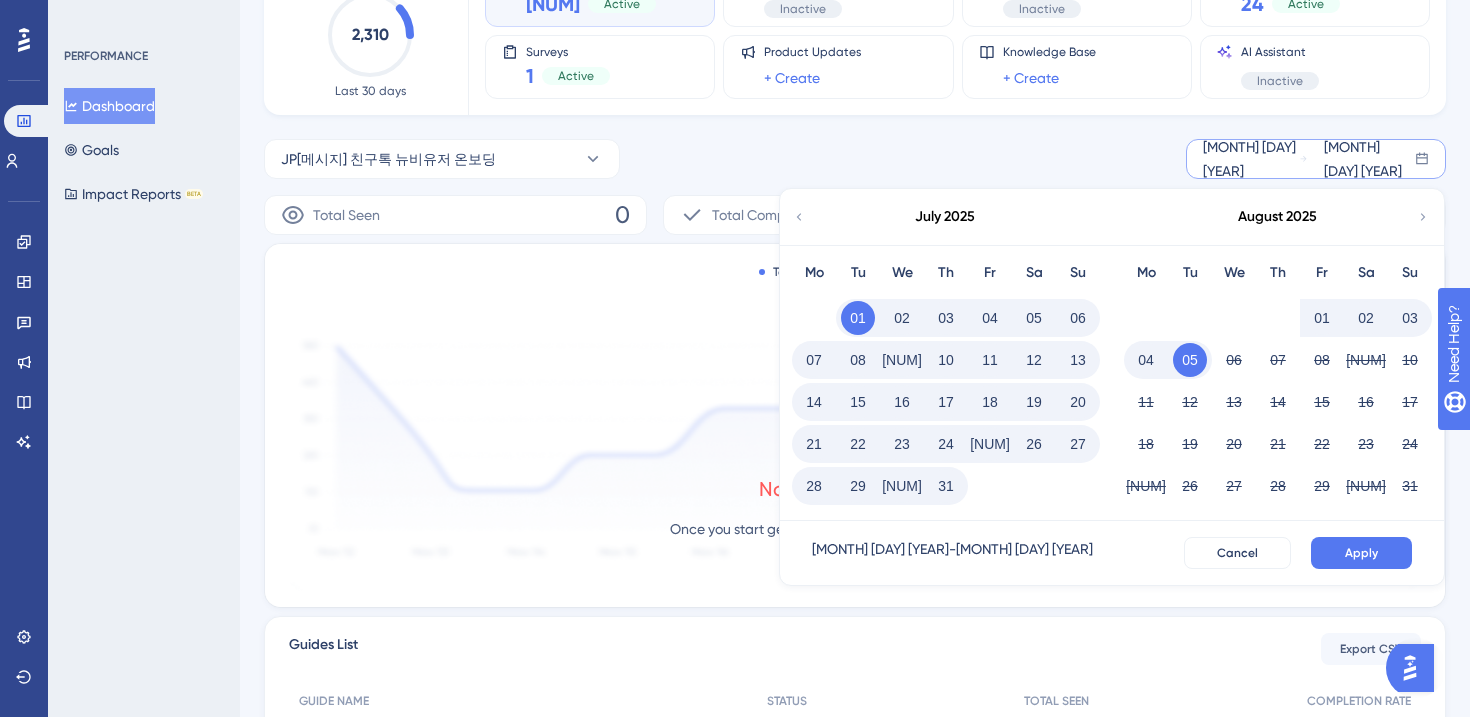 click 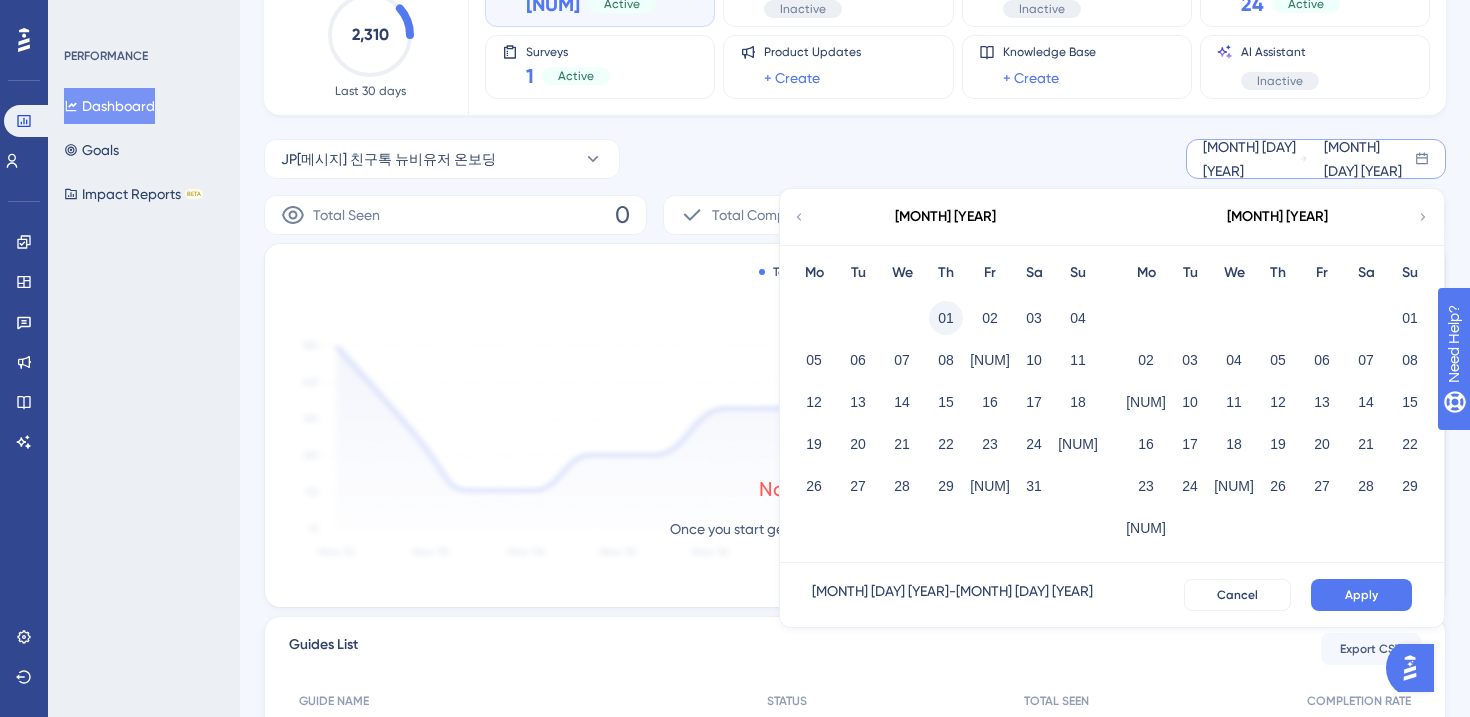 click on "01" at bounding box center [946, 318] 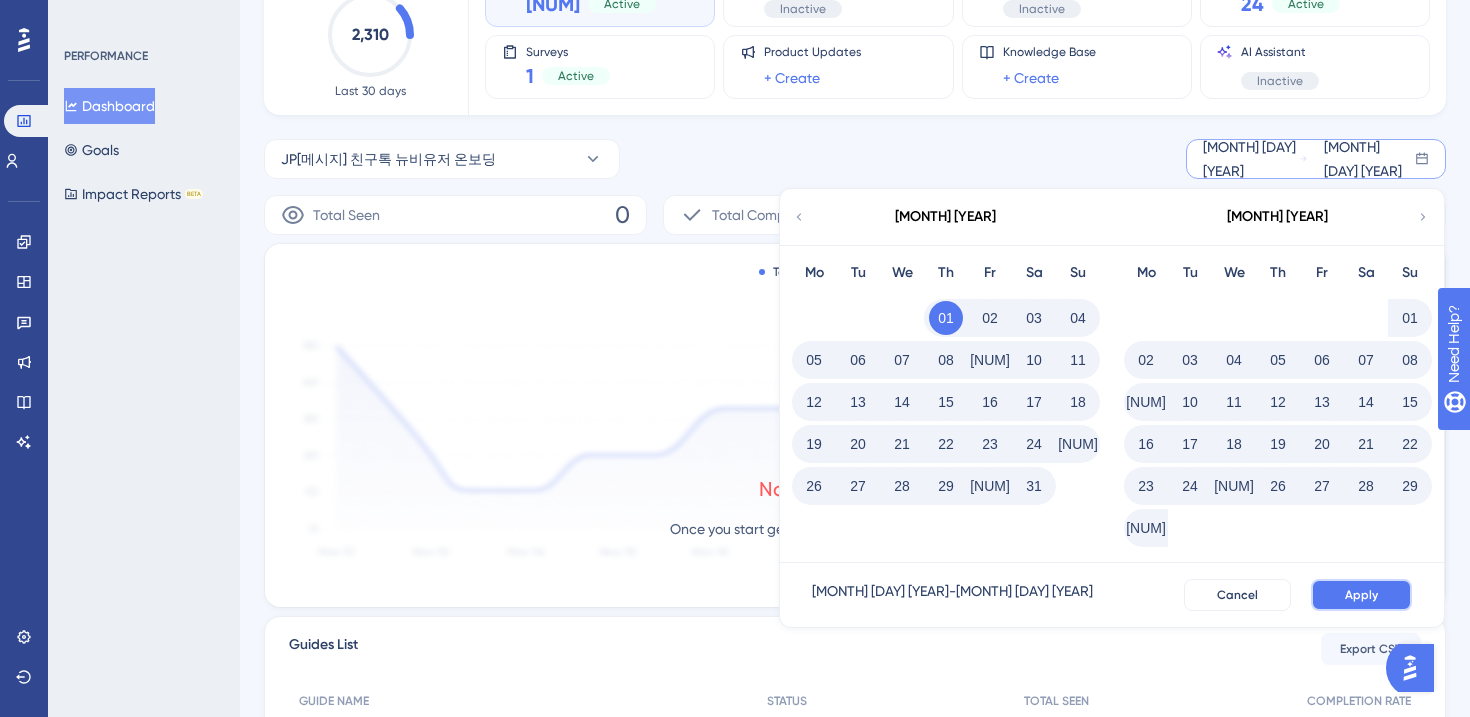 click on "Apply" at bounding box center [1361, 595] 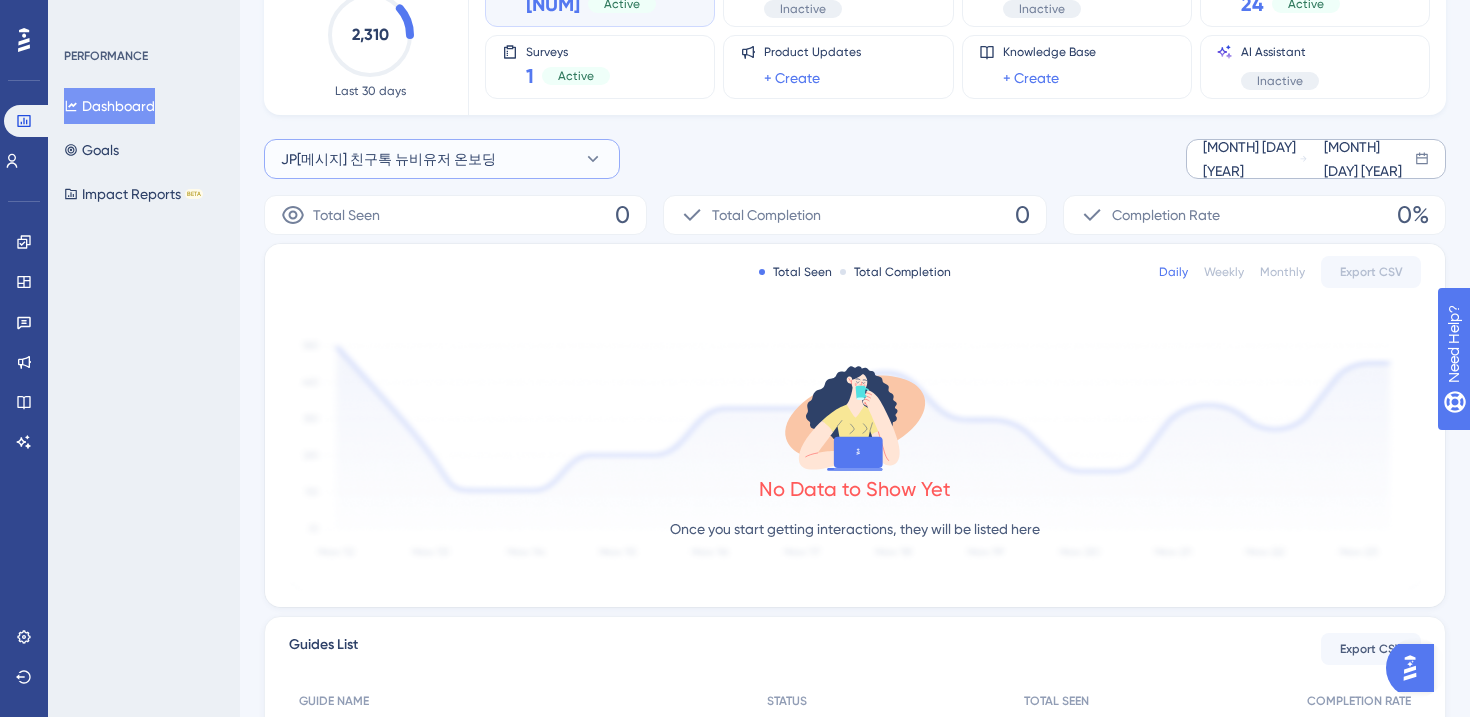 click 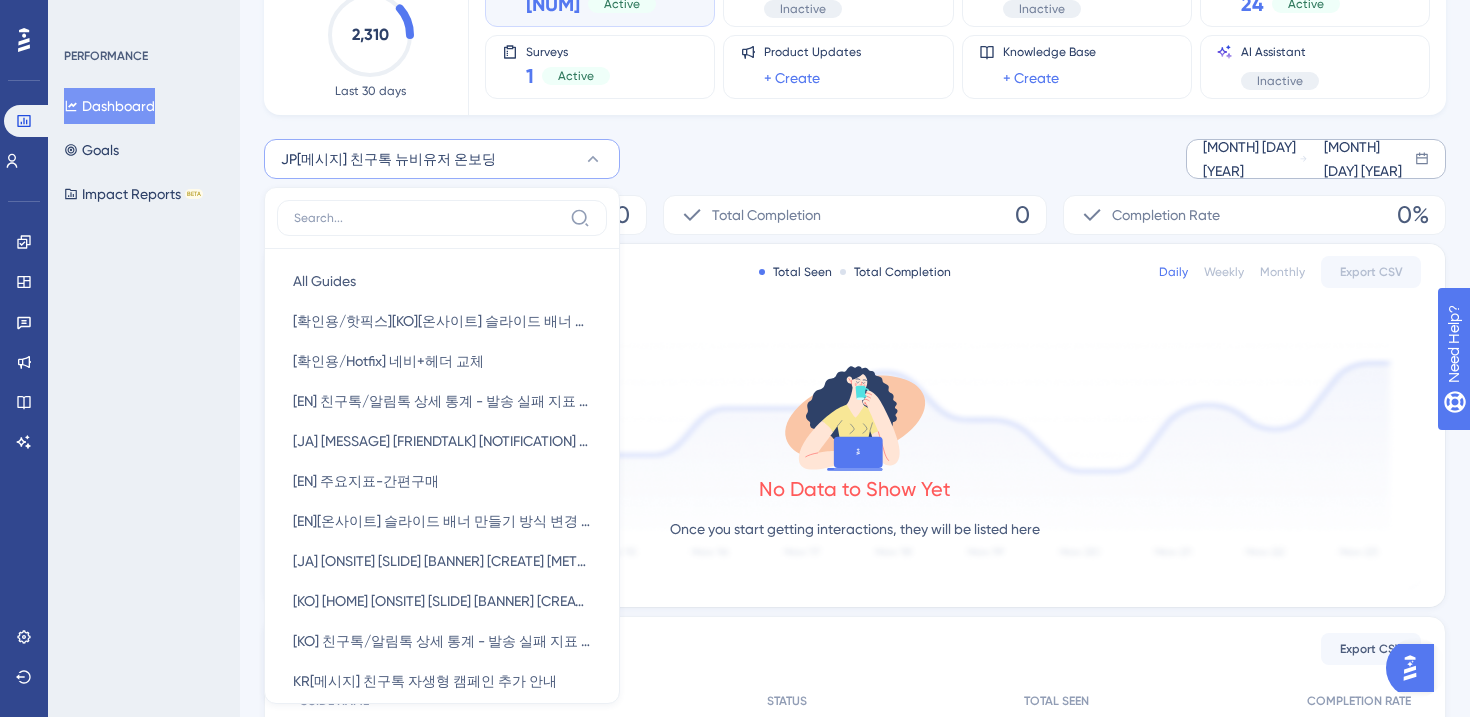 scroll, scrollTop: 200, scrollLeft: 0, axis: vertical 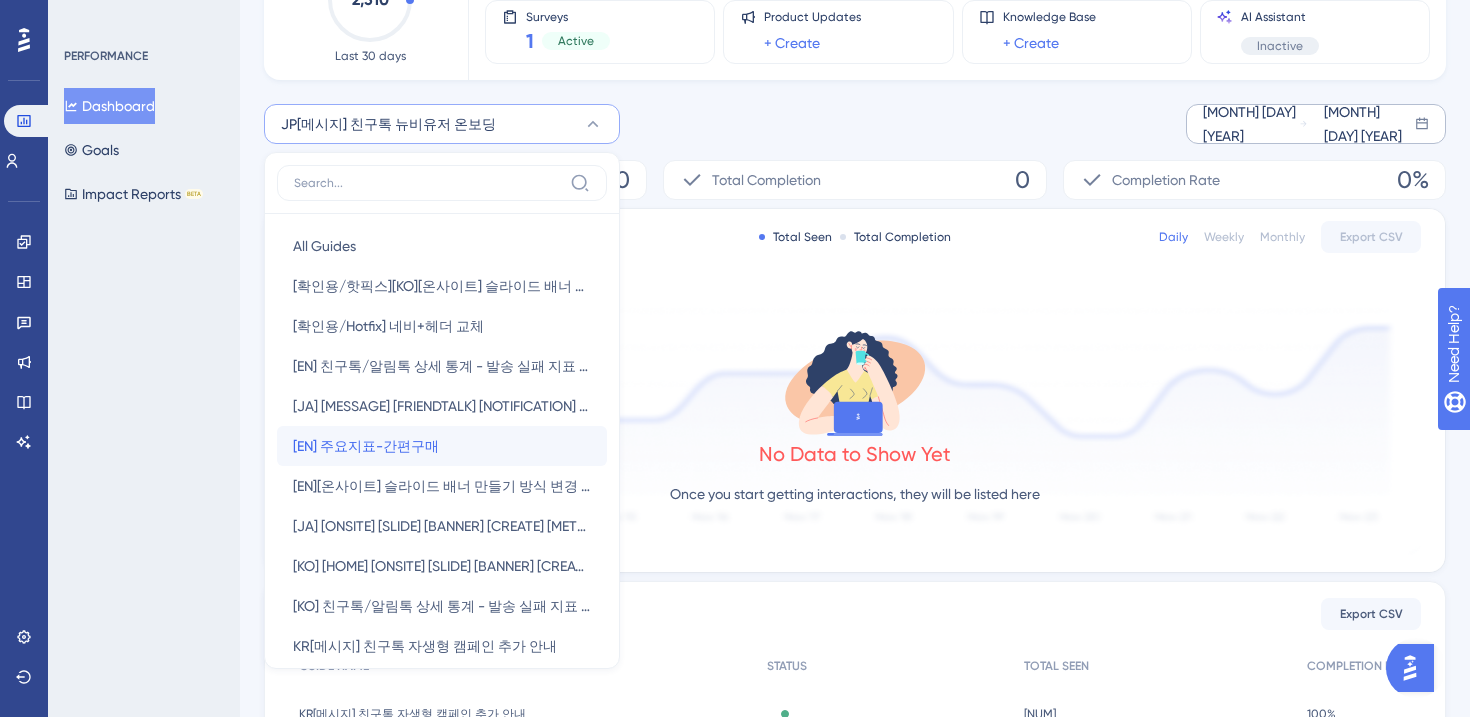 click on "[EN] 주요지표-간편구매 [EN] 주요지표-간편구매" at bounding box center (442, 446) 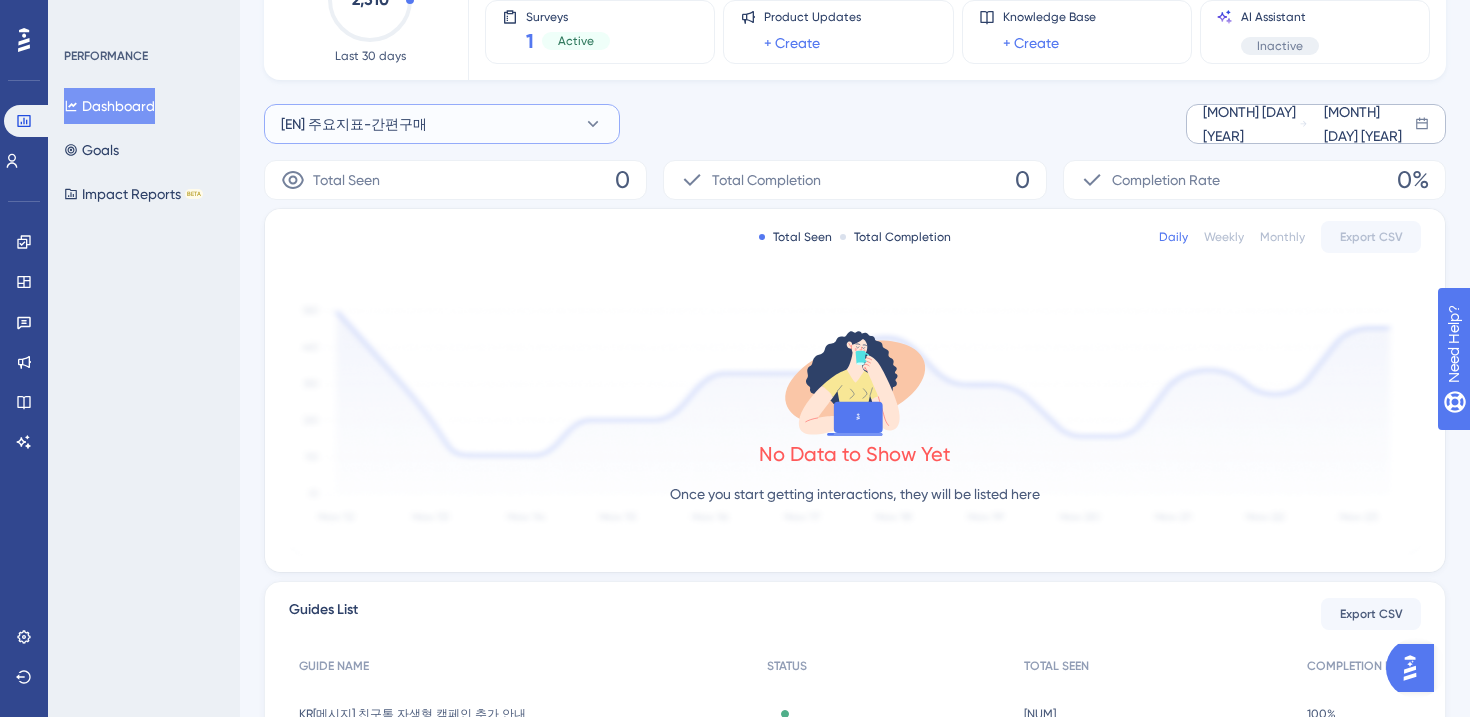 click on "[EN] 주요지표-간편구매" at bounding box center (442, 124) 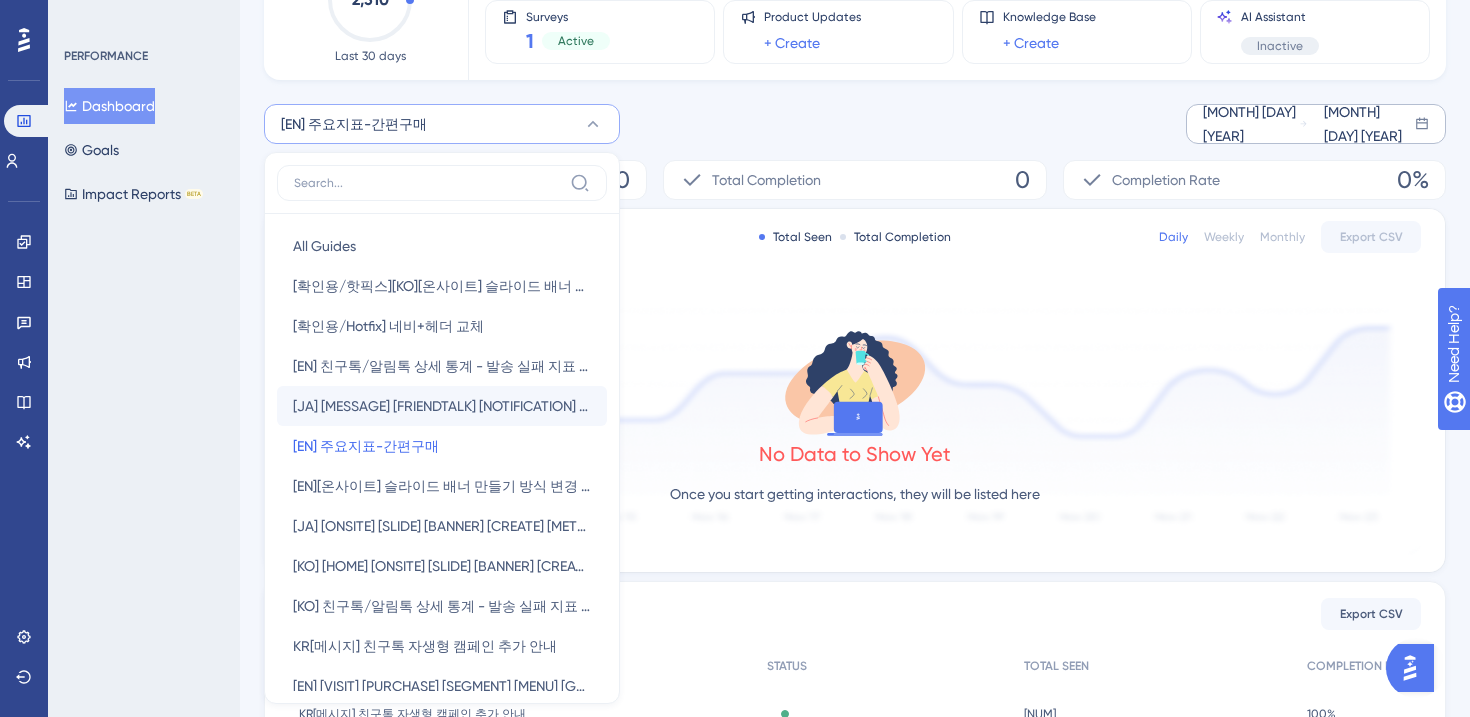 scroll, scrollTop: 248, scrollLeft: 0, axis: vertical 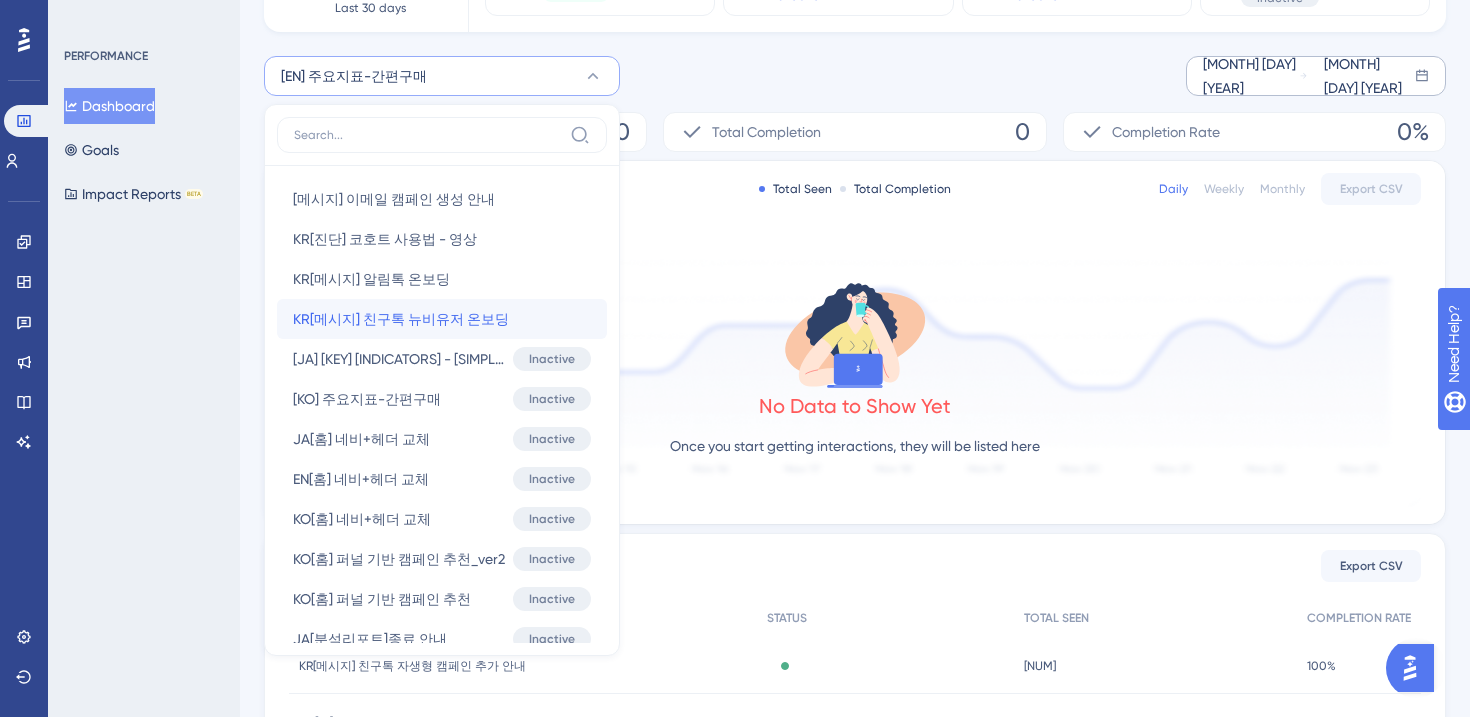 click on "KR[메시지] 친구톡 뉴비유저 온보딩" at bounding box center [401, 319] 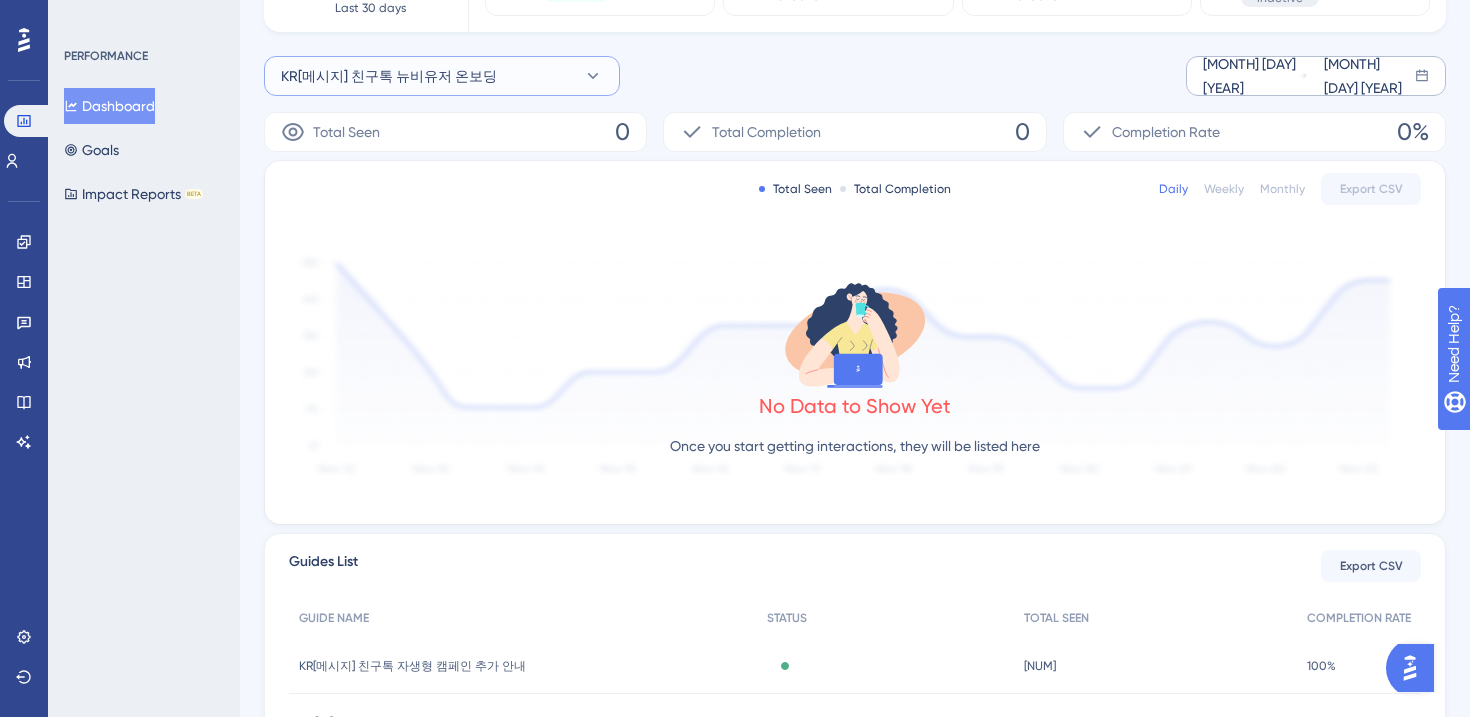 click on "KR[메시지] 친구톡 뉴비유저 온보딩" at bounding box center [389, 76] 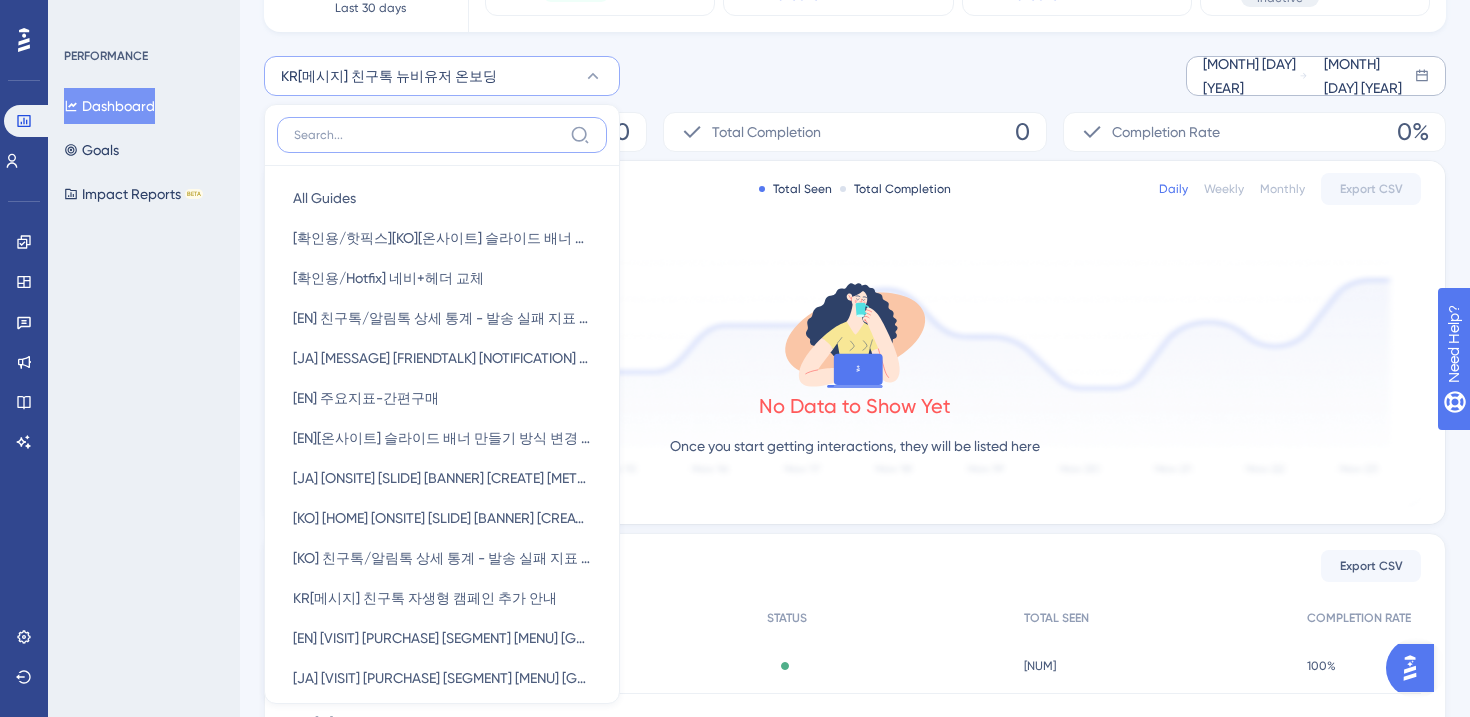 scroll, scrollTop: 234, scrollLeft: 0, axis: vertical 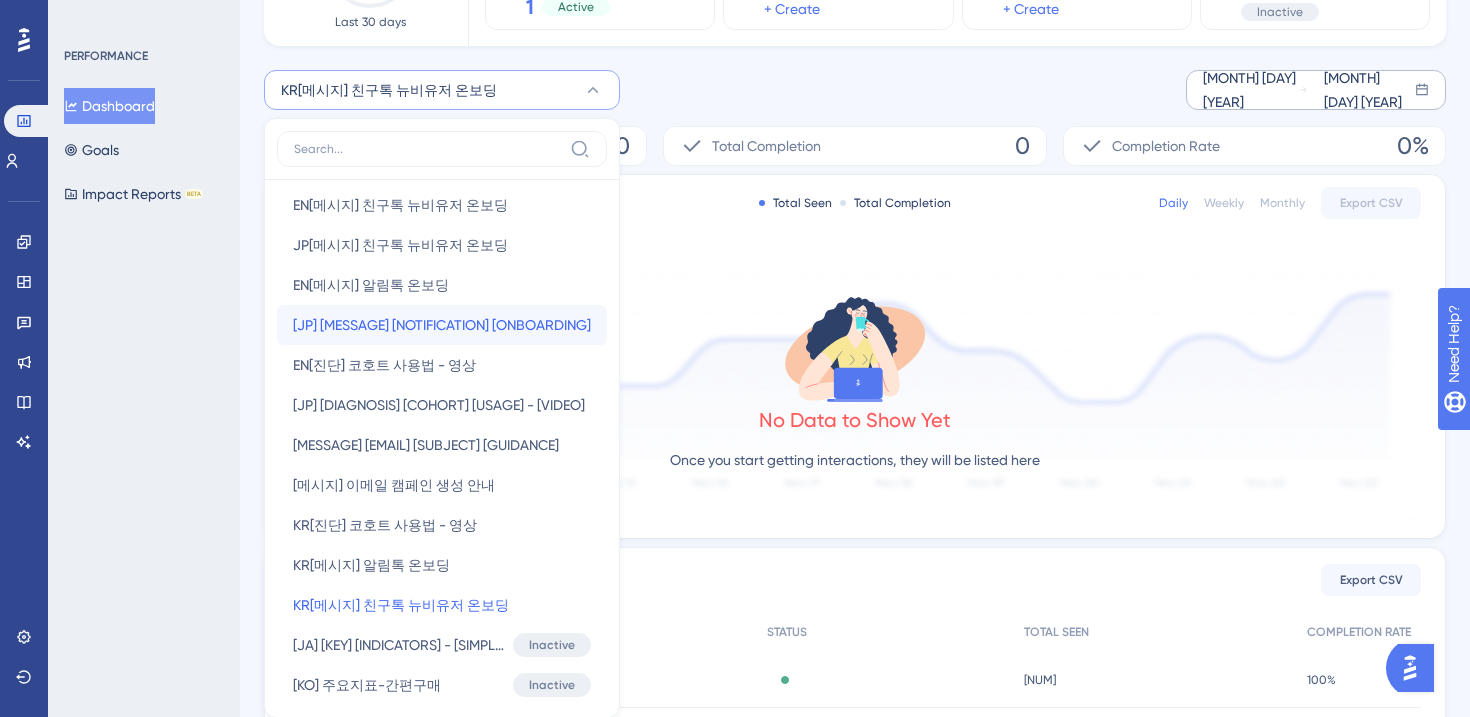 click on "[JP] [MESSAGE] [NOTIFICATION] [ONBOARDING]" at bounding box center (442, 325) 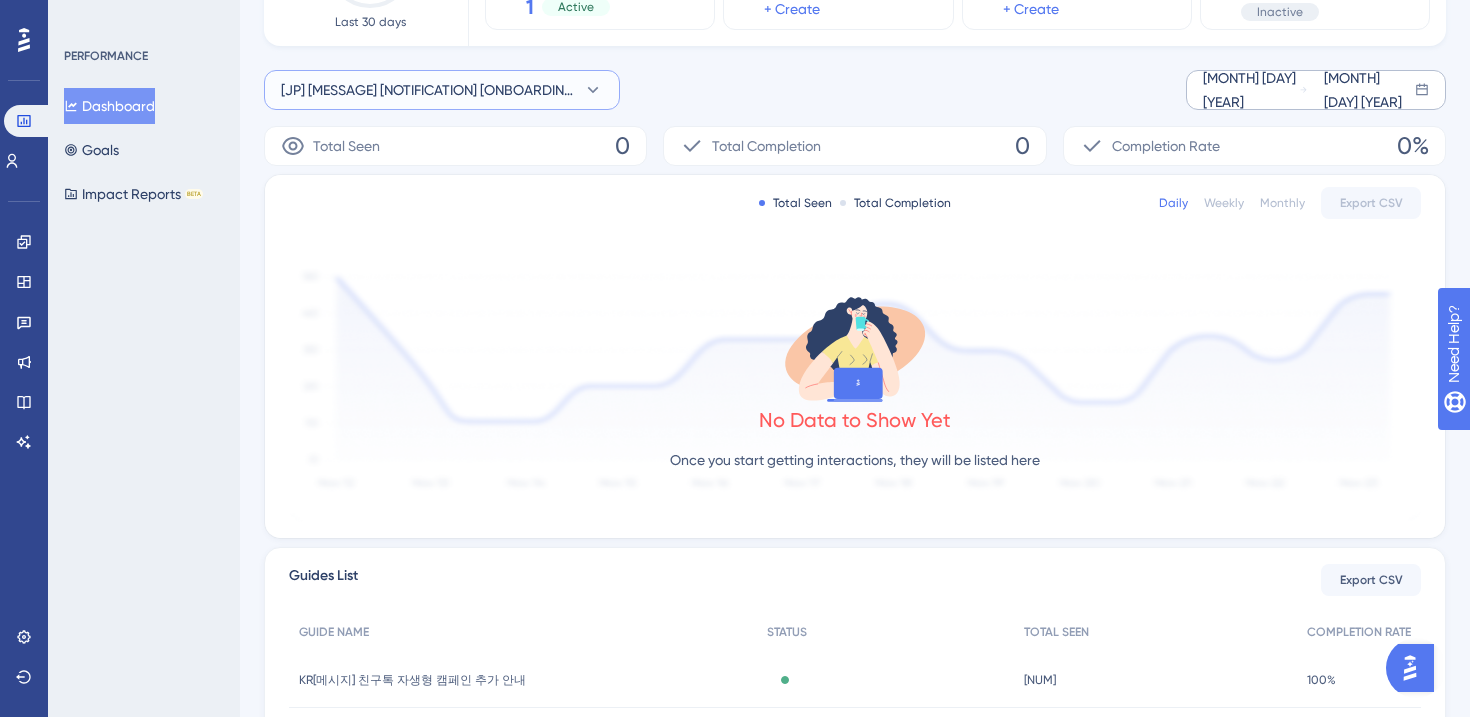 click on "[JP] [MESSAGE] [NOTIFICATION] [ONBOARDING]" at bounding box center (442, 90) 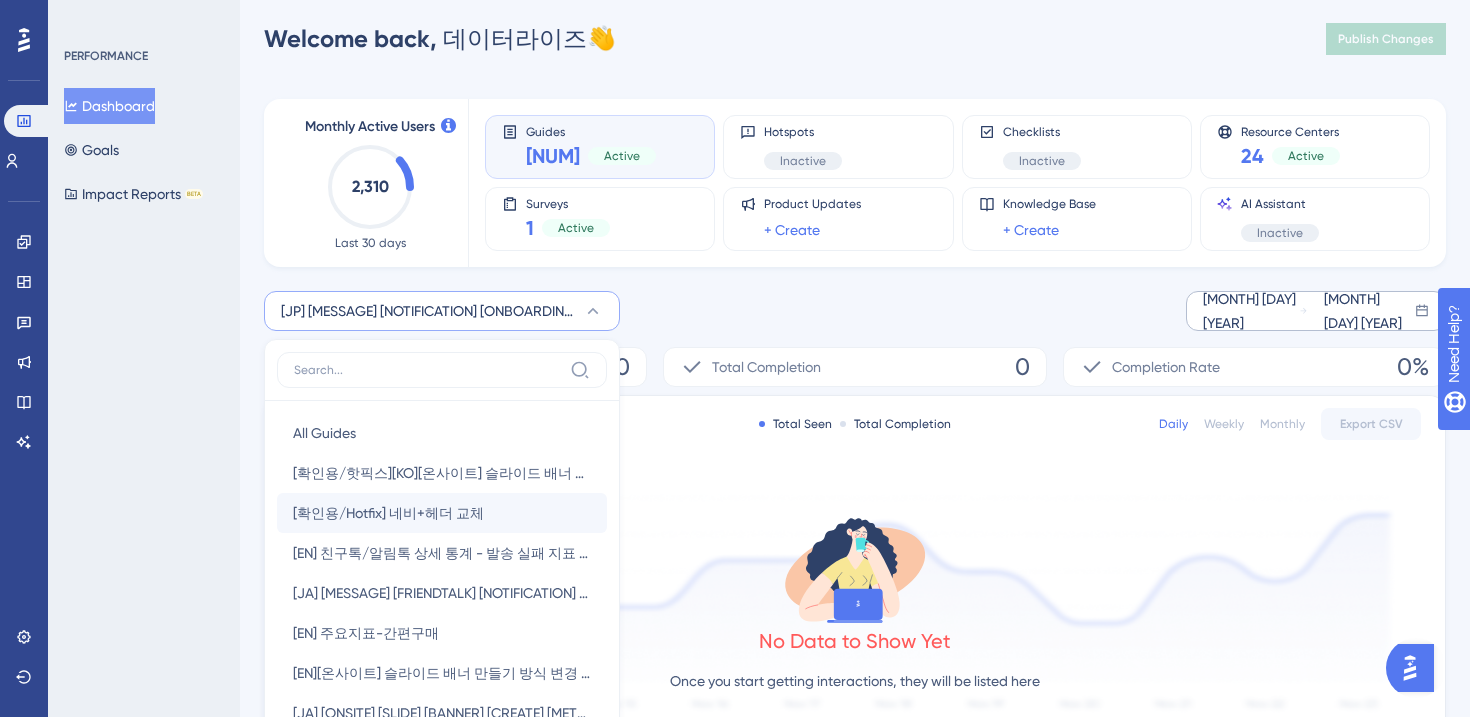 scroll, scrollTop: 0, scrollLeft: 0, axis: both 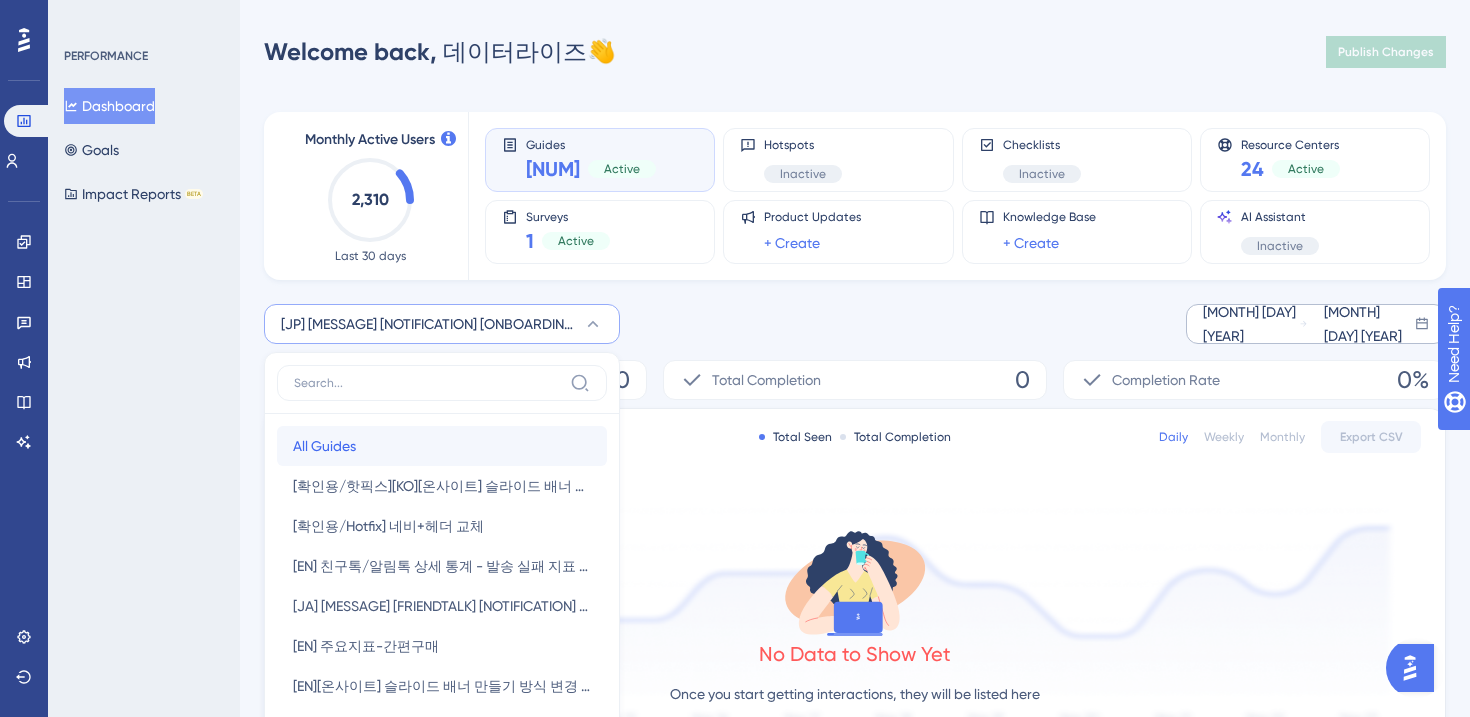 click on "All Guides All Guides" at bounding box center [442, 446] 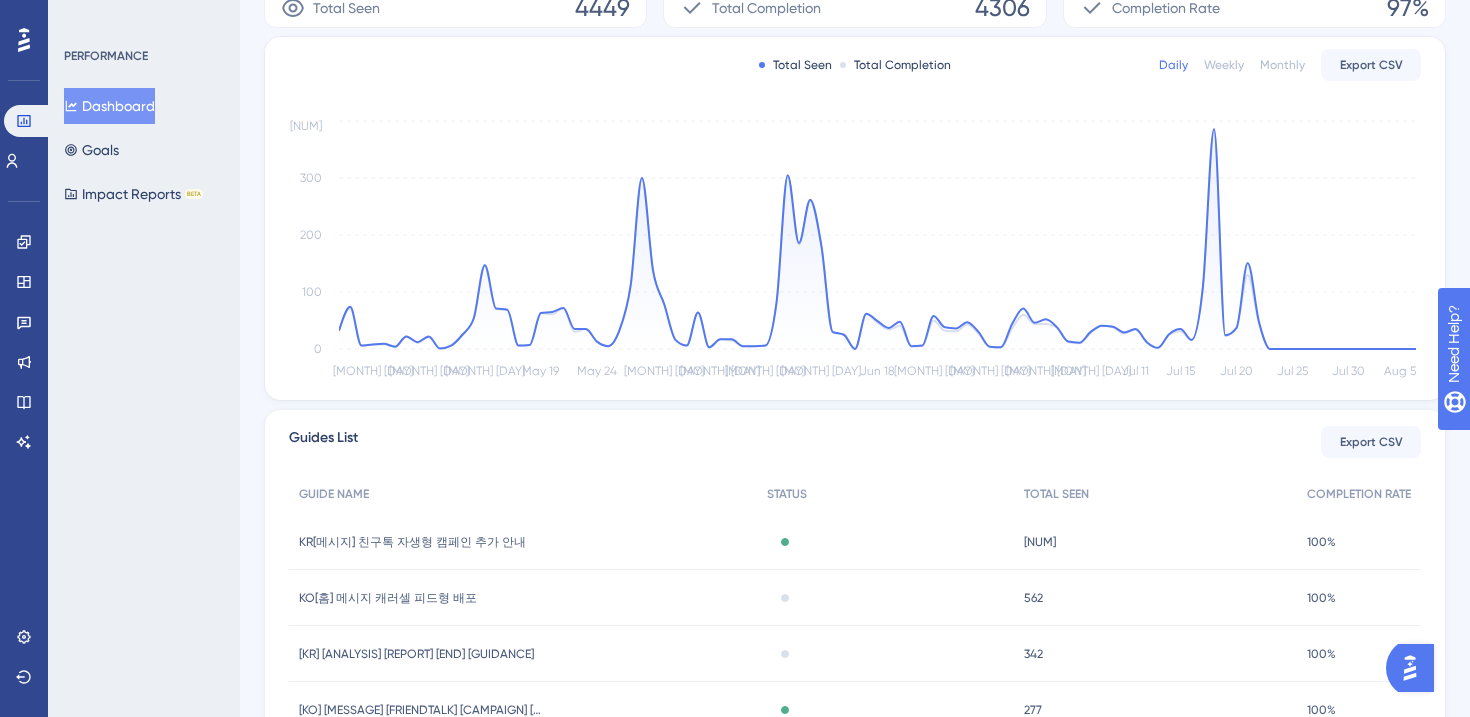 scroll, scrollTop: 578, scrollLeft: 0, axis: vertical 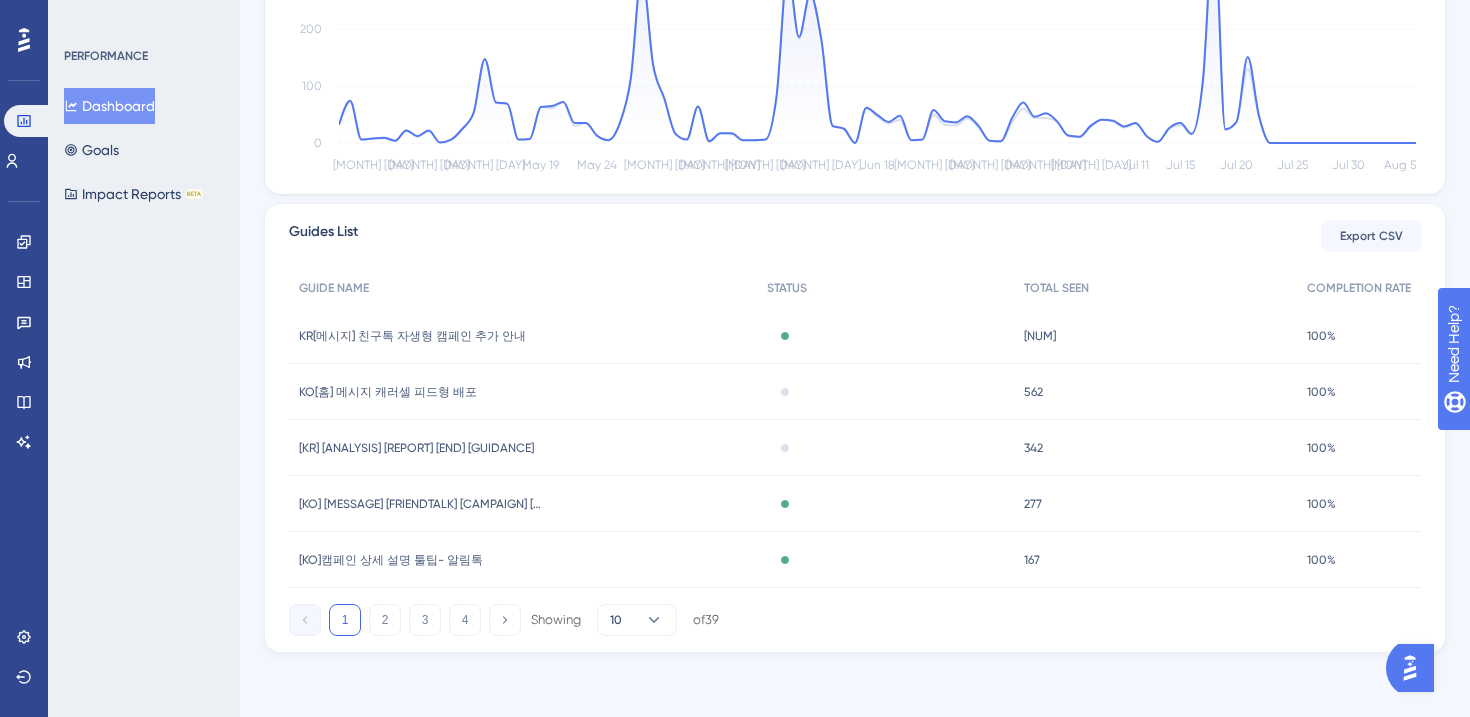 click on "KR[메시지] 친구톡 자생형 캠페인 추가 안내" at bounding box center [412, 336] 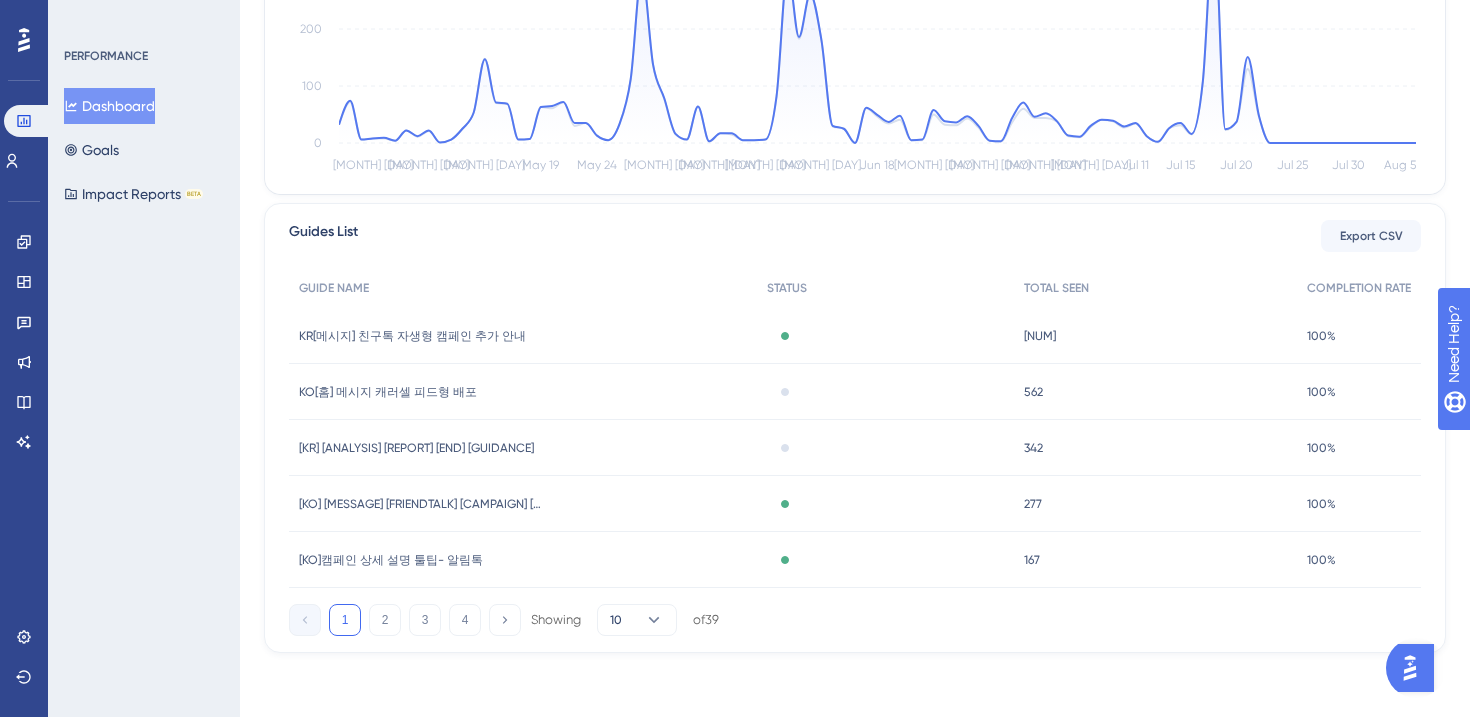 scroll, scrollTop: 0, scrollLeft: 0, axis: both 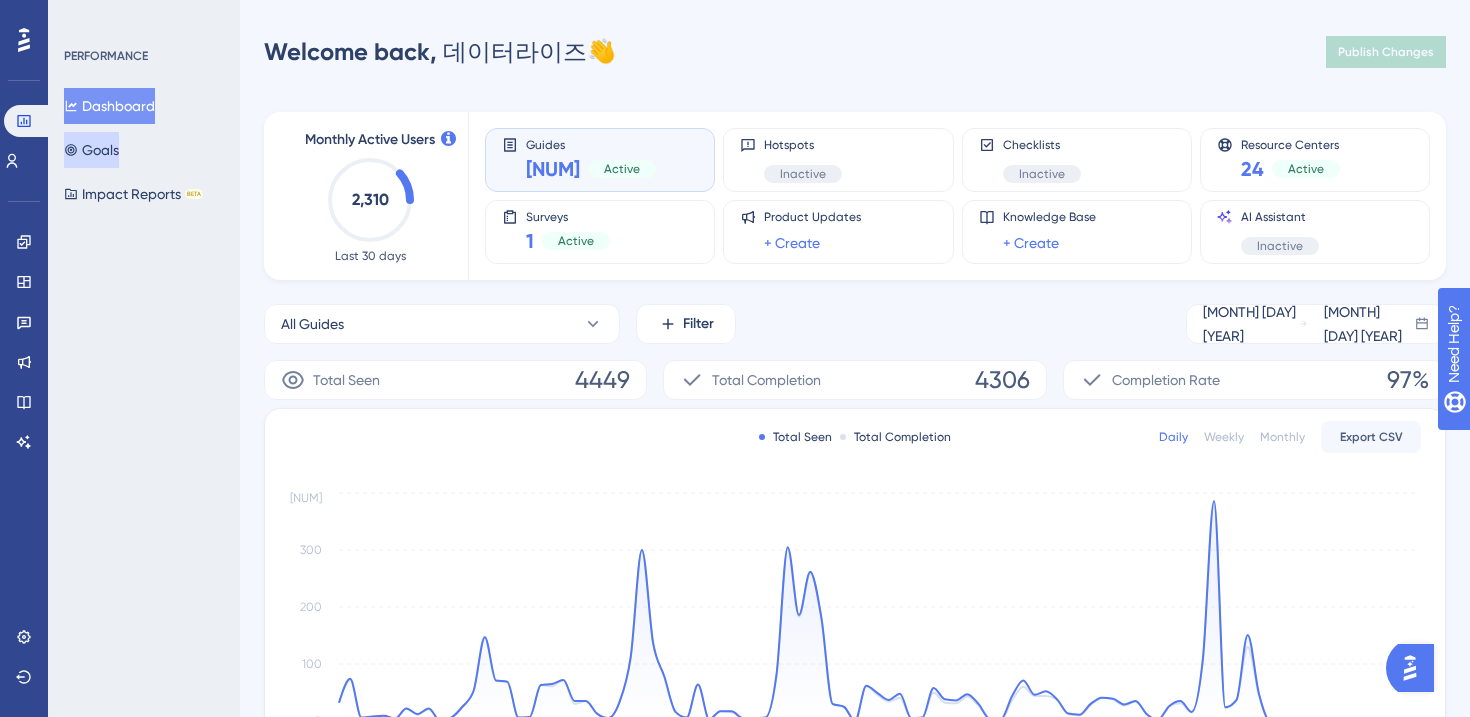 click on "Goals" at bounding box center [91, 150] 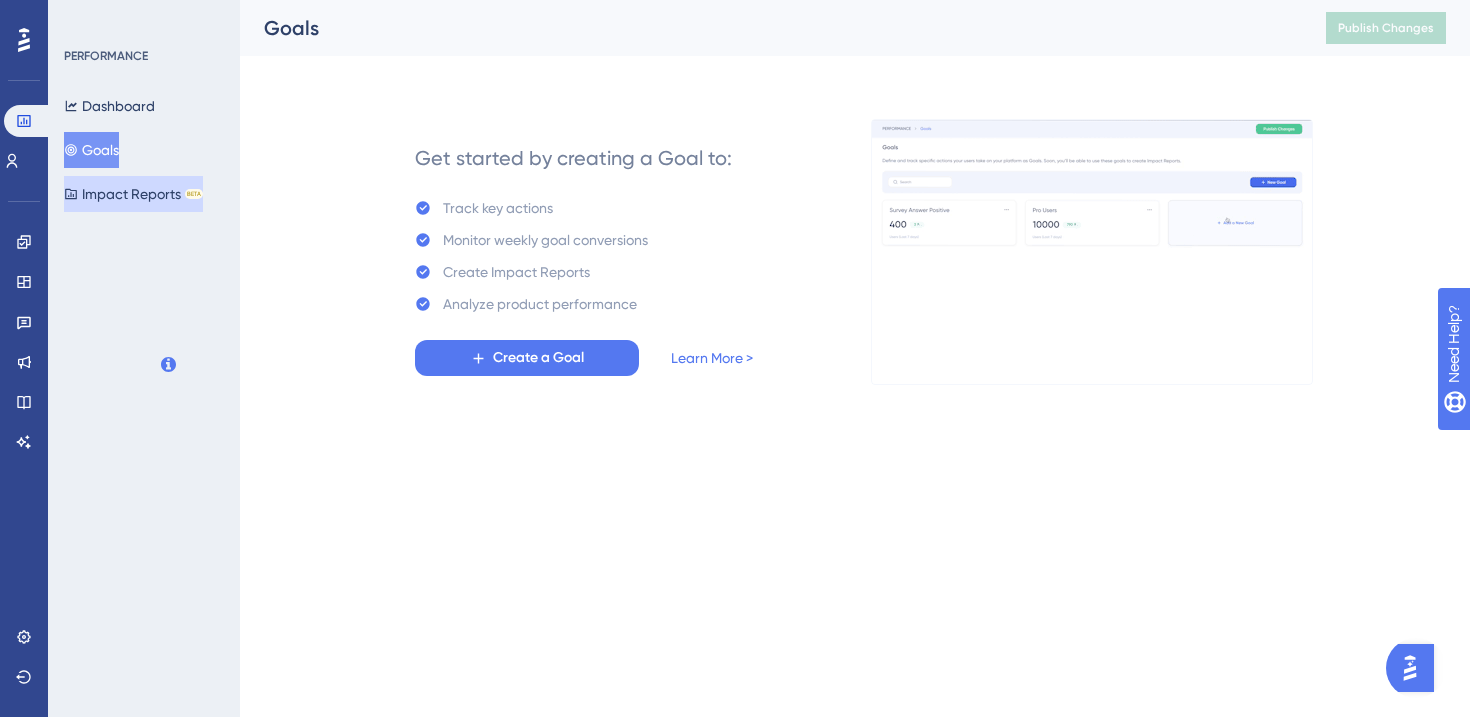 click on "Impact Reports BETA" at bounding box center [133, 194] 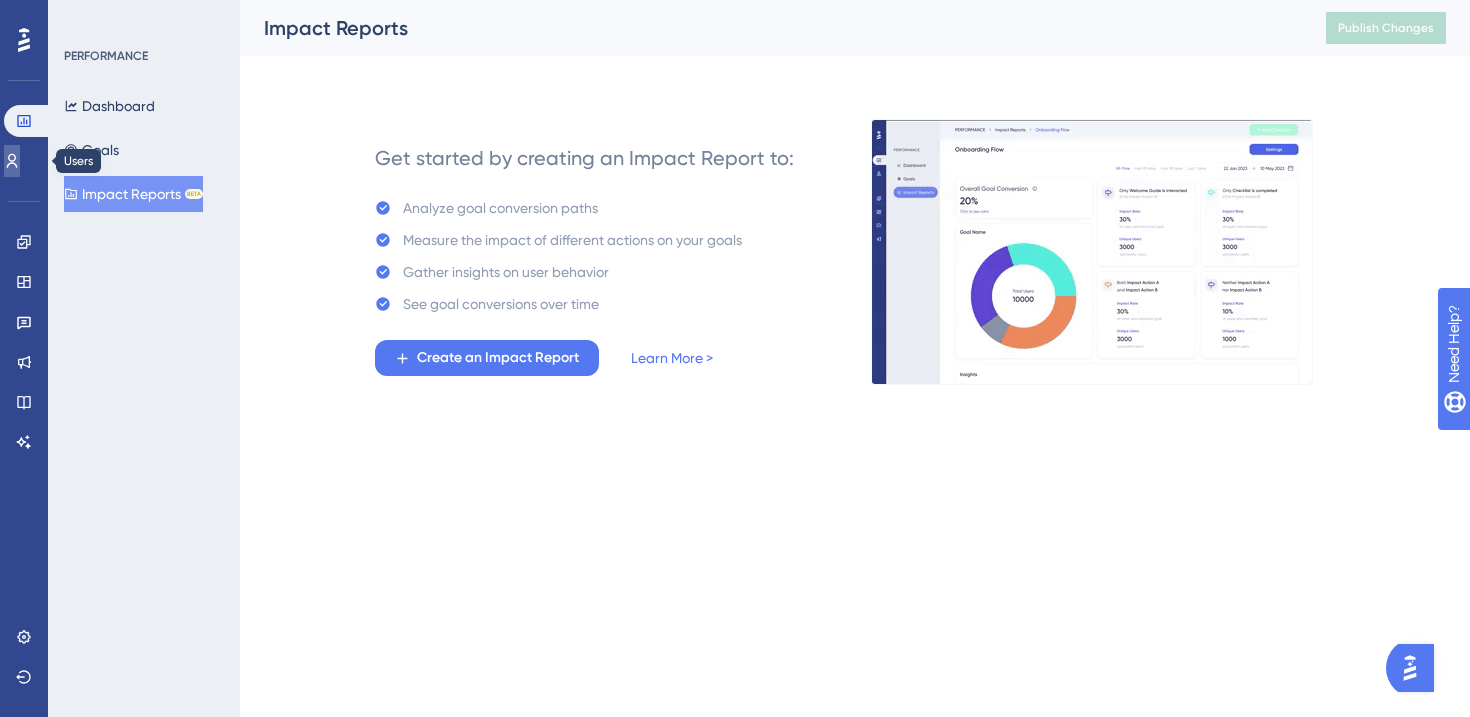 click at bounding box center (12, 161) 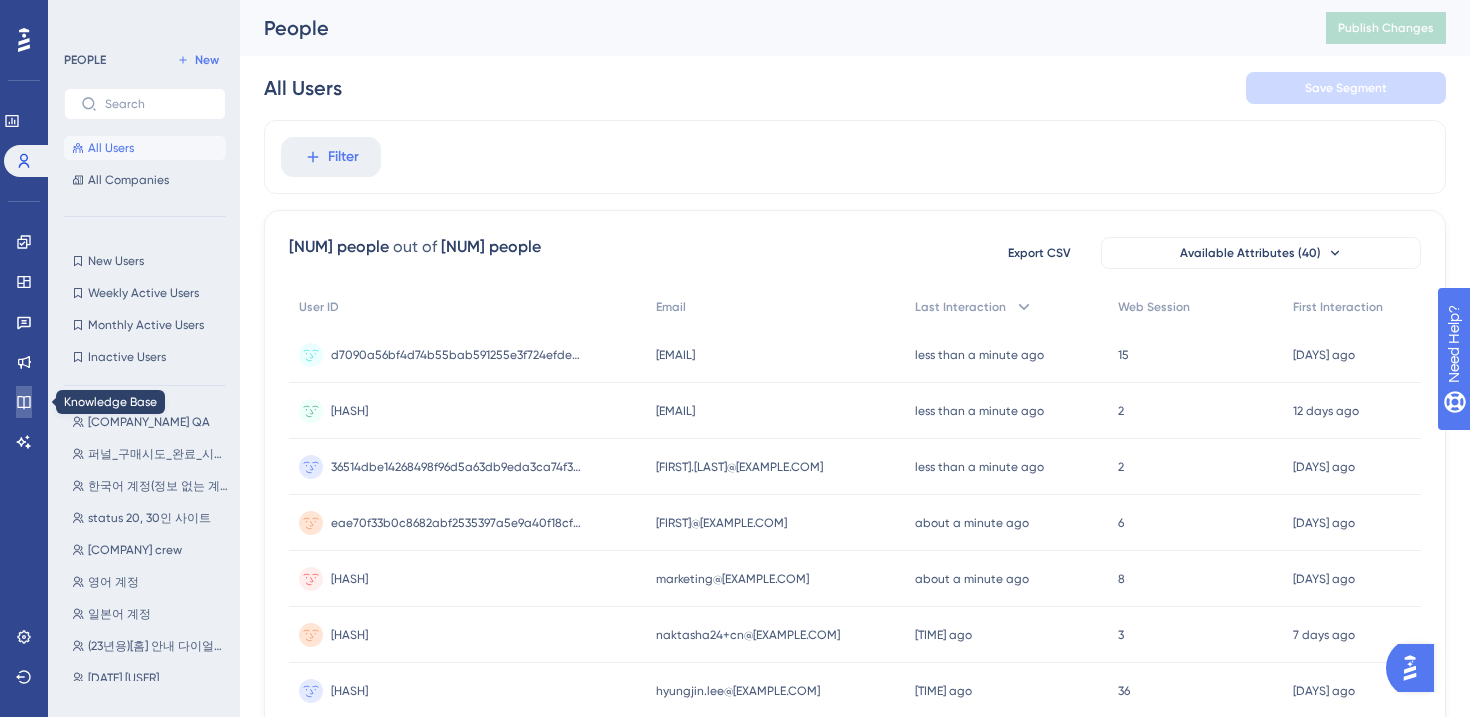 click 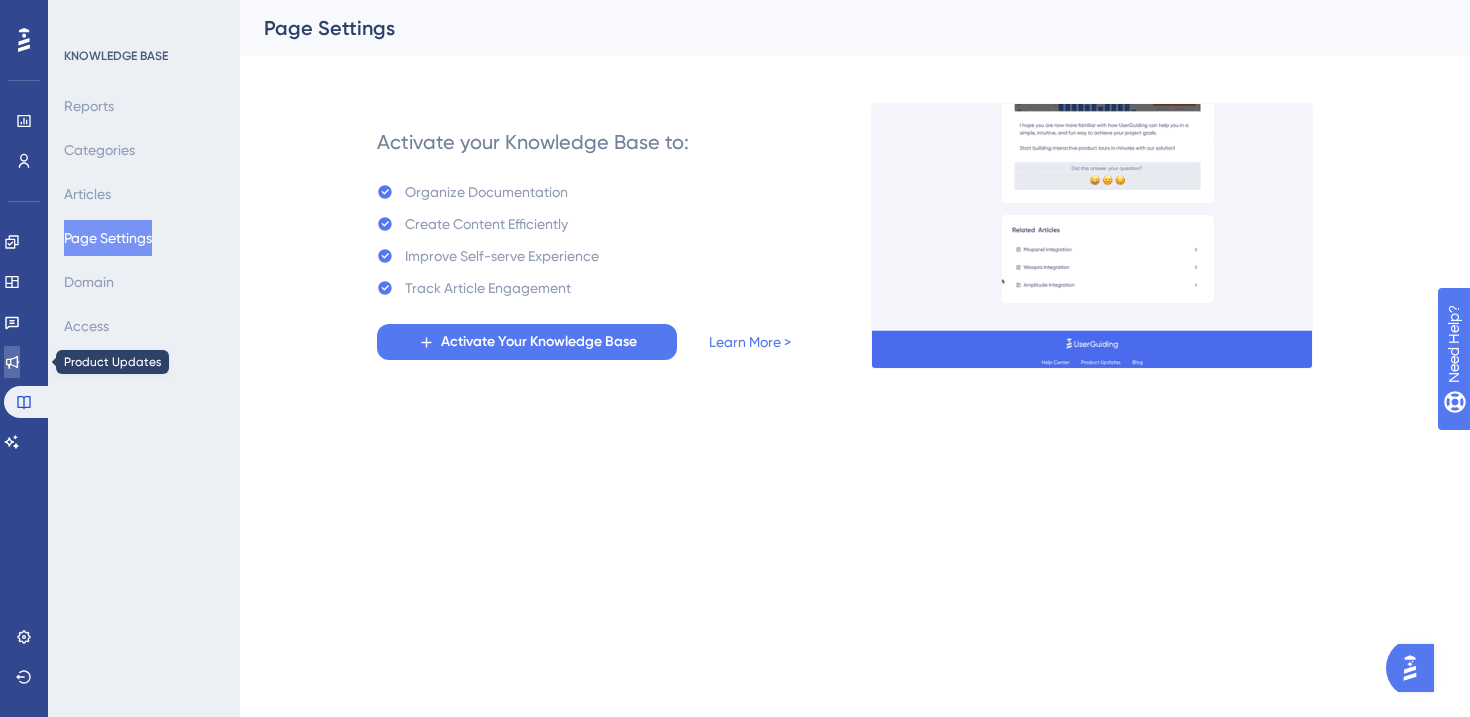 click at bounding box center (12, 362) 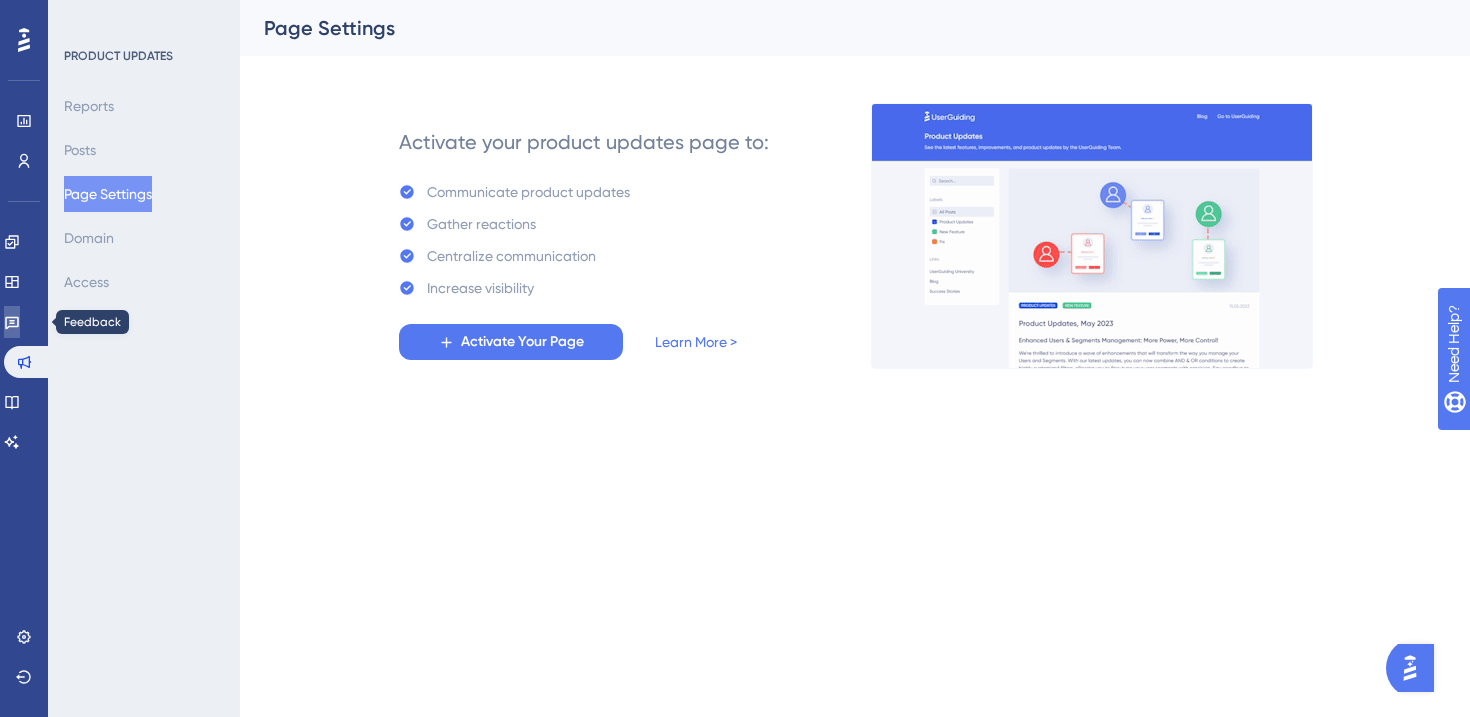 click at bounding box center [12, 322] 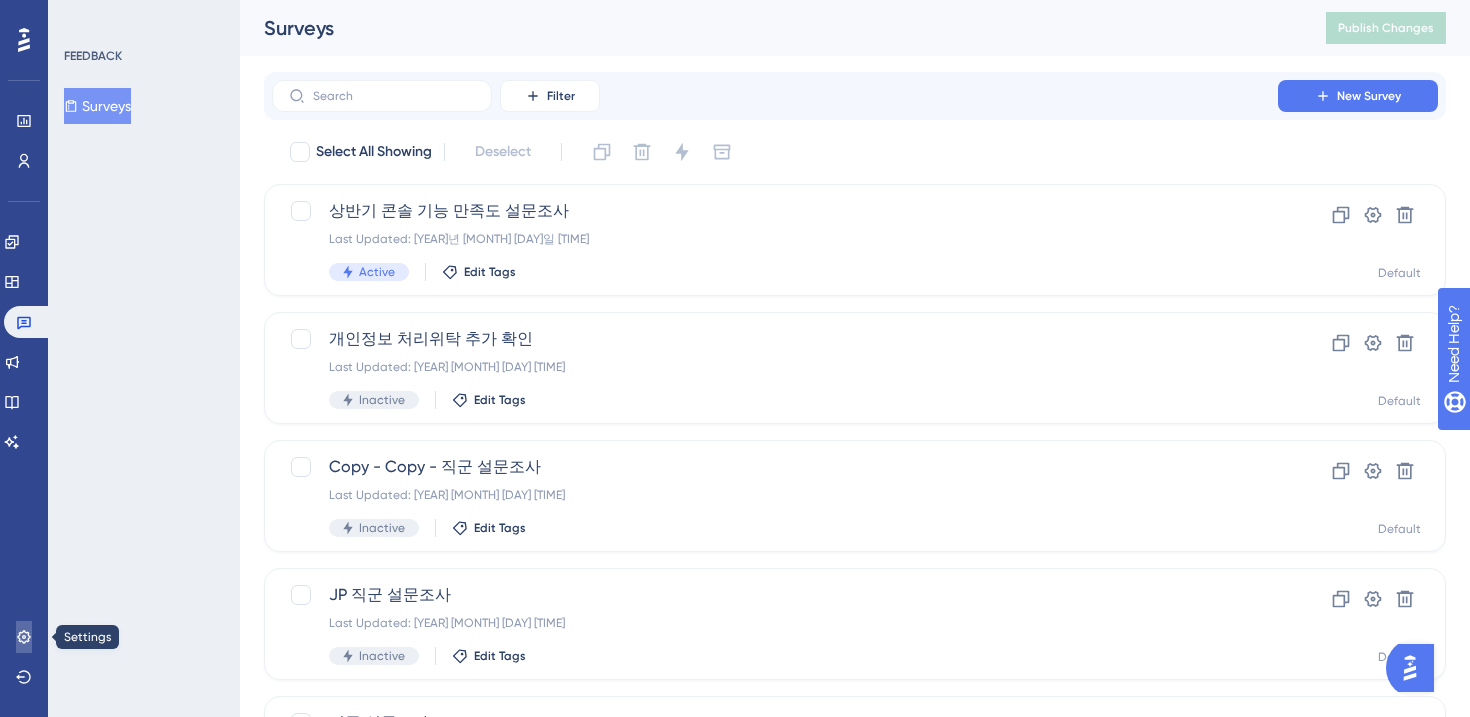 click 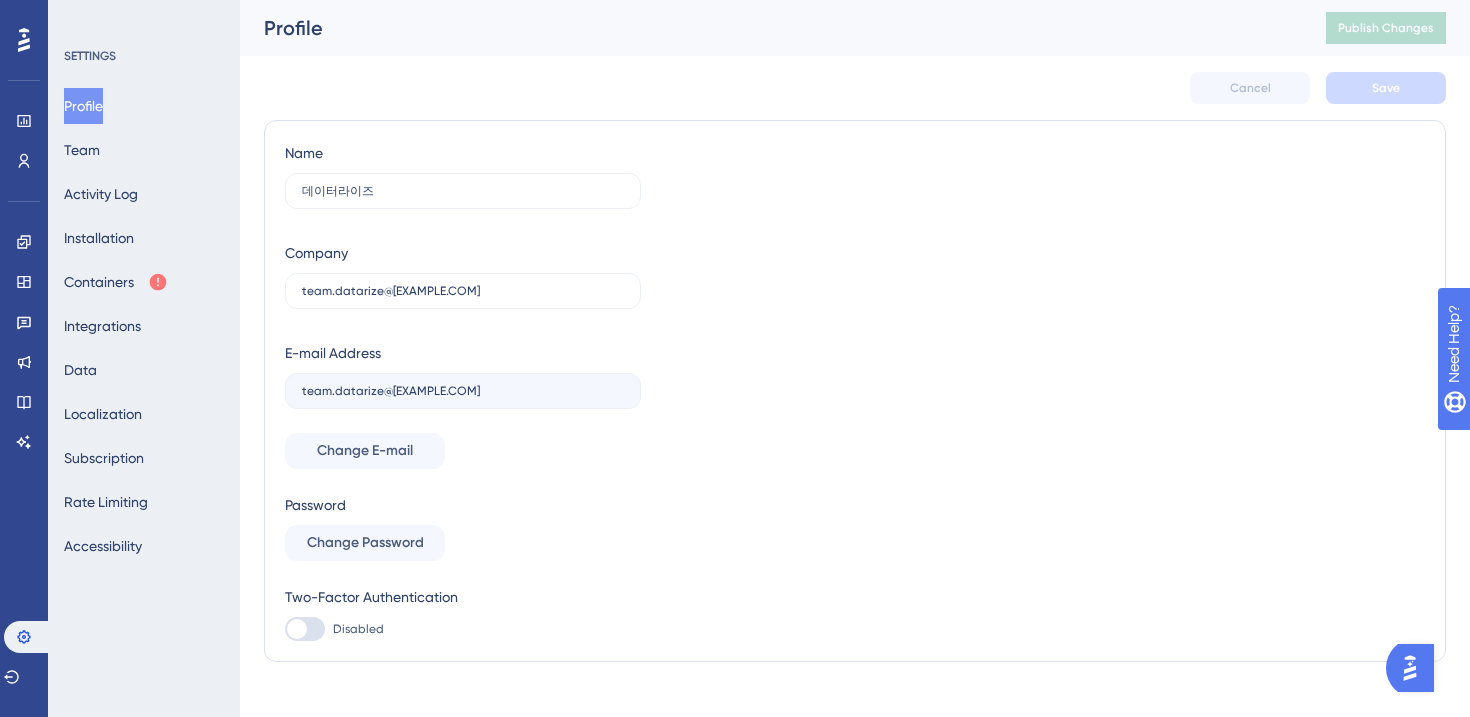 click on "Profile Team Activity Log Installation Containers Integrations Data Localization Subscription Rate Limiting Accessibility" at bounding box center (145, 326) 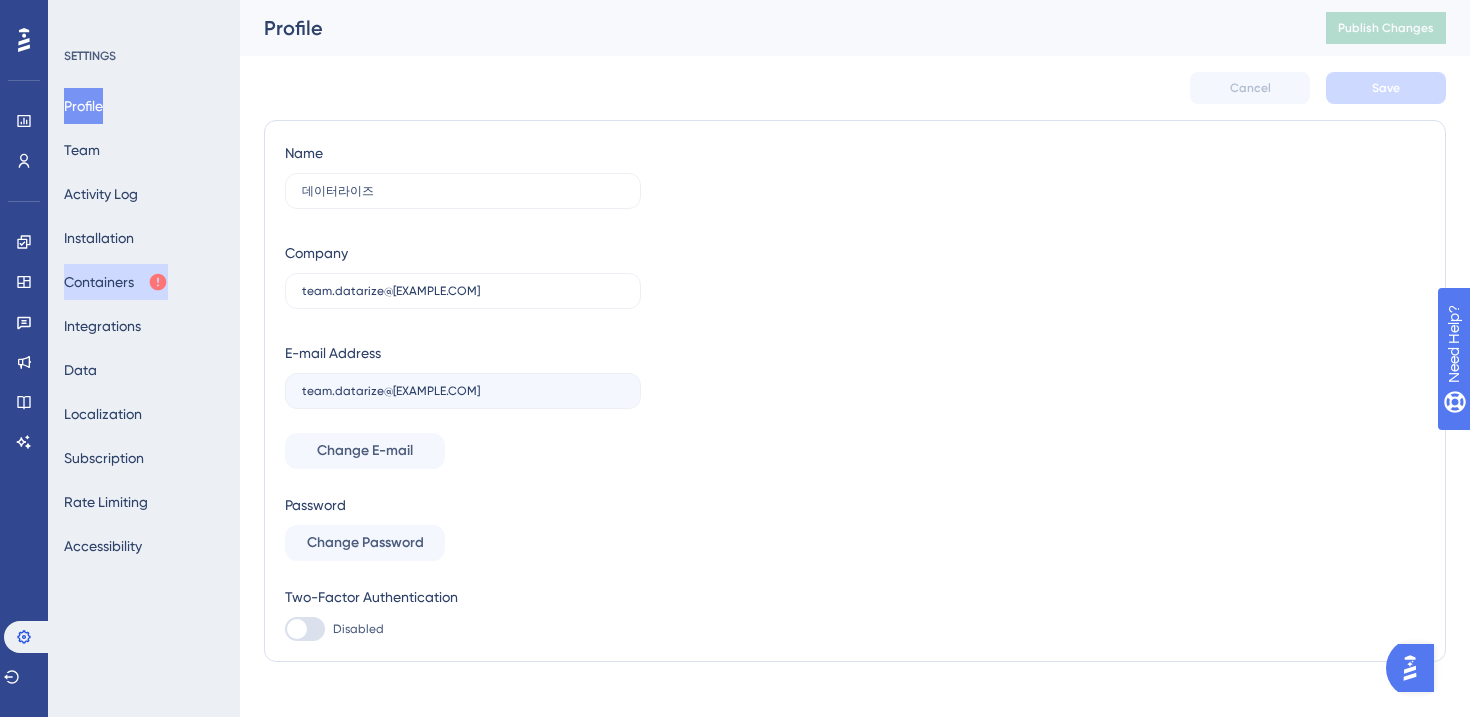 click on "Containers" at bounding box center [116, 282] 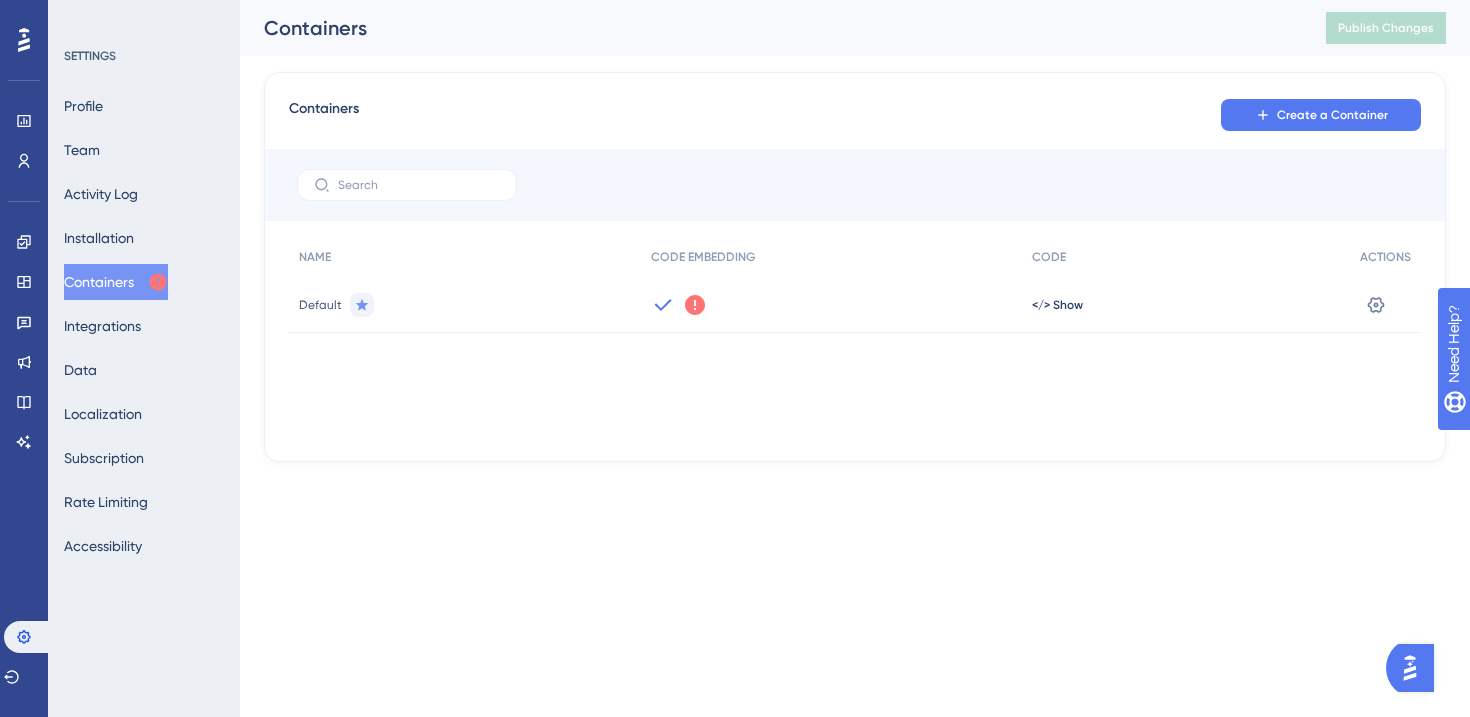 click 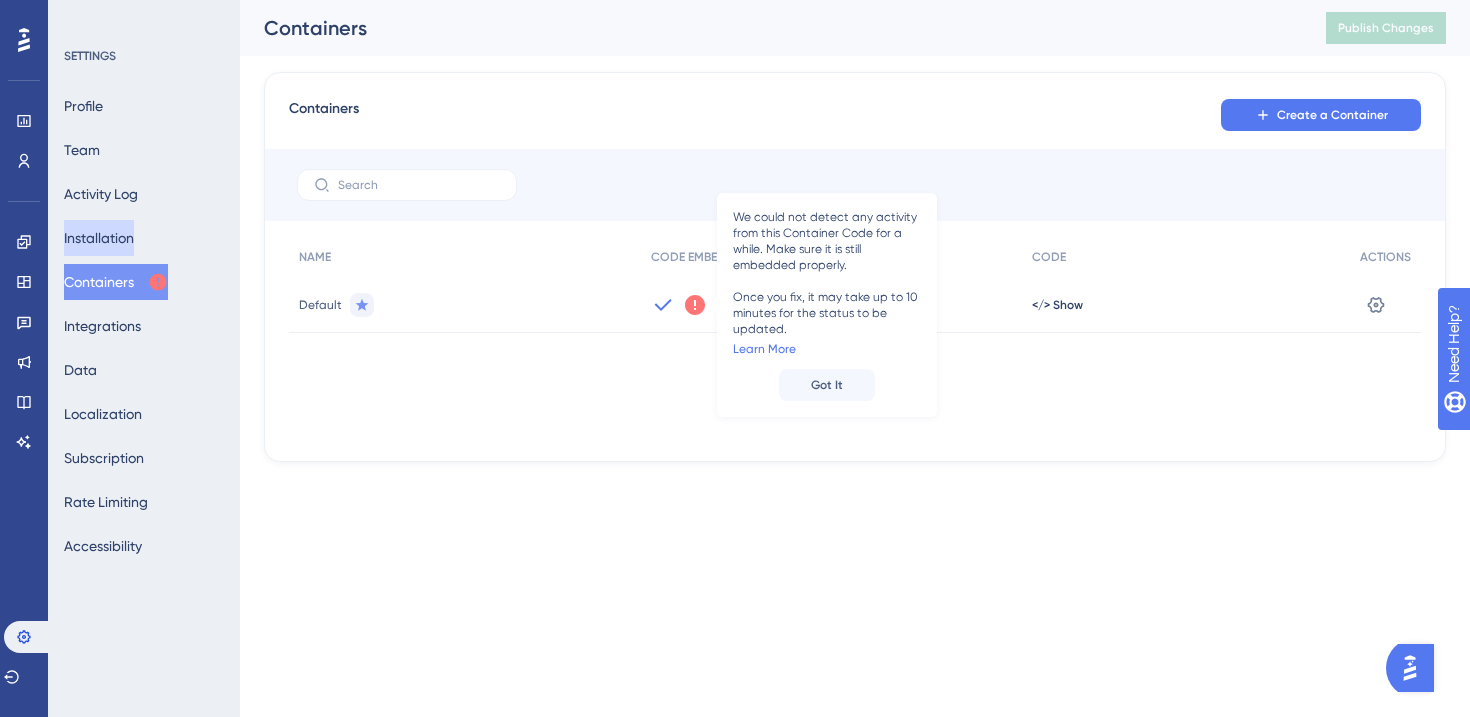 click on "Installation" at bounding box center (99, 238) 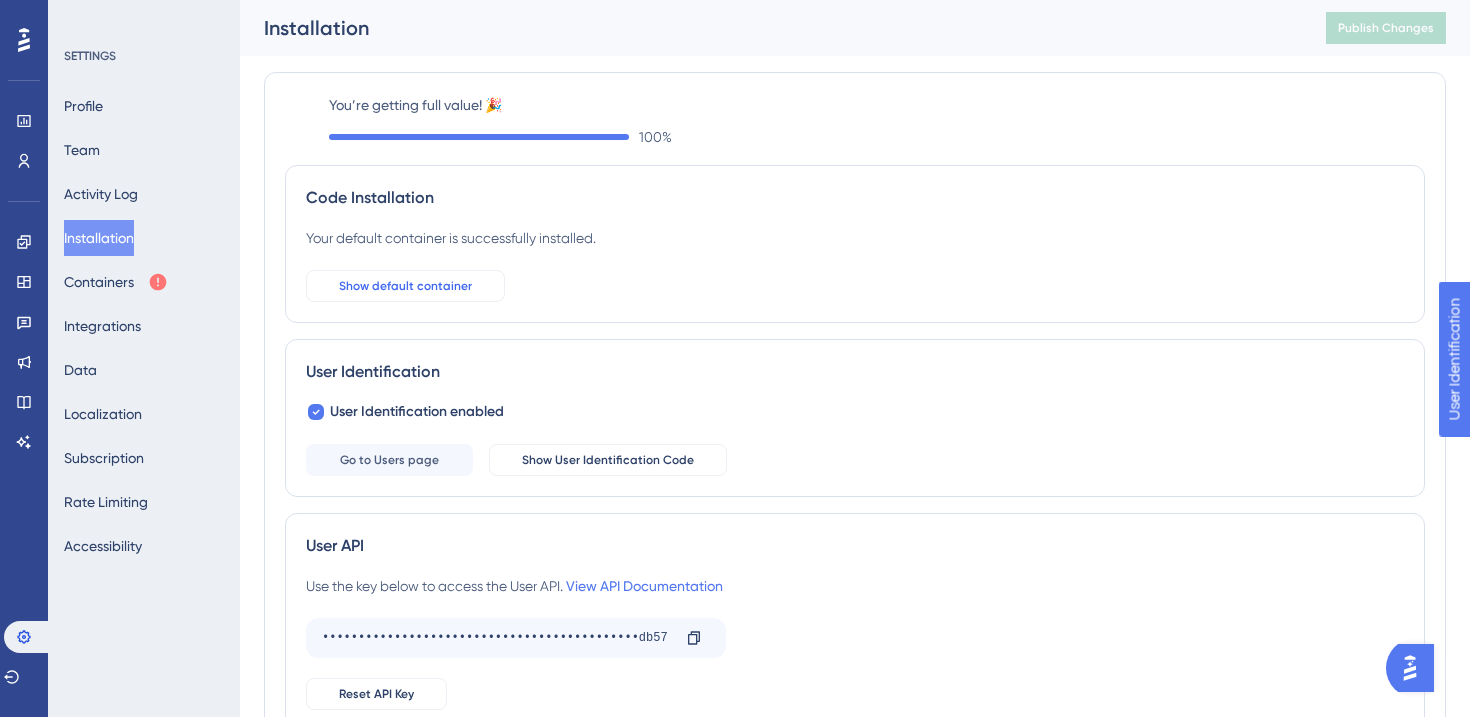 scroll, scrollTop: 89, scrollLeft: 0, axis: vertical 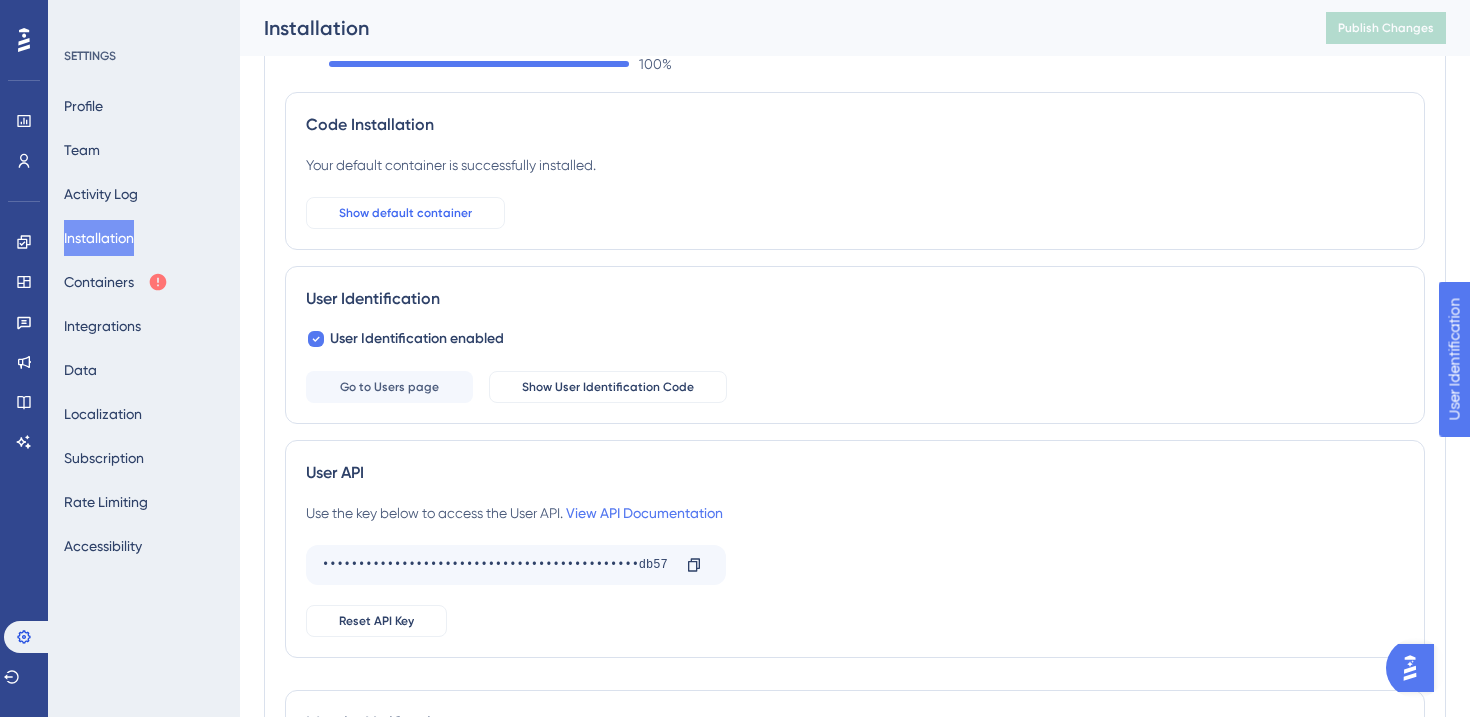click on "Show default container" at bounding box center [405, 213] 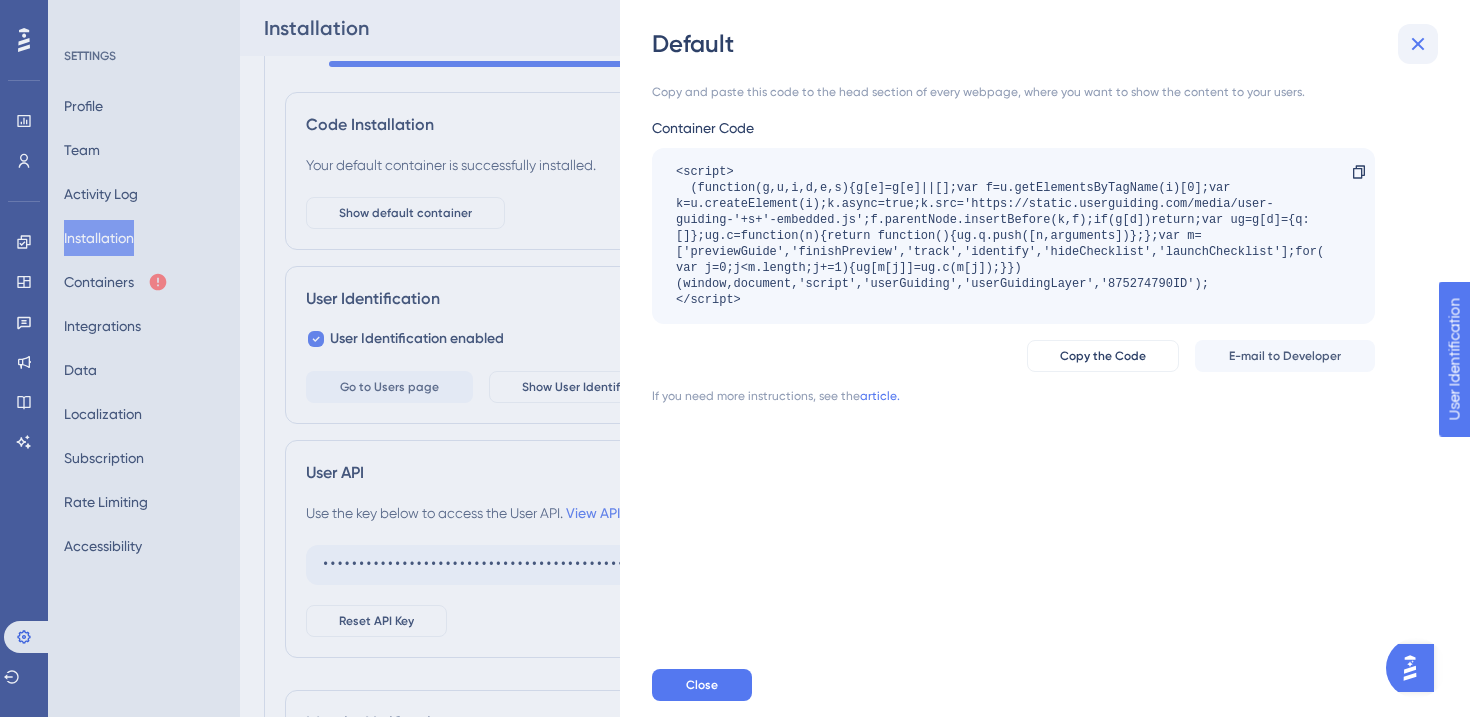 click 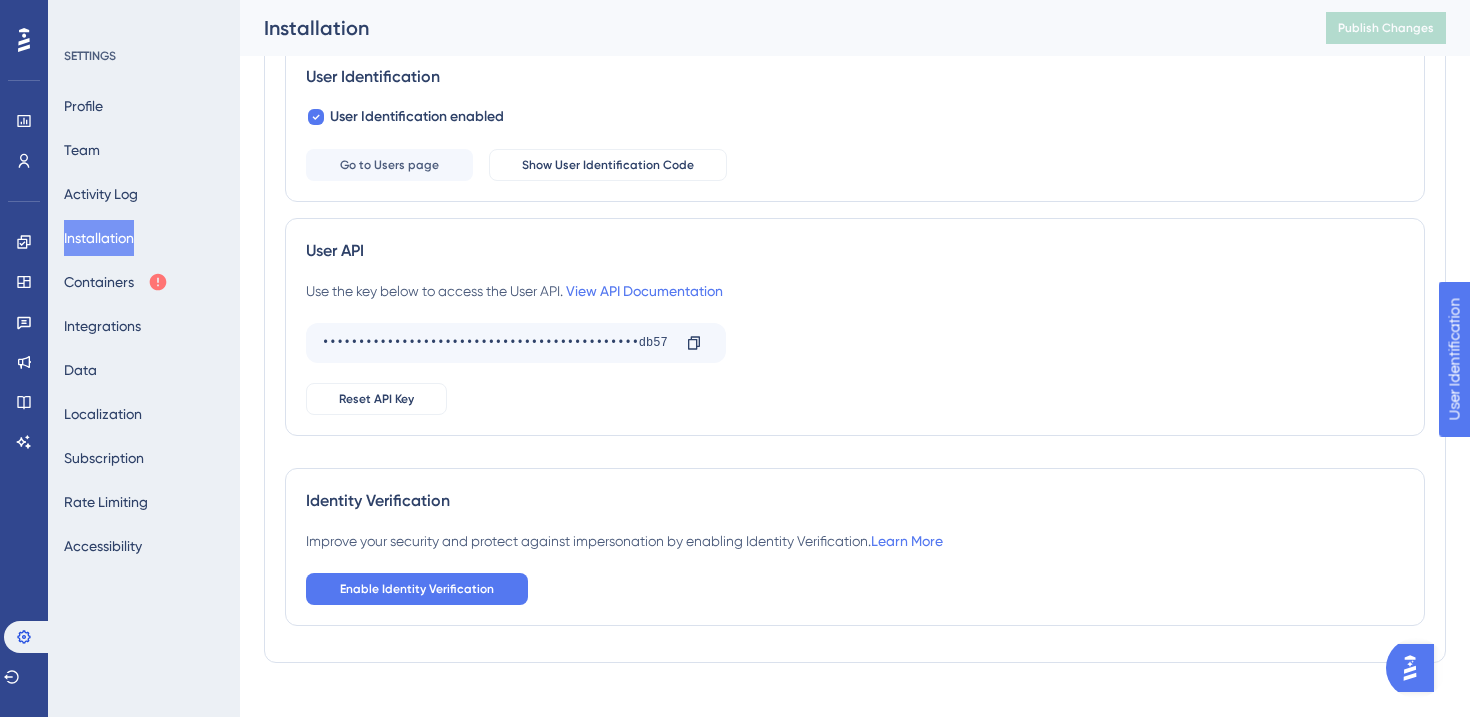 scroll, scrollTop: 337, scrollLeft: 0, axis: vertical 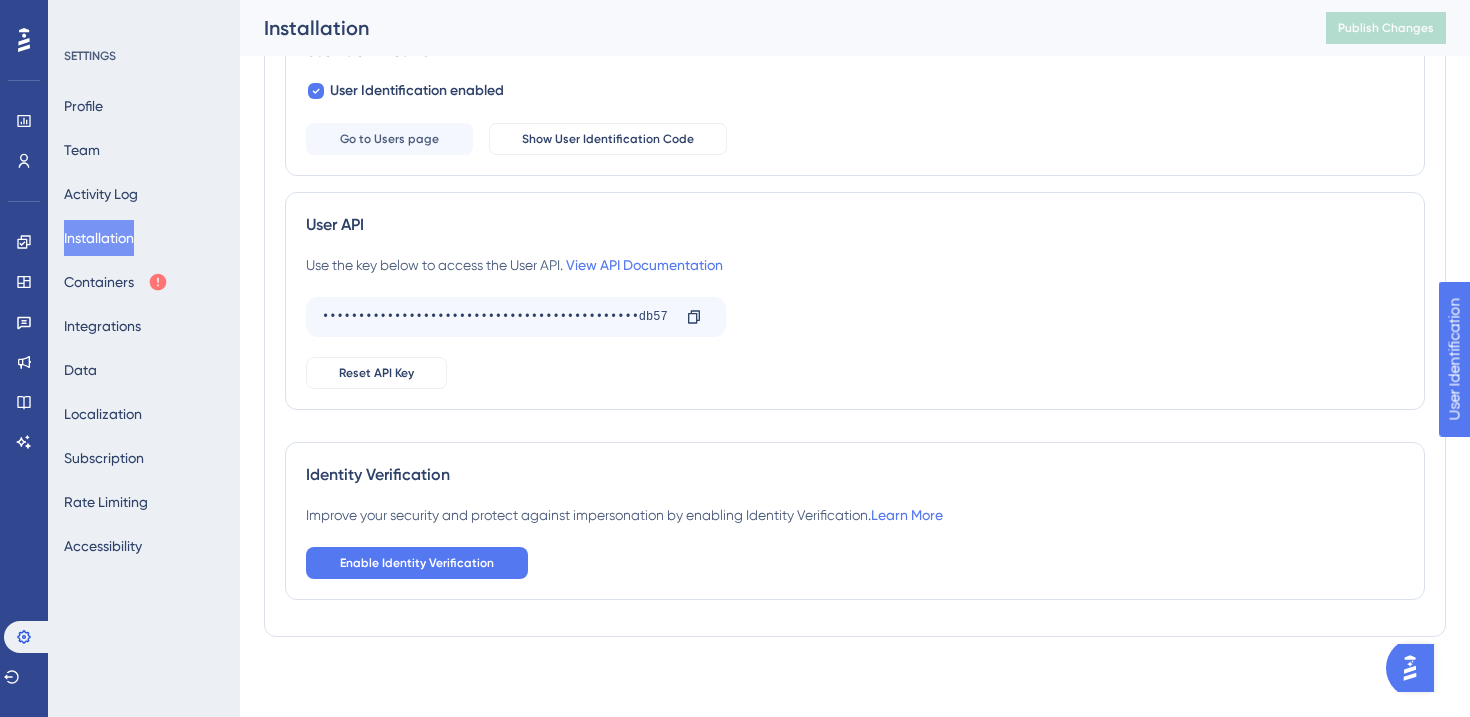 click on "Improve your security and protect against impersonation by enabling Identity Verification.  Learn More" at bounding box center [624, 515] 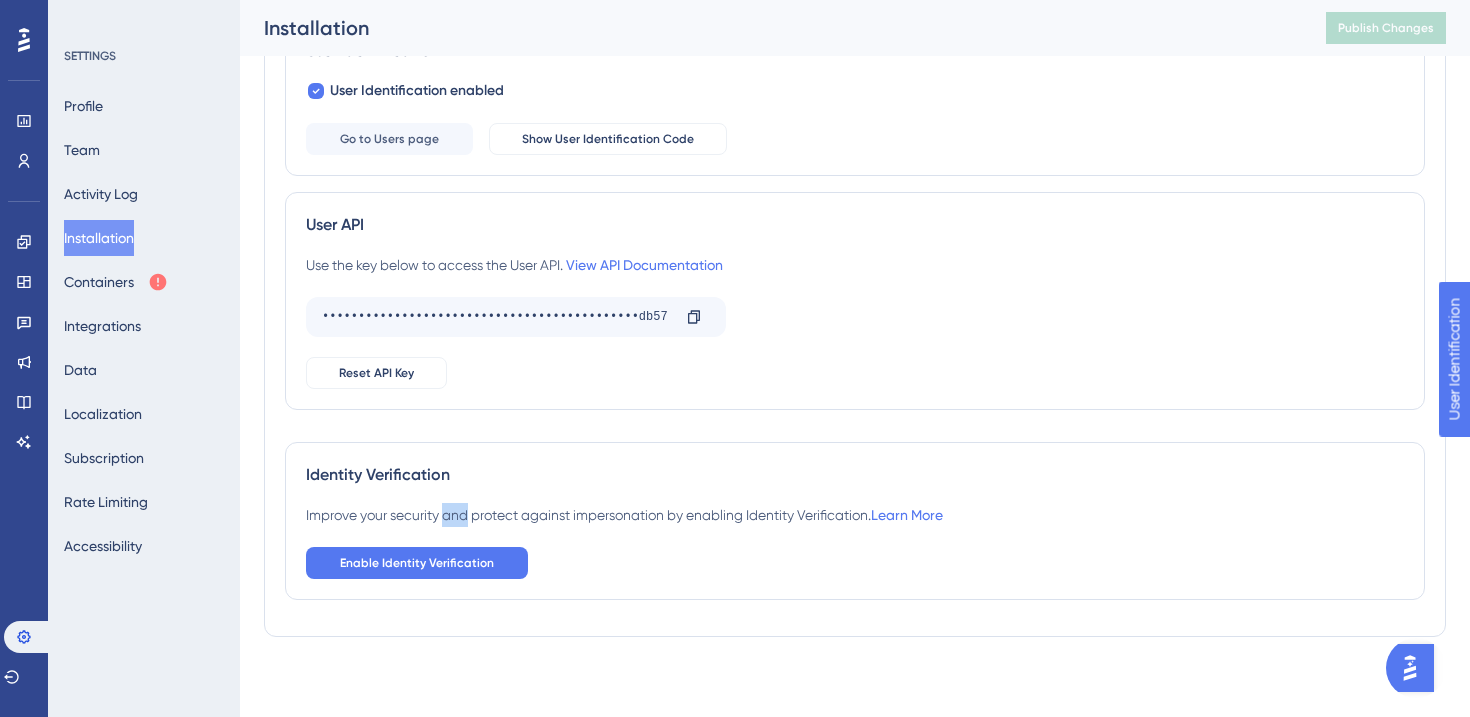 click on "Improve your security and protect against impersonation by enabling Identity Verification.  Learn More" at bounding box center (624, 515) 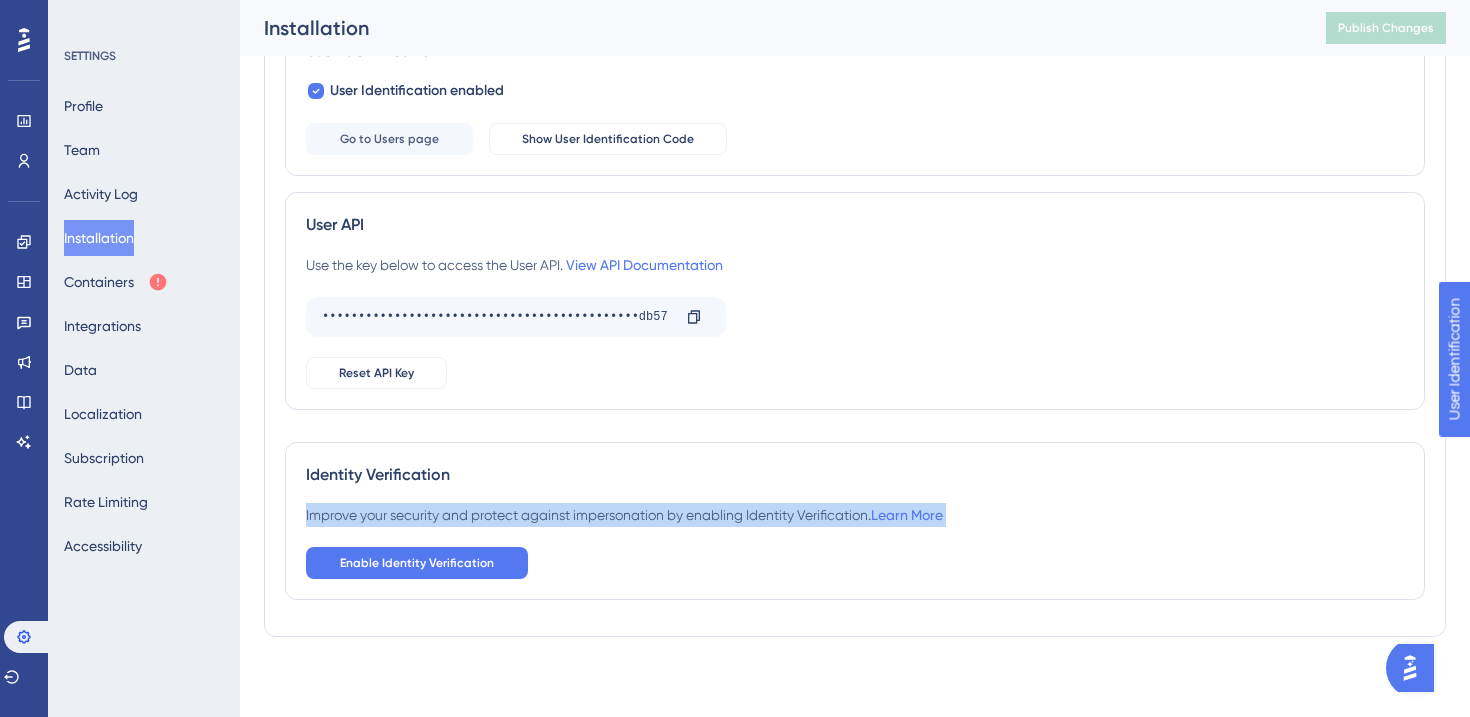 click on "Improve your security and protect against impersonation by enabling Identity Verification.  Learn More" at bounding box center (624, 515) 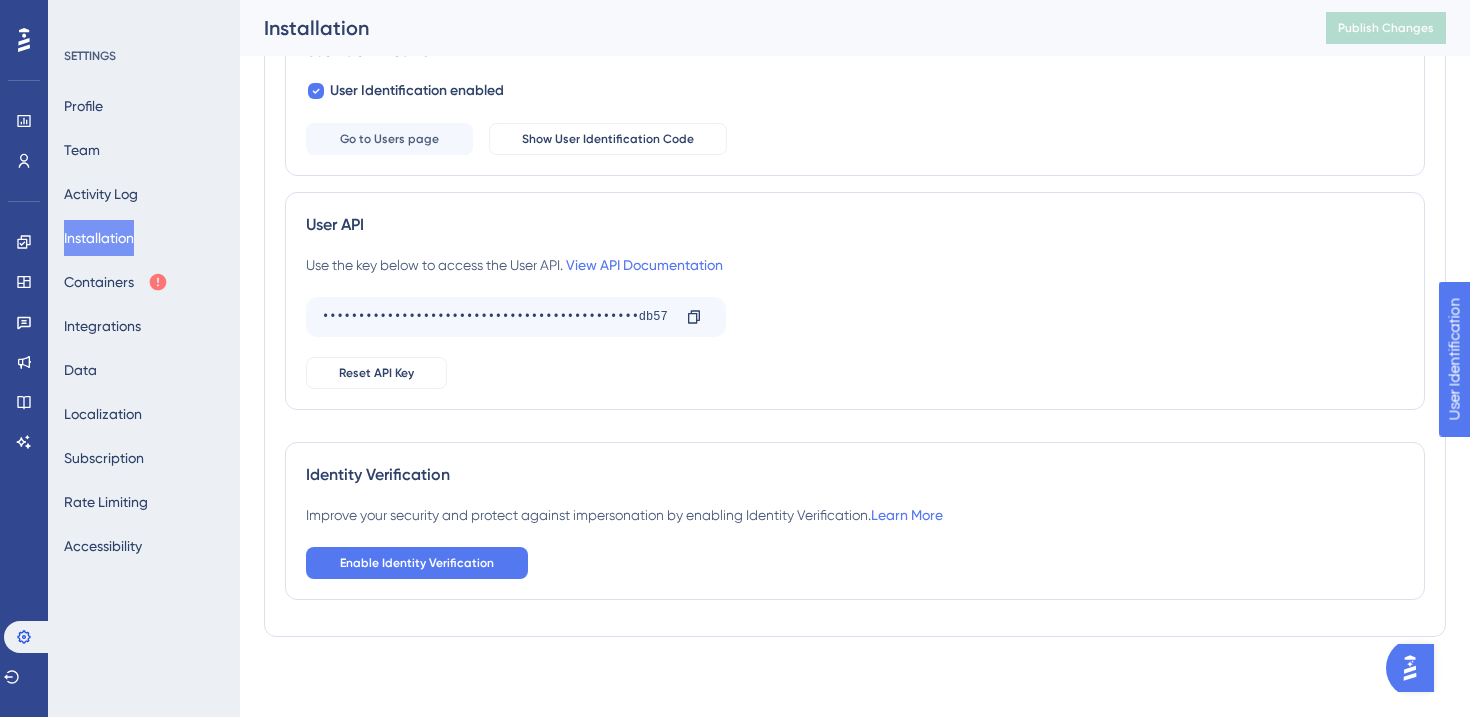 click on "Identity Verification Improve your security and protect against impersonation by enabling Identity Verification.  Learn More Enable Identity Verification" at bounding box center [855, 521] 